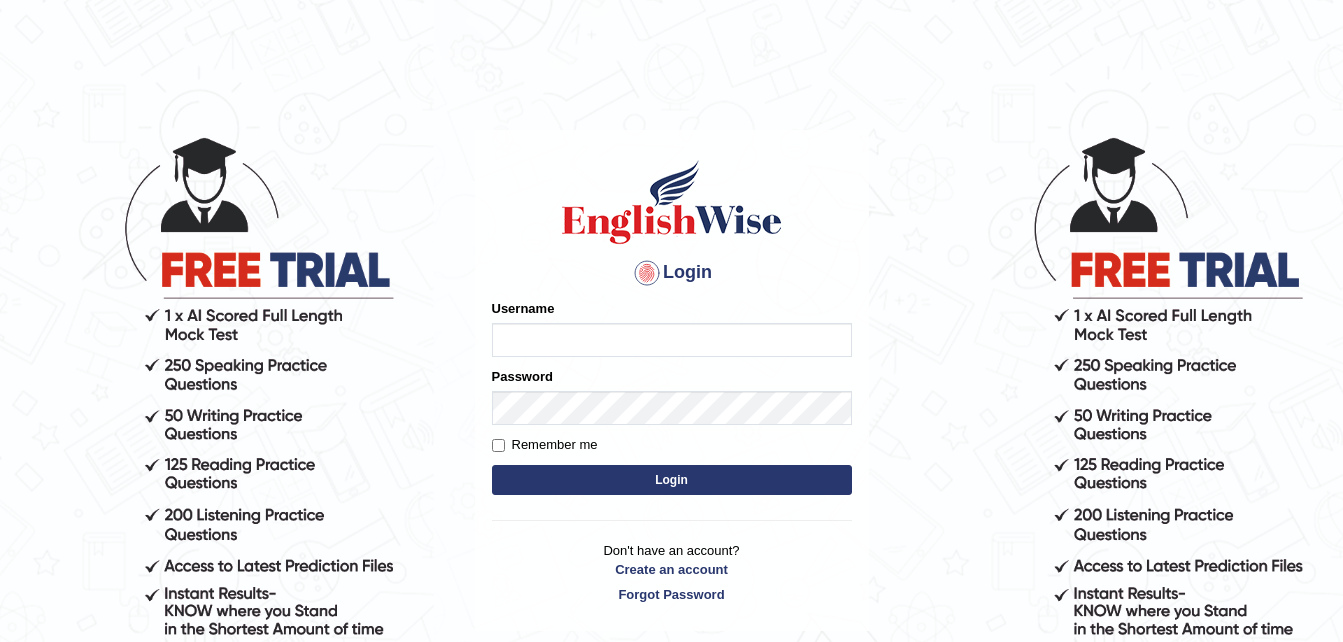 scroll, scrollTop: 0, scrollLeft: 0, axis: both 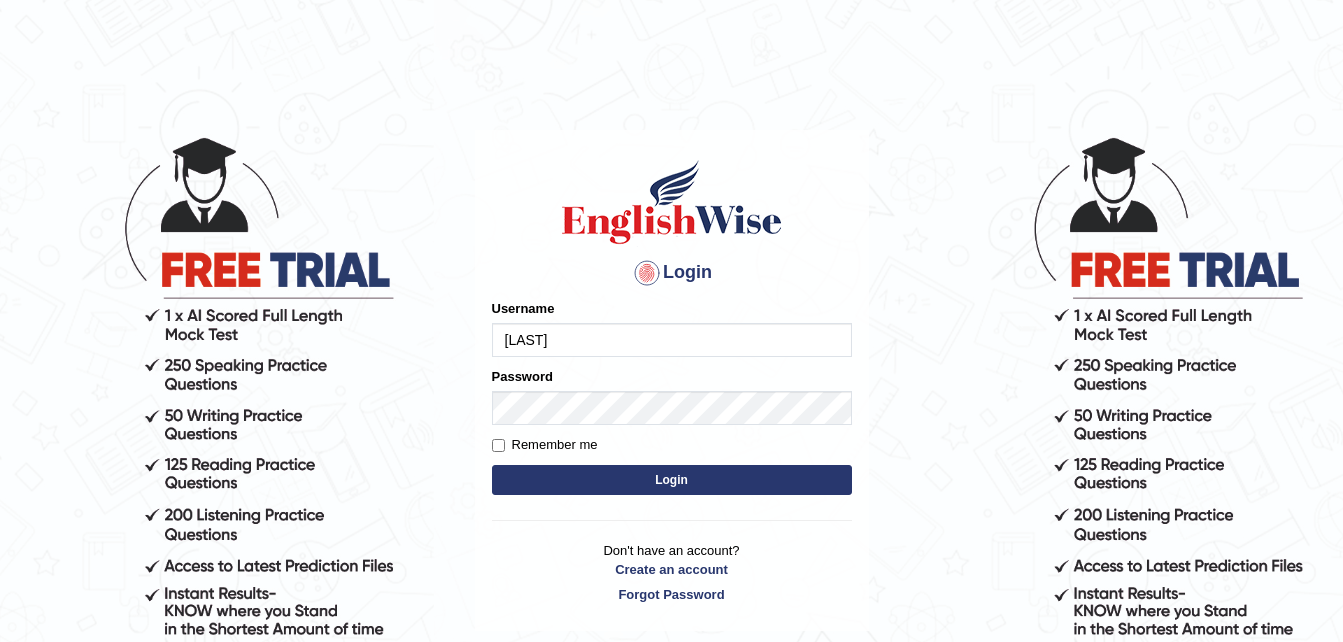 click on "Login" at bounding box center [672, 480] 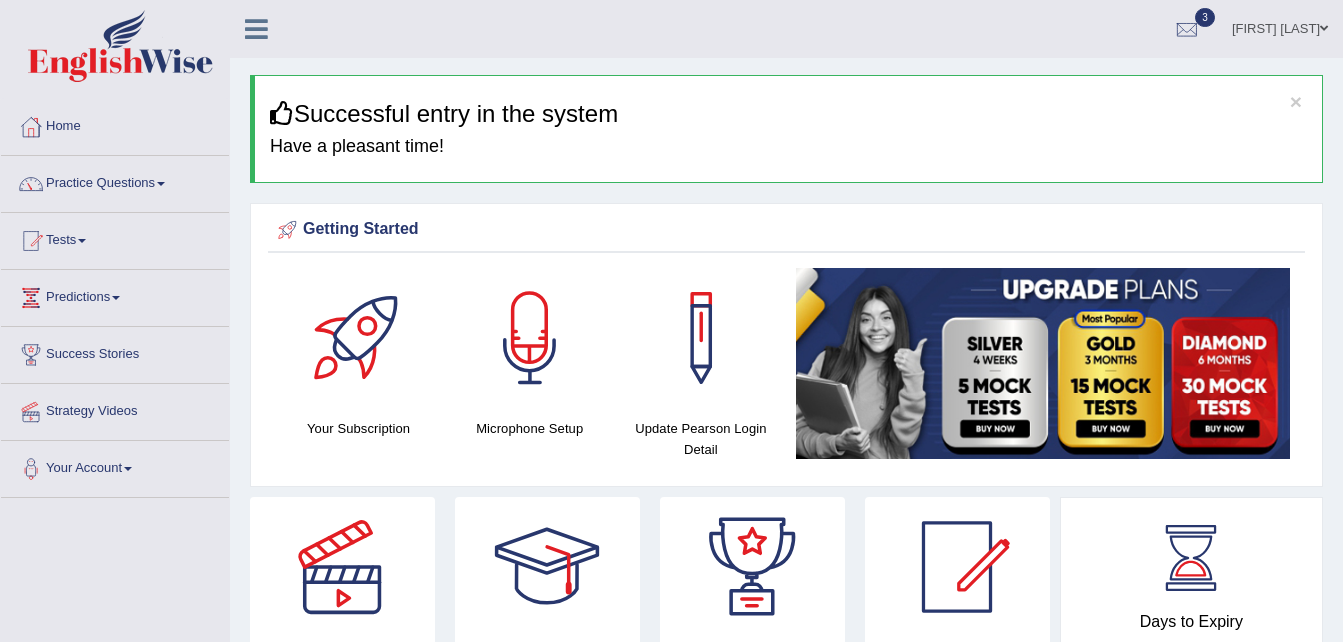 scroll, scrollTop: 0, scrollLeft: 0, axis: both 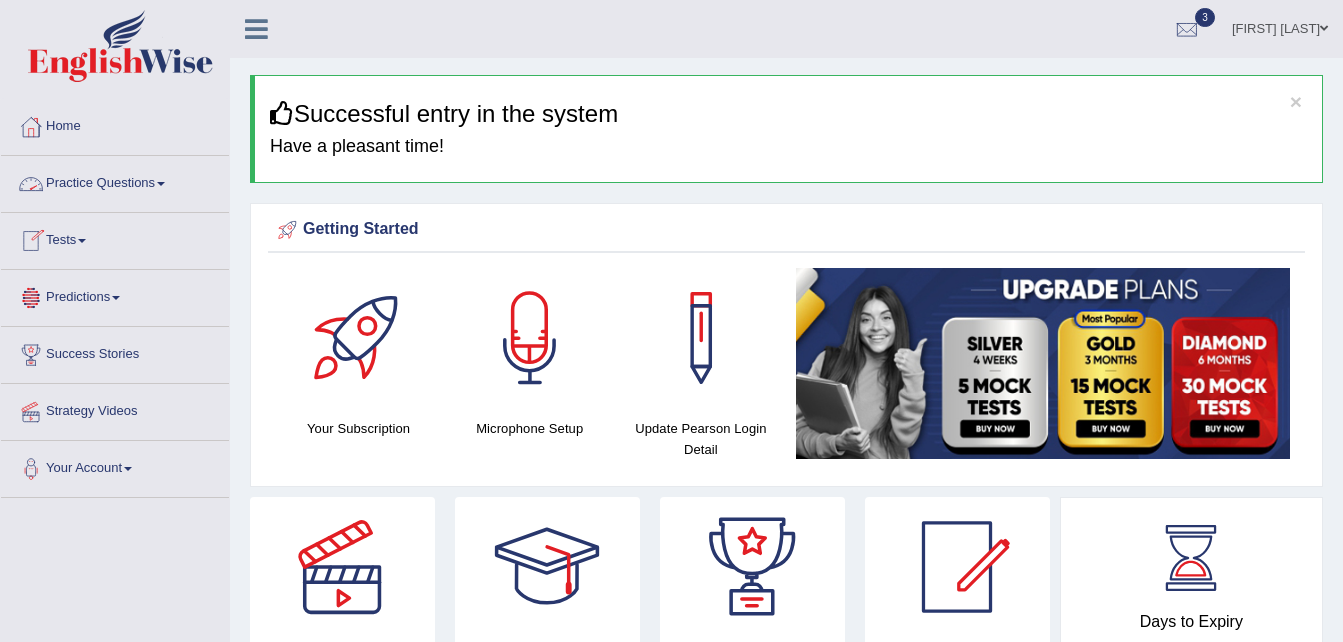 click at bounding box center (161, 184) 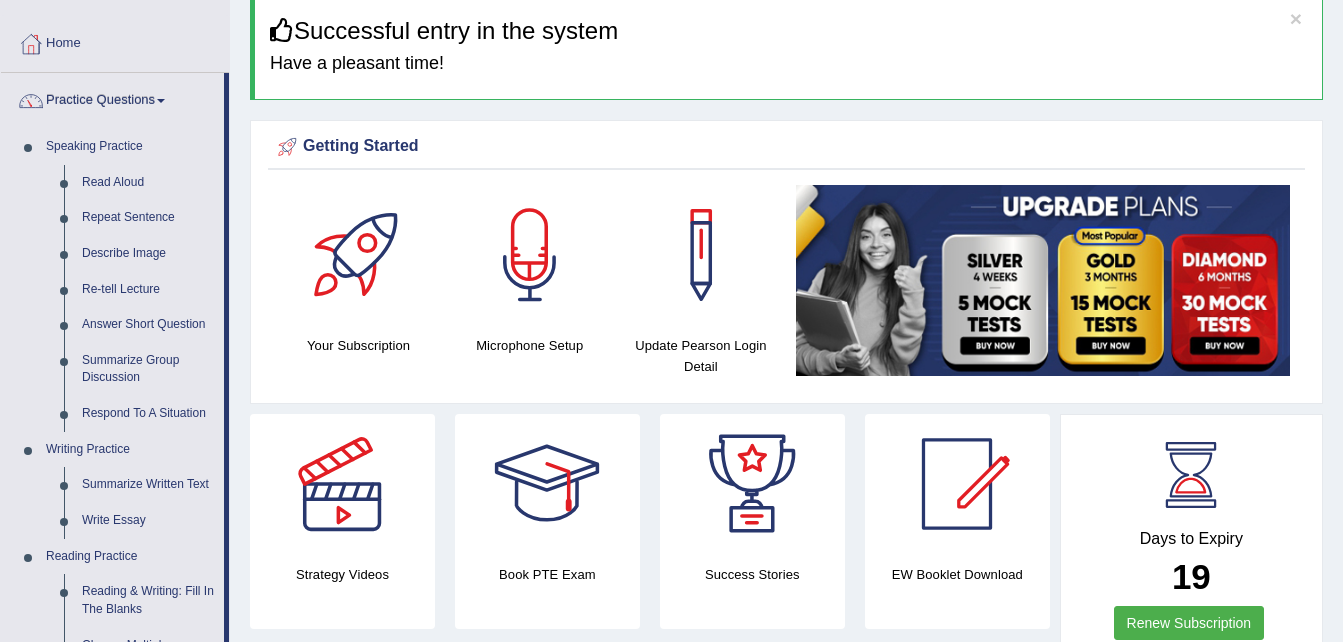 scroll, scrollTop: 120, scrollLeft: 0, axis: vertical 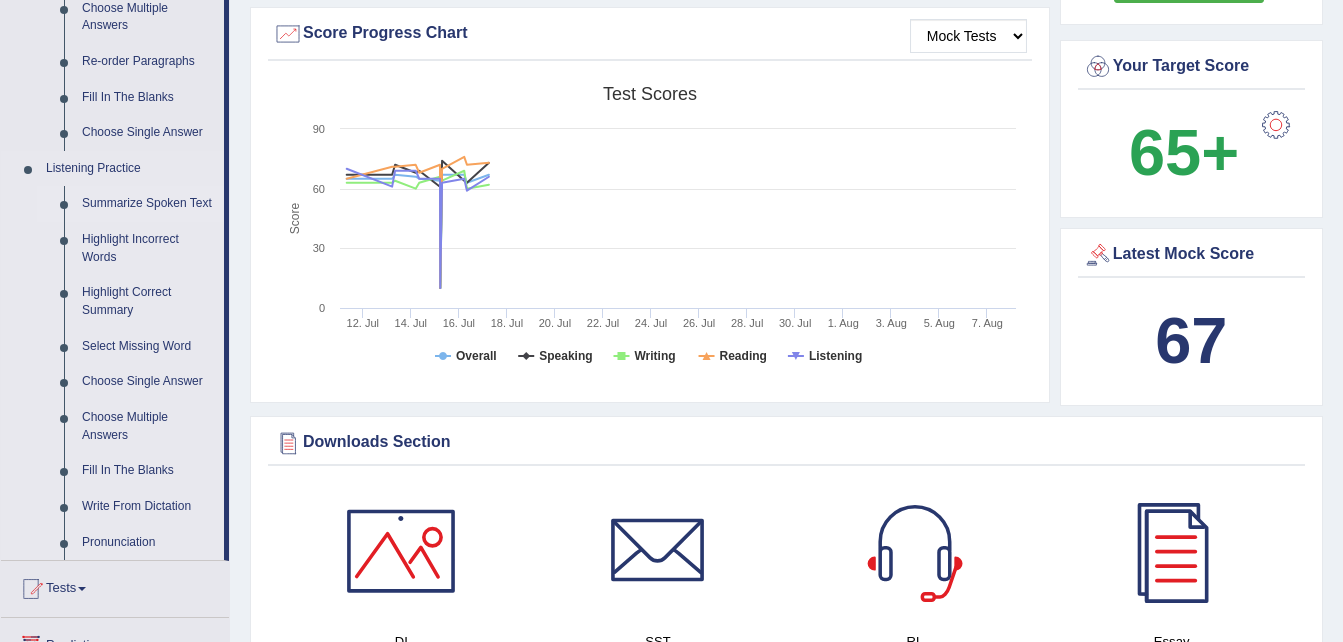 click on "Summarize Spoken Text" at bounding box center (148, 204) 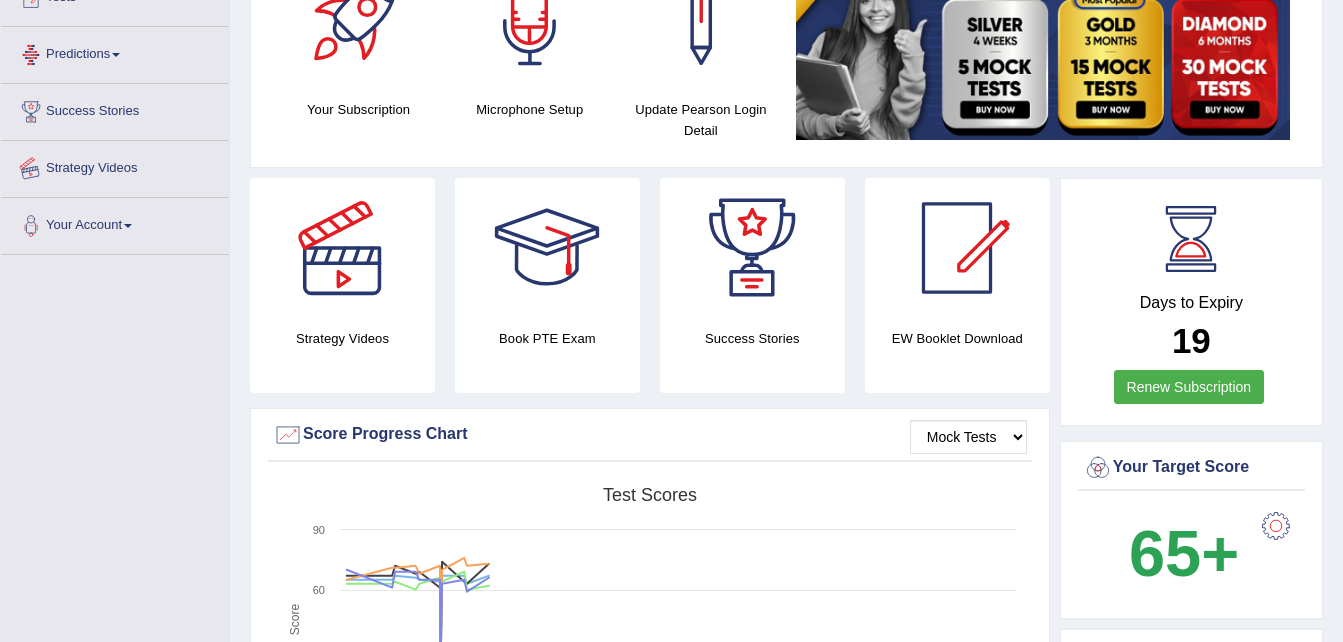 scroll, scrollTop: 593, scrollLeft: 0, axis: vertical 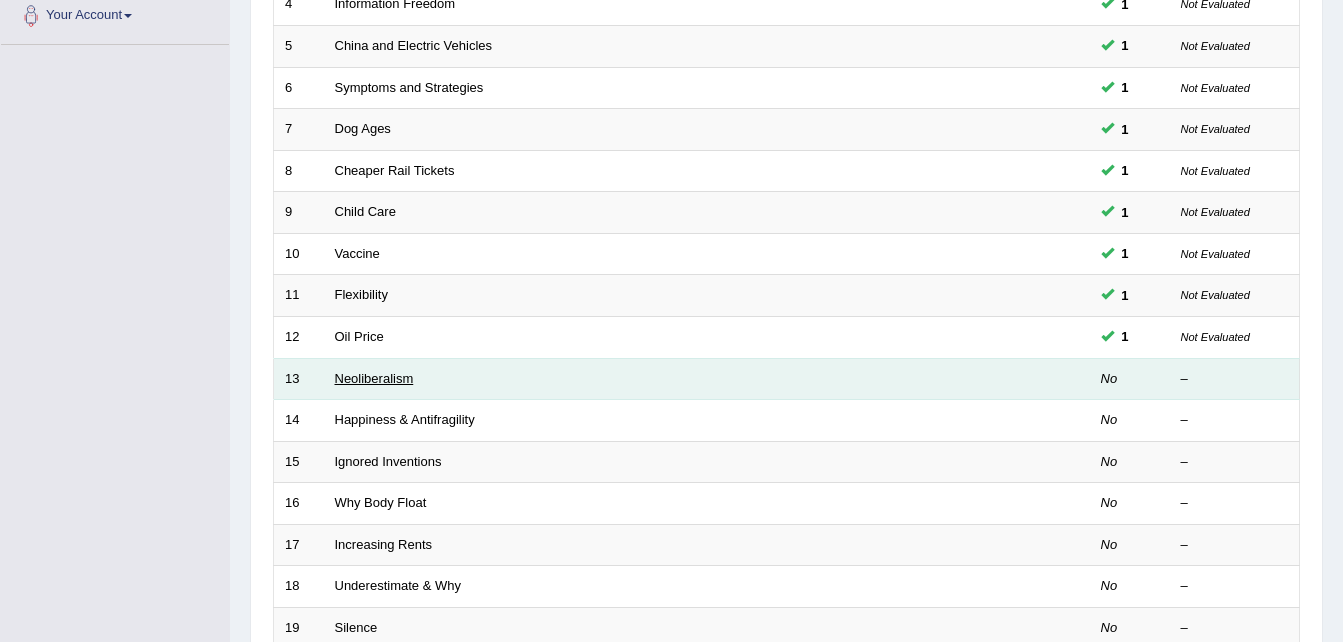 click on "Neoliberalism" at bounding box center [374, 378] 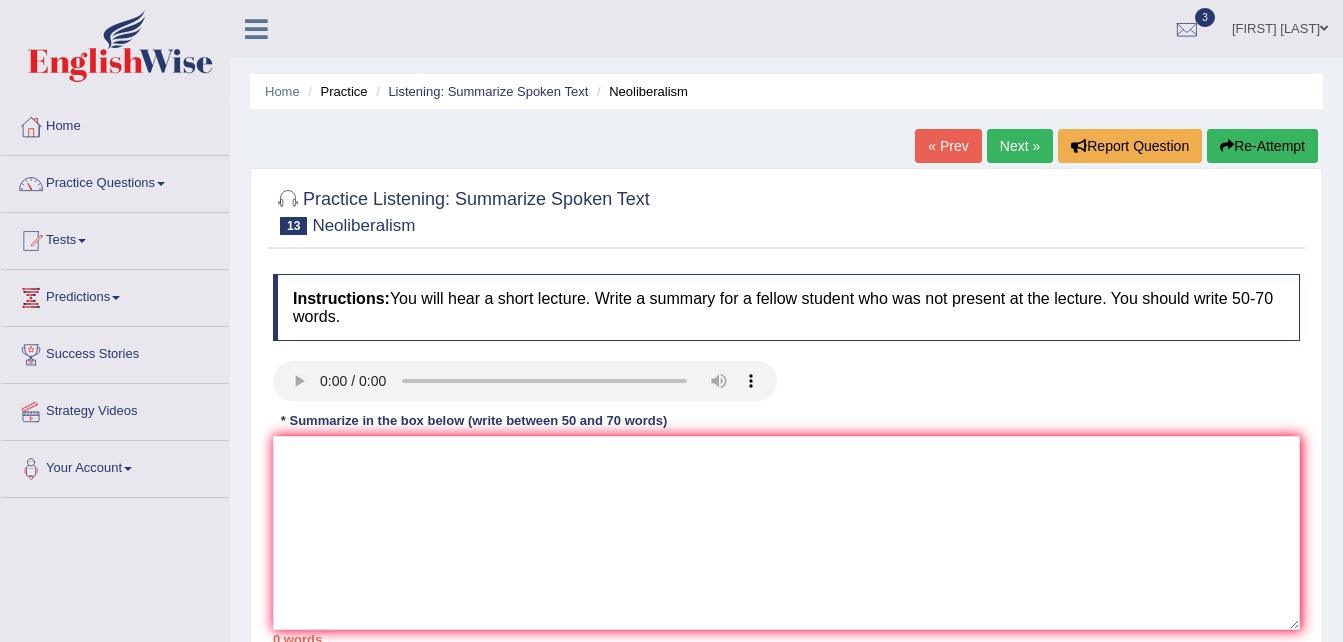scroll, scrollTop: 0, scrollLeft: 0, axis: both 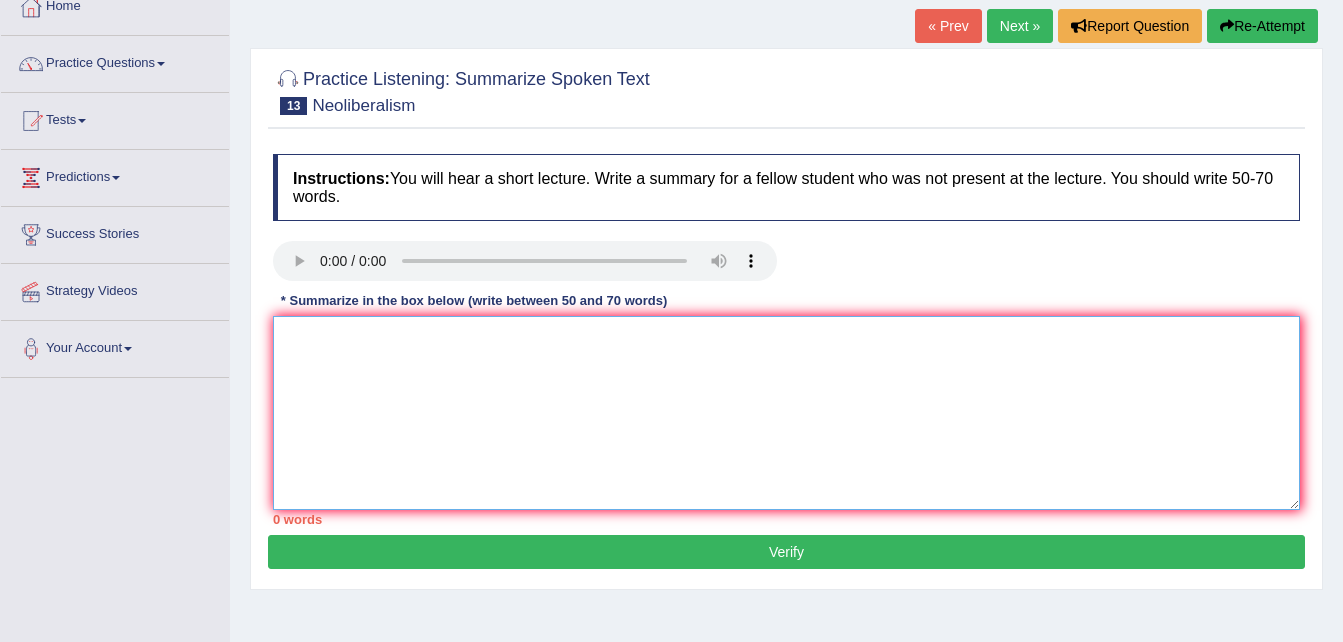 click at bounding box center [786, 413] 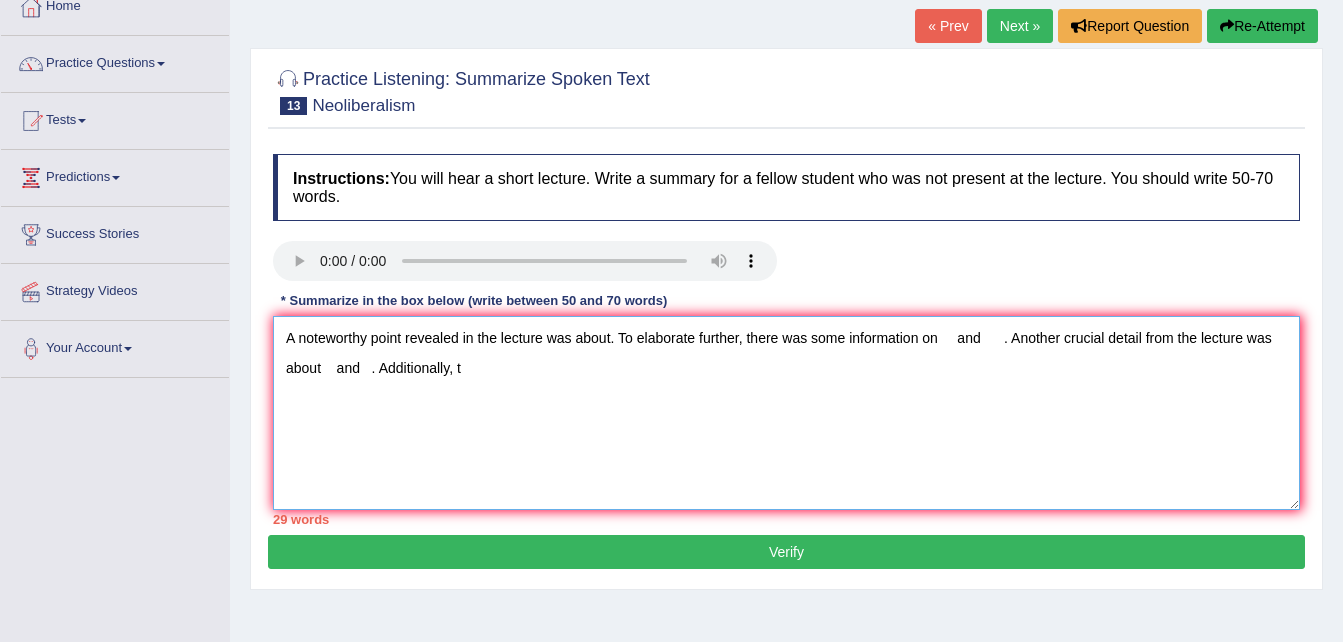 click on "A noteworthy point revealed in the lecture was about. To elaborate further, there was some information on     and      . Another crucial detail from the lecture was about    and   . Additionally, t" at bounding box center [786, 413] 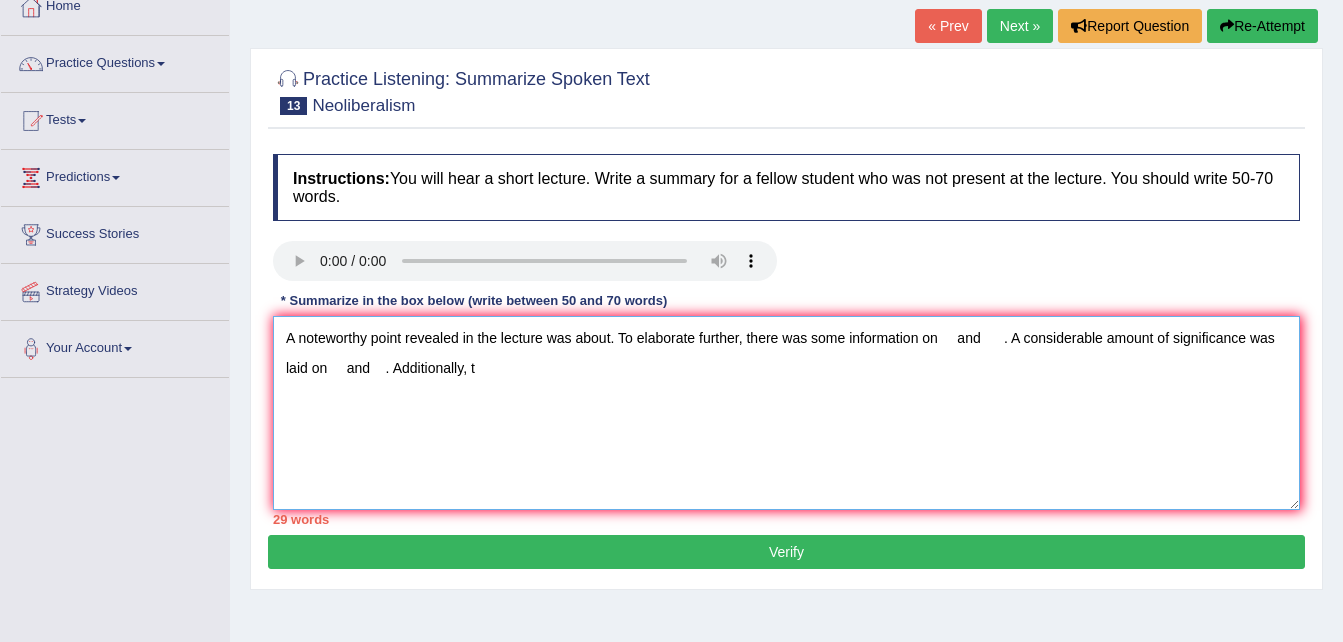 click on "A noteworthy point revealed in the lecture was about. To elaborate further, there was some information on     and      . A considerable amount of significance was laid on     and    . Additionally, t" at bounding box center (786, 413) 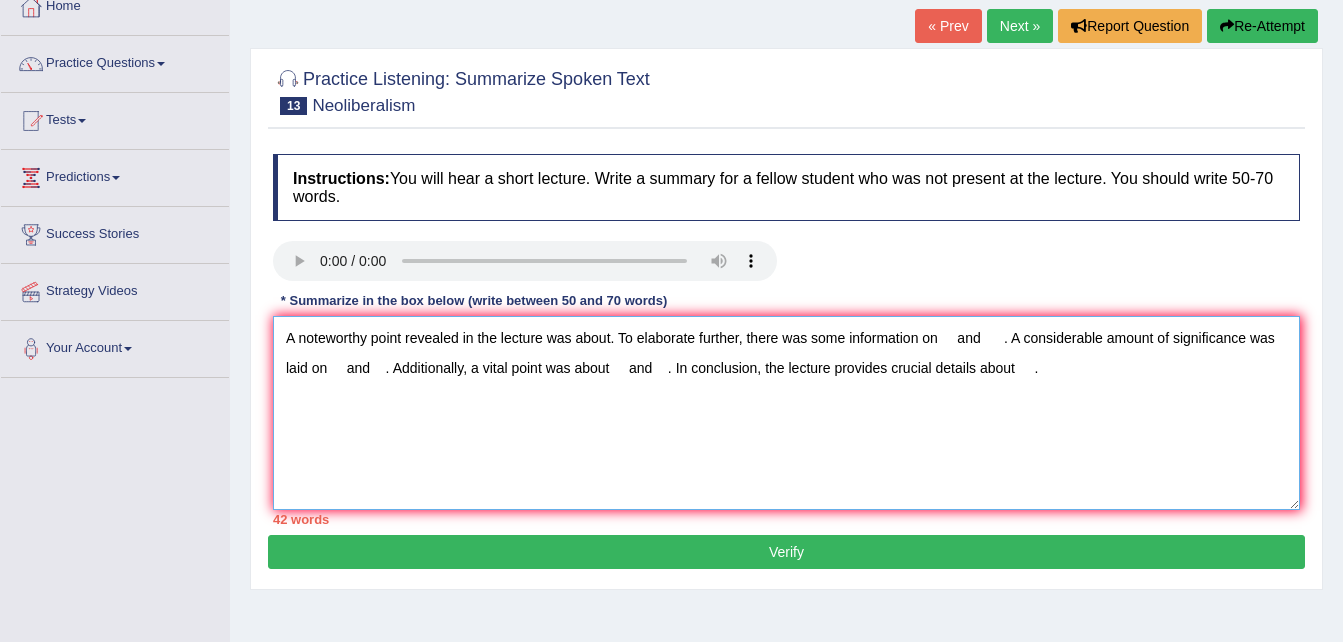 click on "A noteworthy point revealed in the lecture was about. To elaborate further, there was some information on     and      . A considerable amount of significance was laid on     and    . Additionally, a vital point was about     and    . In conclusion, the lecture provides crucial details about     ." at bounding box center [786, 413] 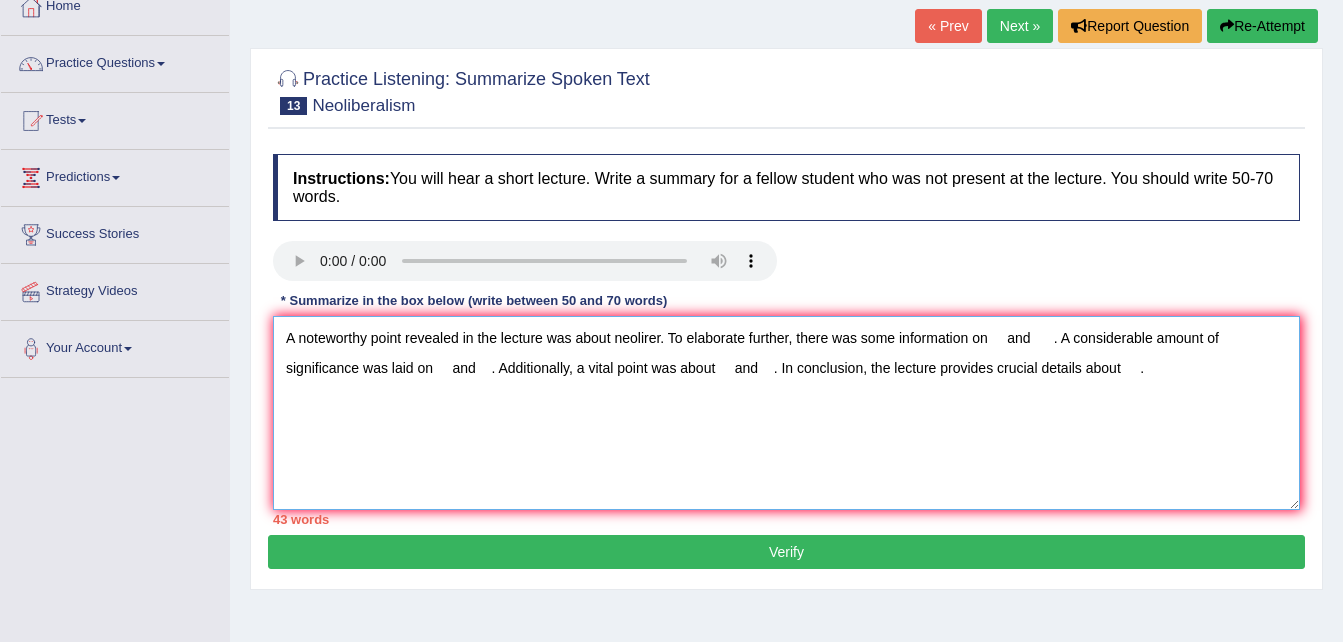 click on "A noteworthy point revealed in the lecture was about neolirer. To elaborate further, there was some information on     and      . A considerable amount of significance was laid on     and    . Additionally, a vital point was about     and    . In conclusion, the lecture provides crucial details about     ." at bounding box center [786, 413] 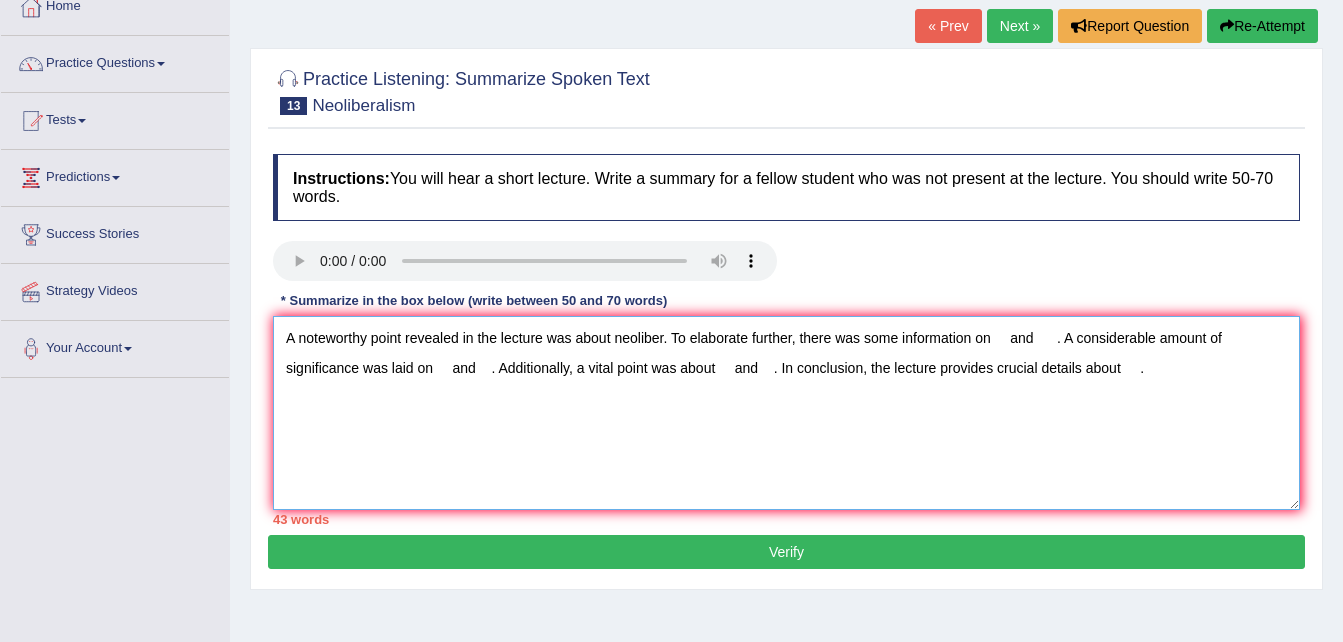 click on "A noteworthy point revealed in the lecture was about neoliber. To elaborate further, there was some information on     and      . A considerable amount of significance was laid on     and    . Additionally, a vital point was about     and    . In conclusion, the lecture provides crucial details about     ." at bounding box center (786, 413) 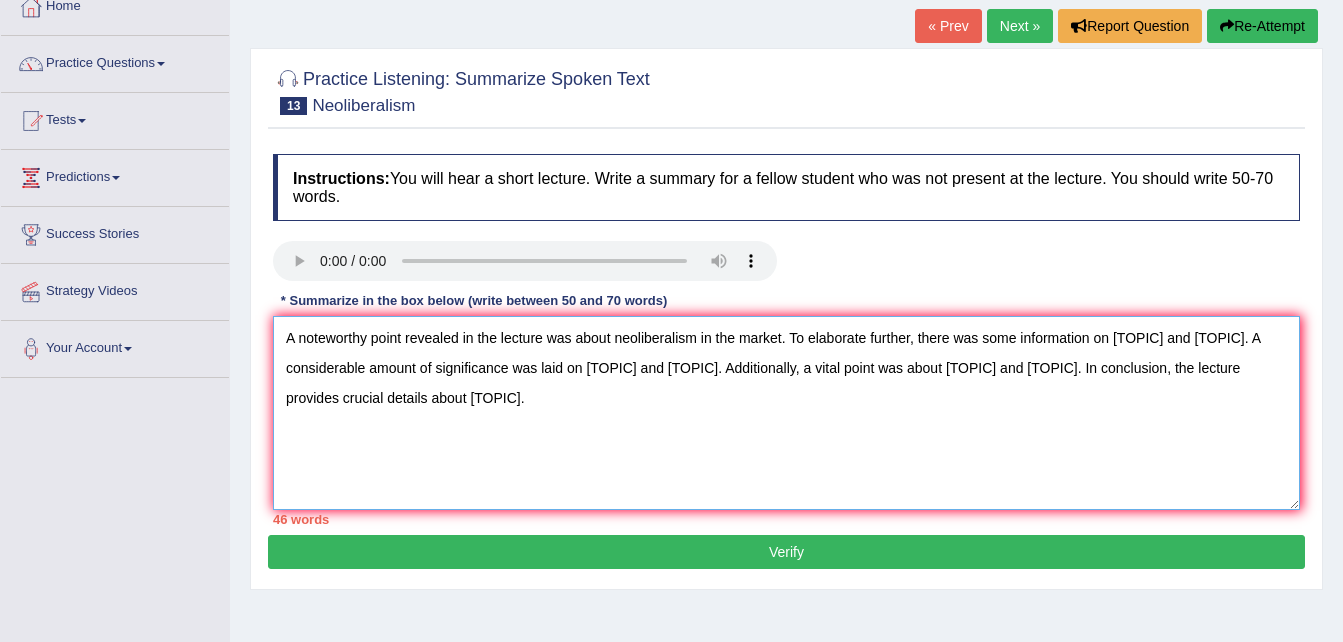 click on "A noteworthy point revealed in the lecture was about neoliberalism in the market. To elaborate further, there was some information on     and      . A considerable amount of significance was laid on     and    . Additionally, a vital point was about     and    . In conclusion, the lecture provides crucial details about     ." at bounding box center [786, 413] 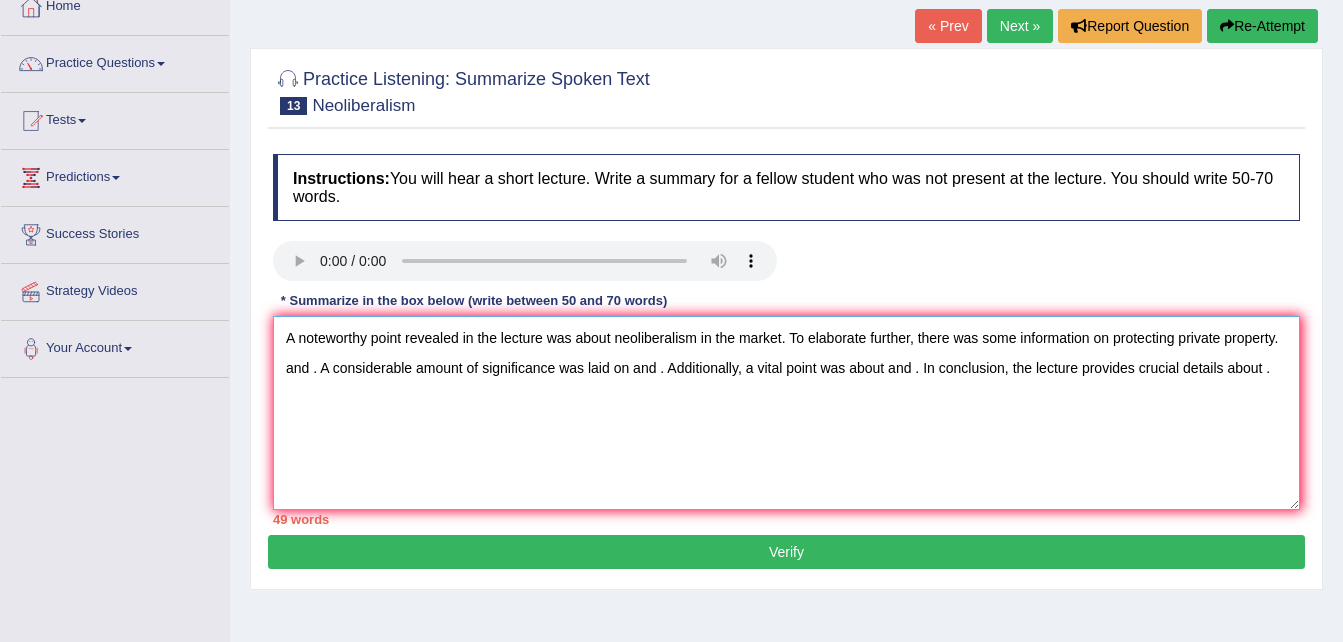 click on "A noteworthy point revealed in the lecture was about neoliberalism in the market. To elaborate further, there was some information on  protecting private property.   and      . A considerable amount of significance was laid on     and    . Additionally, a vital point was about     and    . In conclusion, the lecture provides crucial details about     ." at bounding box center [786, 413] 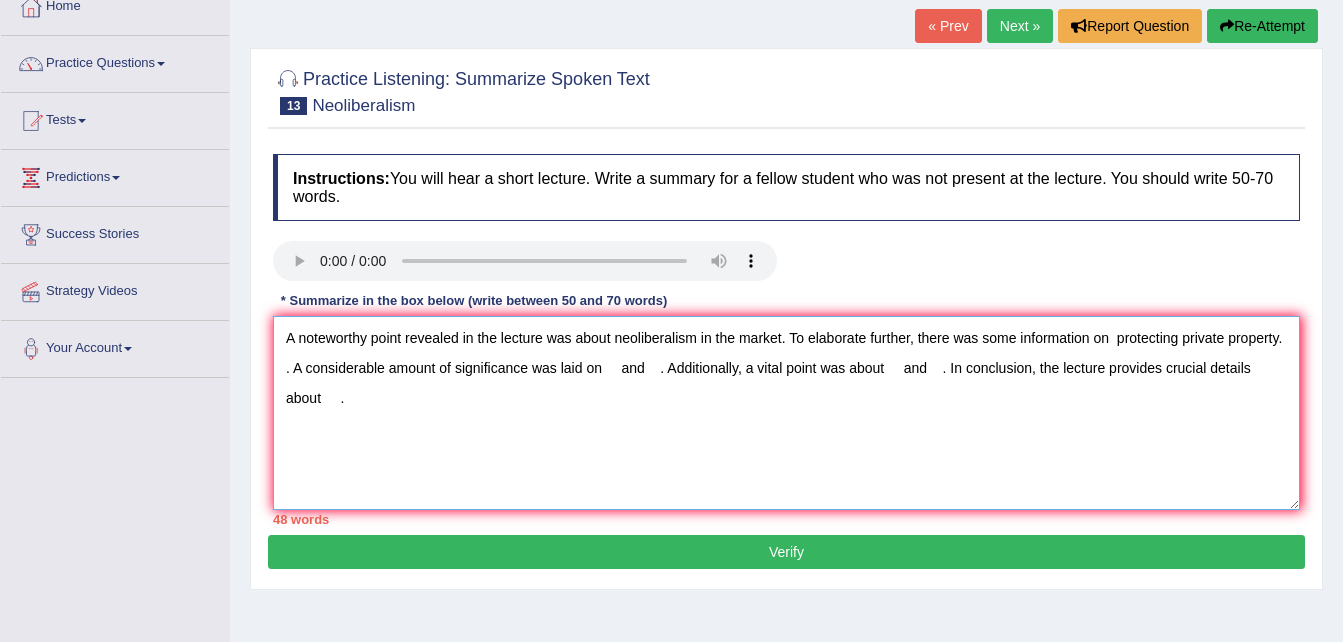 click on "A noteworthy point revealed in the lecture was about neoliberalism in the market. To elaborate further, there was some information on  protecting private property.    . A considerable amount of significance was laid on     and    . Additionally, a vital point was about     and    . In conclusion, the lecture provides crucial details about     ." at bounding box center (786, 413) 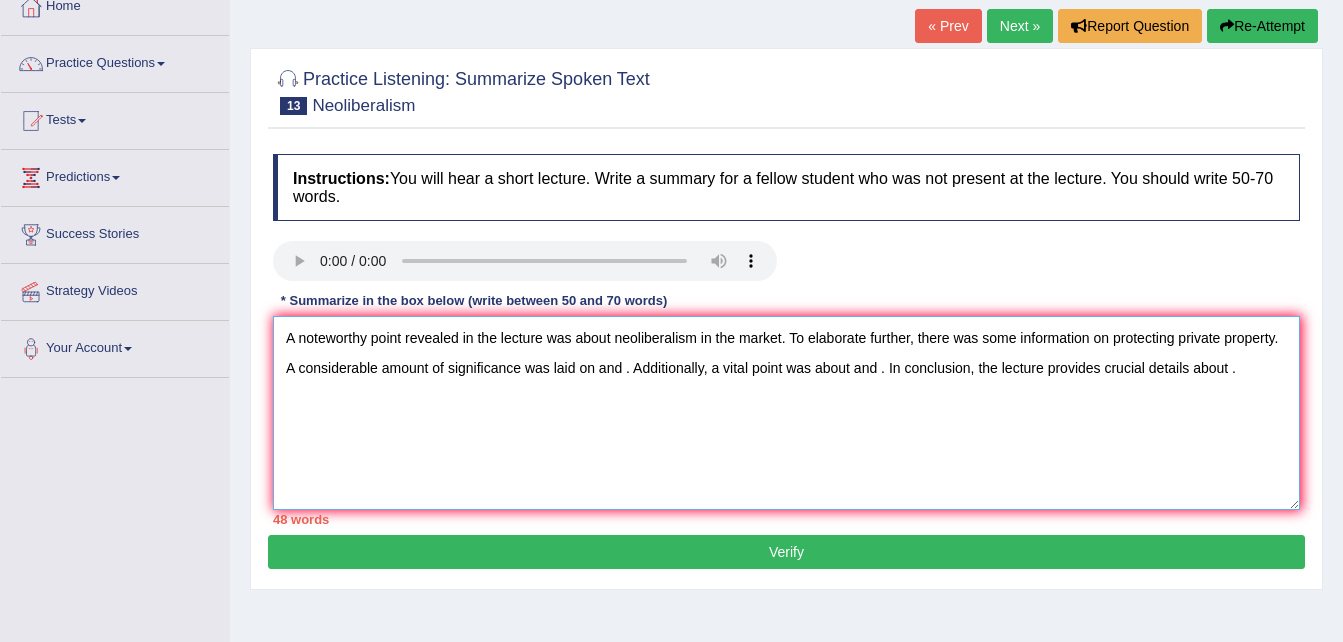 click on "A noteworthy point revealed in the lecture was about neoliberalism in the market. To elaborate further, there was some information on  protecting private property.    A considerable amount of significance was laid on     and    . Additionally, a vital point was about     and    . In conclusion, the lecture provides crucial details about     ." at bounding box center [786, 413] 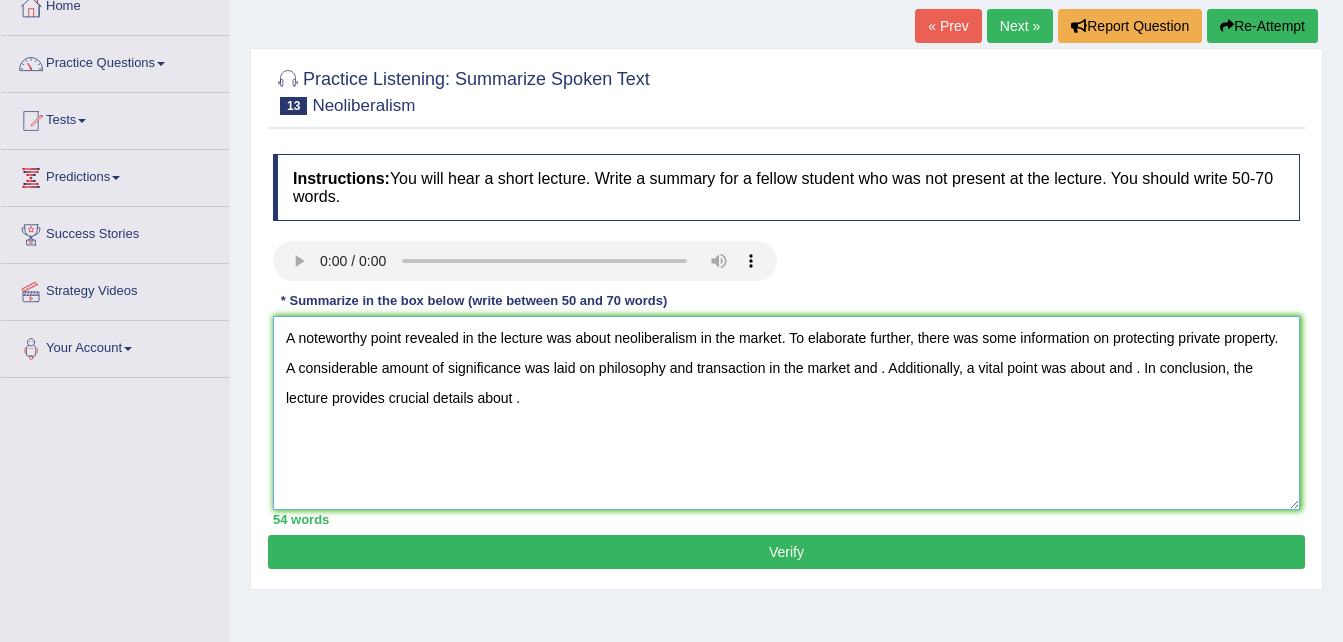 click on "A noteworthy point revealed in the lecture was about neoliberalism in the market. To elaborate further, there was some information on  protecting private property.    A considerable amount of significance was laid on philosophy and transaction in the market     and    . Additionally, a vital point was about     and    . In conclusion, the lecture provides crucial details about     ." at bounding box center (786, 413) 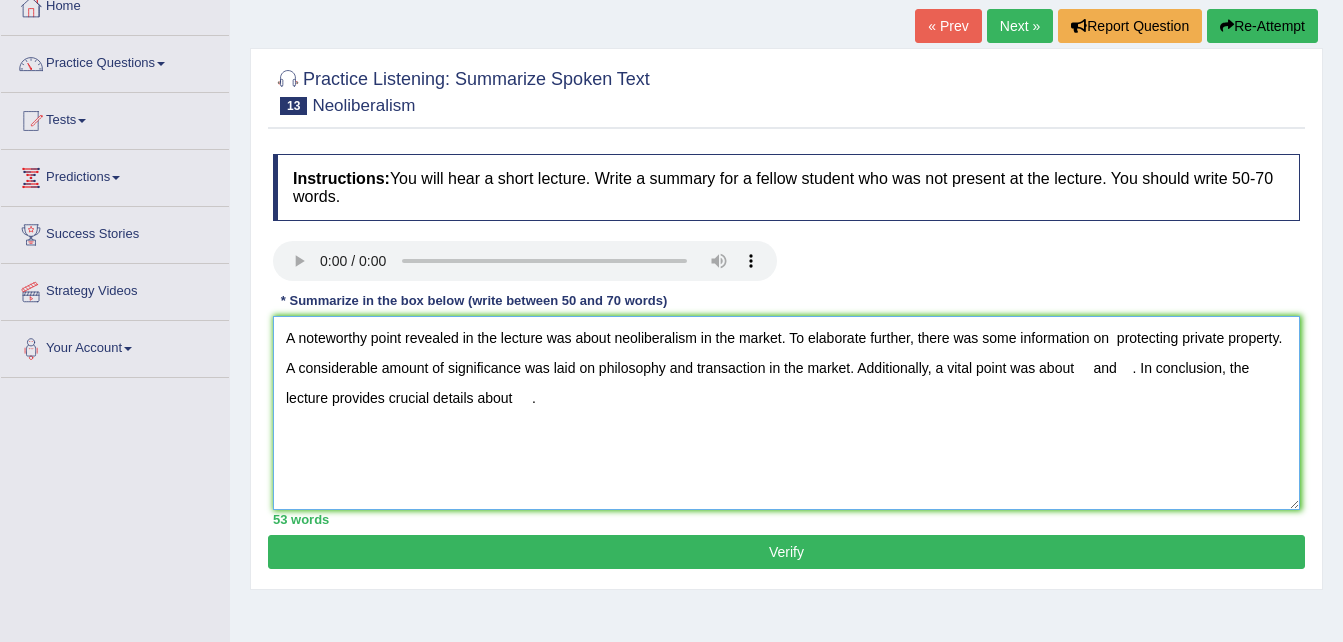 click on "A noteworthy point revealed in the lecture was about neoliberalism in the market. To elaborate further, there was some information on  protecting private property.    A considerable amount of significance was laid on philosophy and transaction in the market. Additionally, a vital point was about     and    . In conclusion, the lecture provides crucial details about     ." at bounding box center (786, 413) 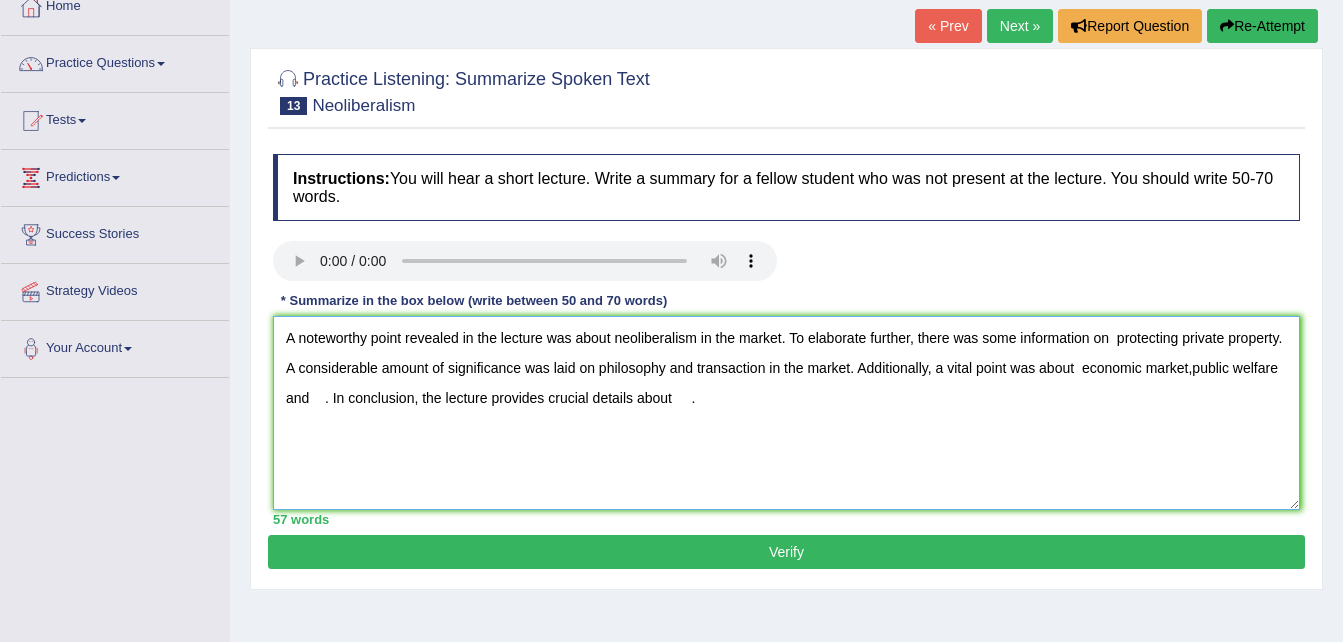 click on "A noteworthy point revealed in the lecture was about neoliberalism in the market. To elaborate further, there was some information on  protecting private property.    A considerable amount of significance was laid on philosophy and transaction in the market. Additionally, a vital point was about  economic market,public welfare    and    . In conclusion, the lecture provides crucial details about     ." at bounding box center (786, 413) 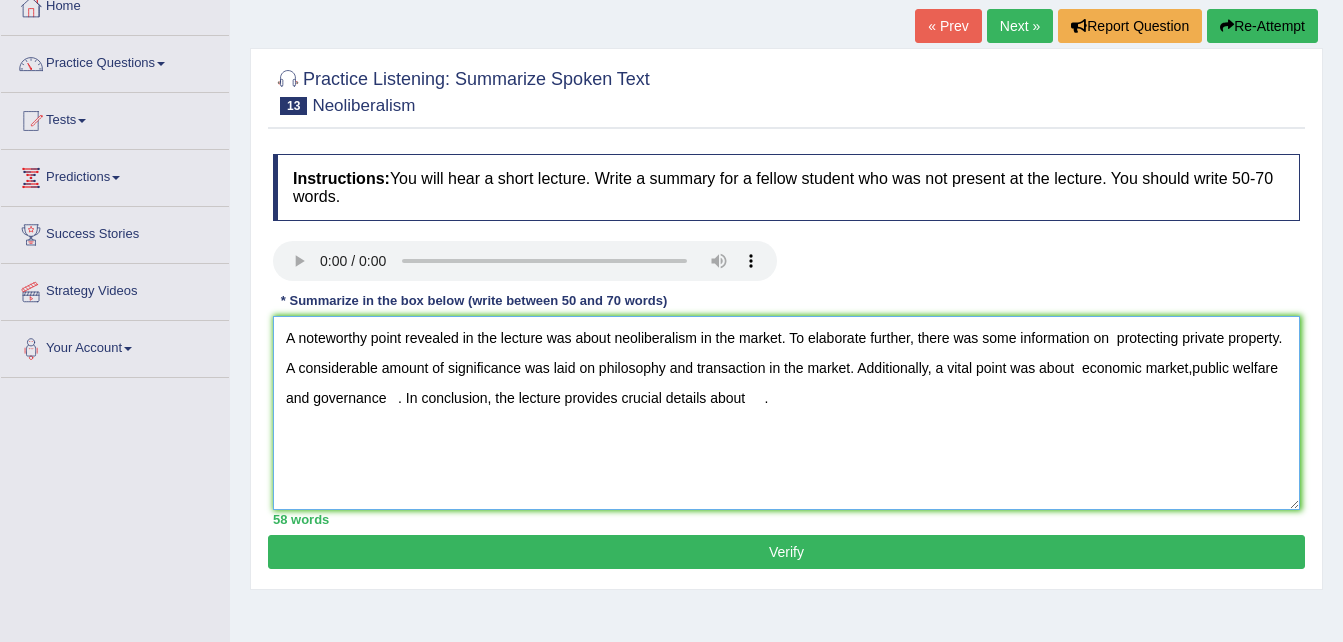 click on "A noteworthy point revealed in the lecture was about neoliberalism in the market. To elaborate further, there was some information on  protecting private property.    A considerable amount of significance was laid on philosophy and transaction in the market. Additionally, a vital point was about  economic market,public welfare    and governance   . In conclusion, the lecture provides crucial details about     ." at bounding box center (786, 413) 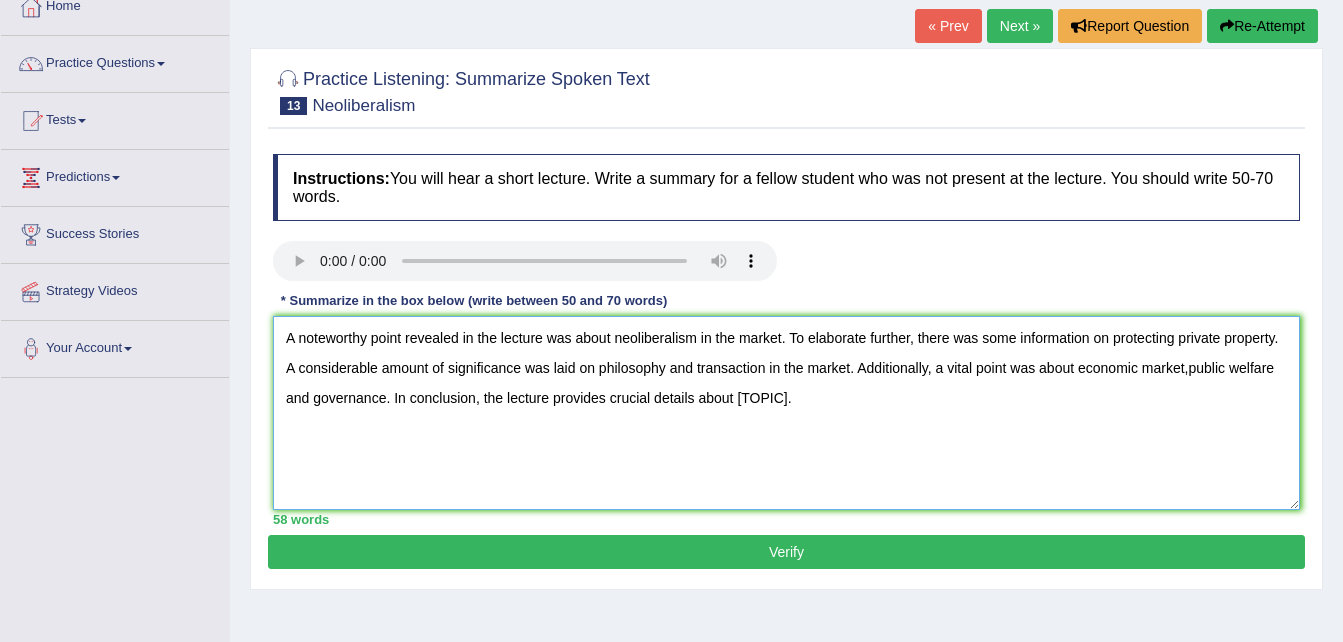 click on "A noteworthy point revealed in the lecture was about neoliberalism in the market. To elaborate further, there was some information on  protecting private property.    A considerable amount of significance was laid on philosophy and transaction in the market. Additionally, a vital point was about  economic market,public welfare    and governance. In conclusion, the lecture provides crucial details about     ." at bounding box center [786, 413] 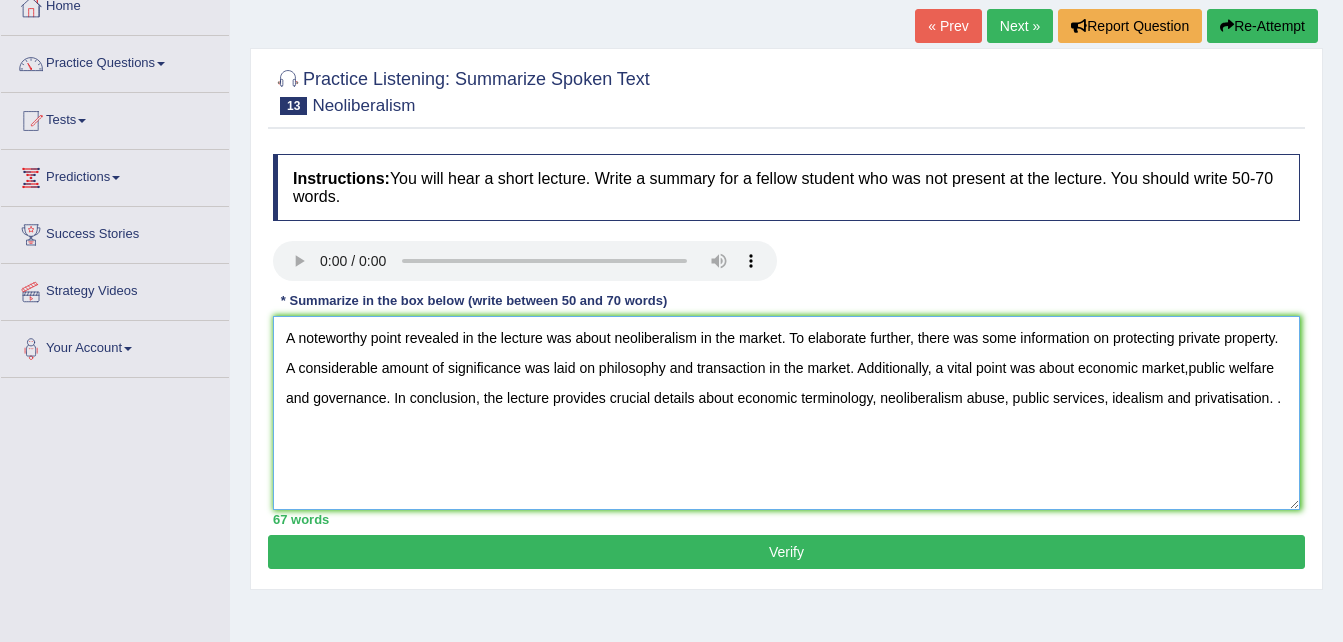 click on "A noteworthy point revealed in the lecture was about neoliberalism in the market. To elaborate further, there was some information on  protecting private property.    A considerable amount of significance was laid on philosophy and transaction in the market. Additionally, a vital point was about  economic market,public welfare    and governance. In conclusion, the lecture provides crucial details about economic terminology, neoliberalism abuse, public services, idealism and privatisation.    ." at bounding box center (786, 413) 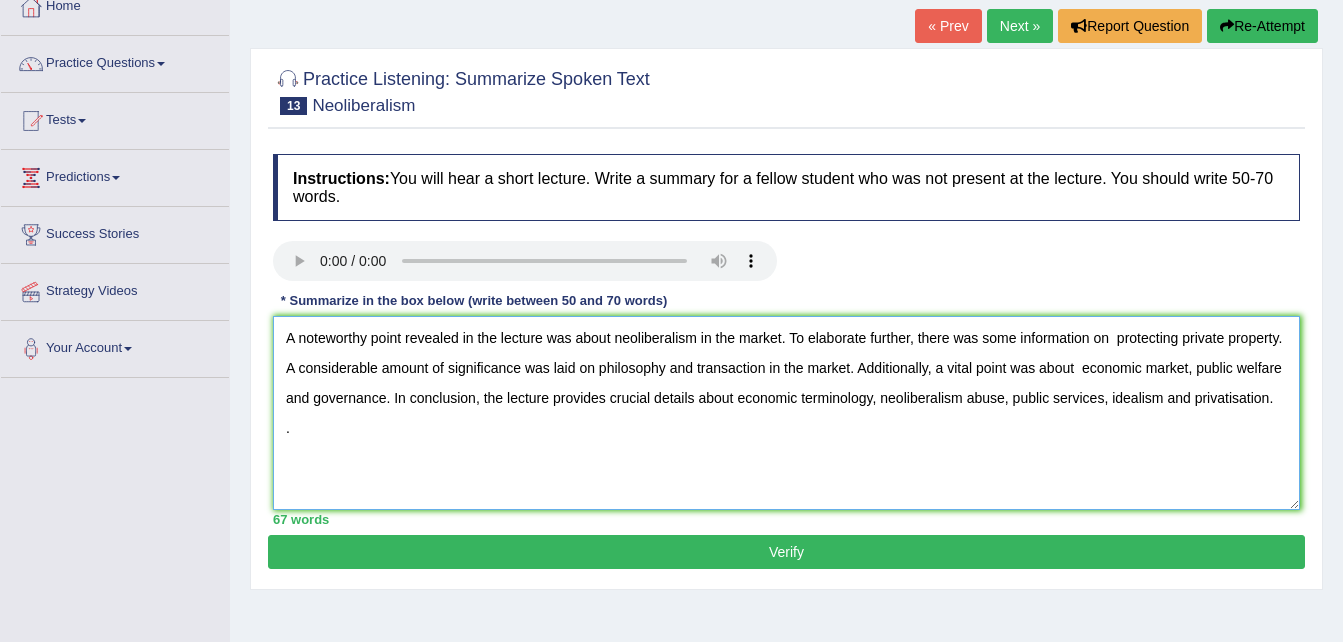 click on "A noteworthy point revealed in the lecture was about neoliberalism in the market. To elaborate further, there was some information on  protecting private property.    A considerable amount of significance was laid on philosophy and transaction in the market. Additionally, a vital point was about  economic market, public welfare    and governance. In conclusion, the lecture provides crucial details about economic terminology, neoliberalism abuse, public services, idealism and privatisation.    ." at bounding box center [786, 413] 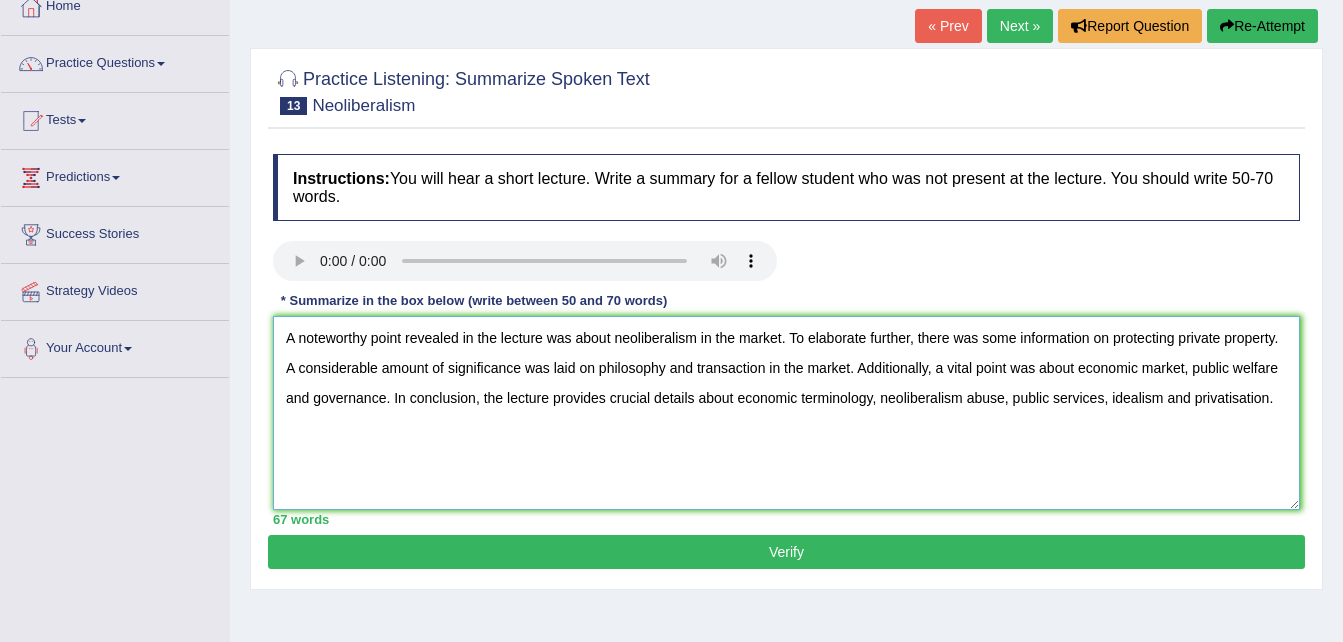 type on "A noteworthy point revealed in the lecture was about neoliberalism in the market. To elaborate further, there was some information on  protecting private property.    A considerable amount of significance was laid on philosophy and transaction in the market. Additionally, a vital point was about  economic market, public welfare and governance. In conclusion, the lecture provides crucial details about economic terminology, neoliberalism abuse, public services, idealism and privatisation." 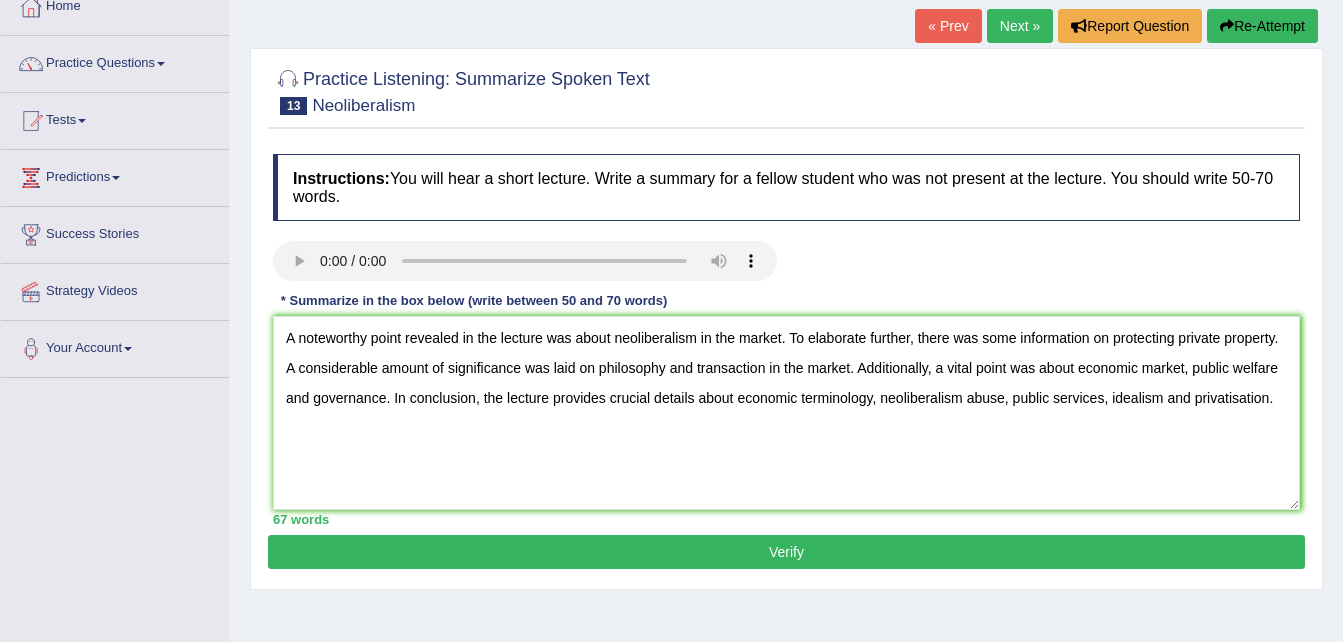 click on "Verify" at bounding box center [786, 552] 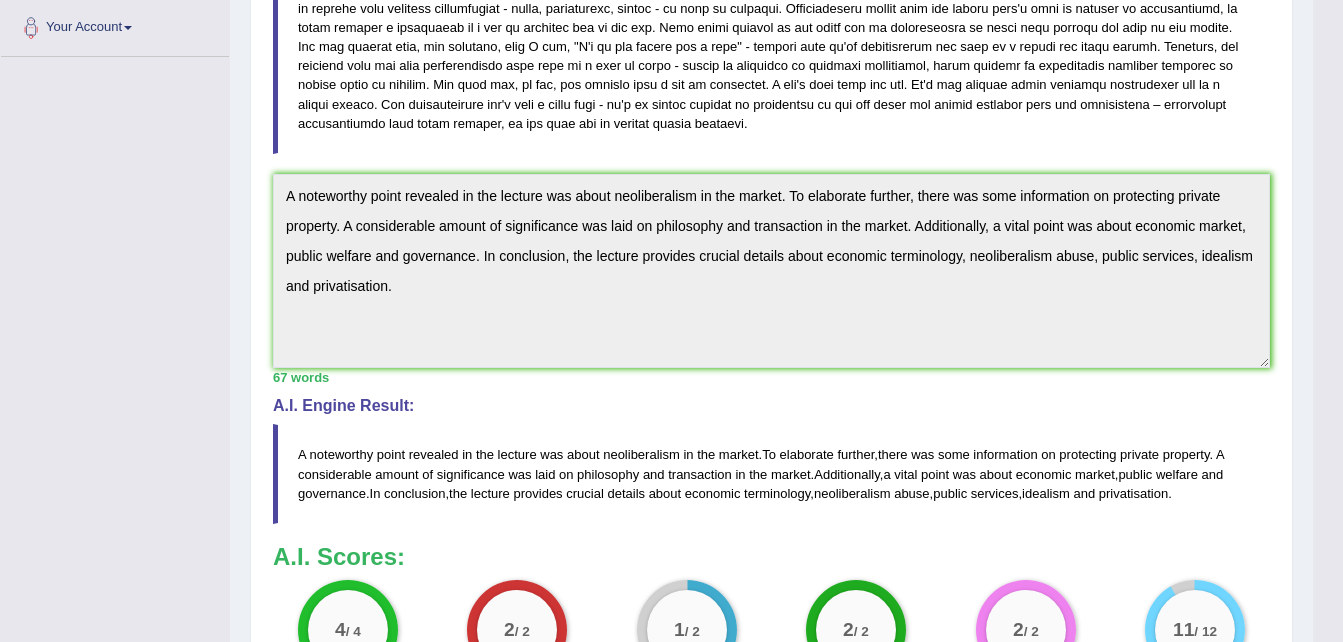 scroll, scrollTop: 480, scrollLeft: 0, axis: vertical 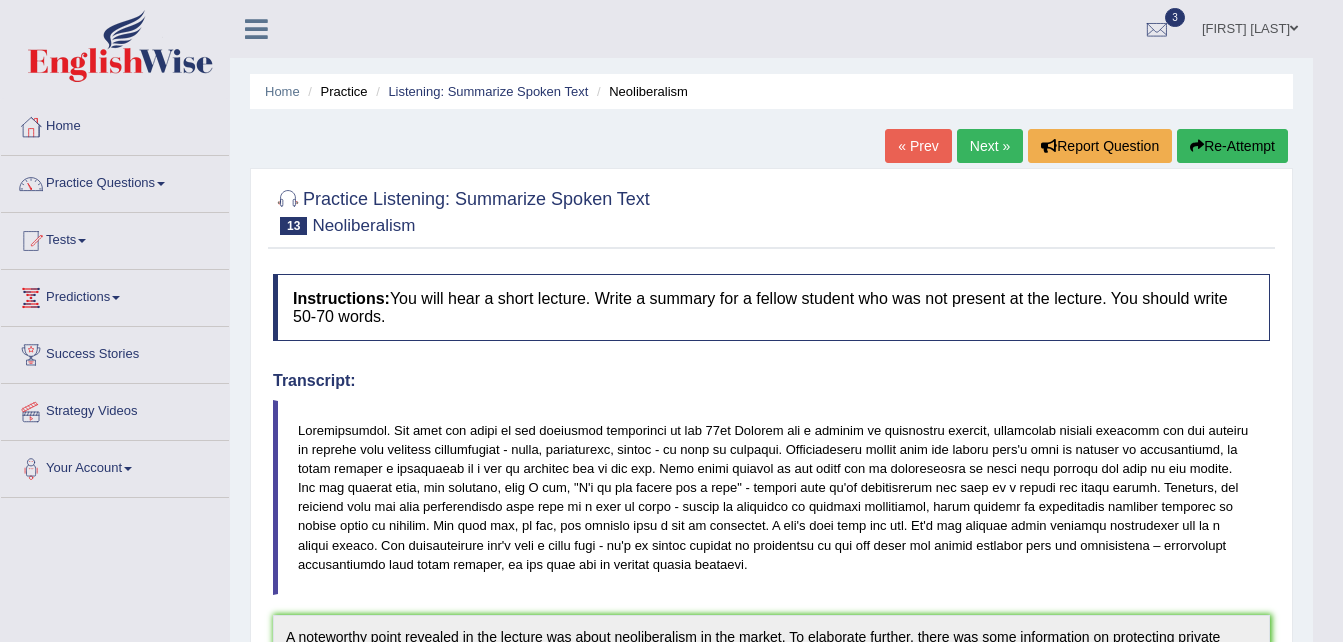 click on "Next »" at bounding box center [990, 146] 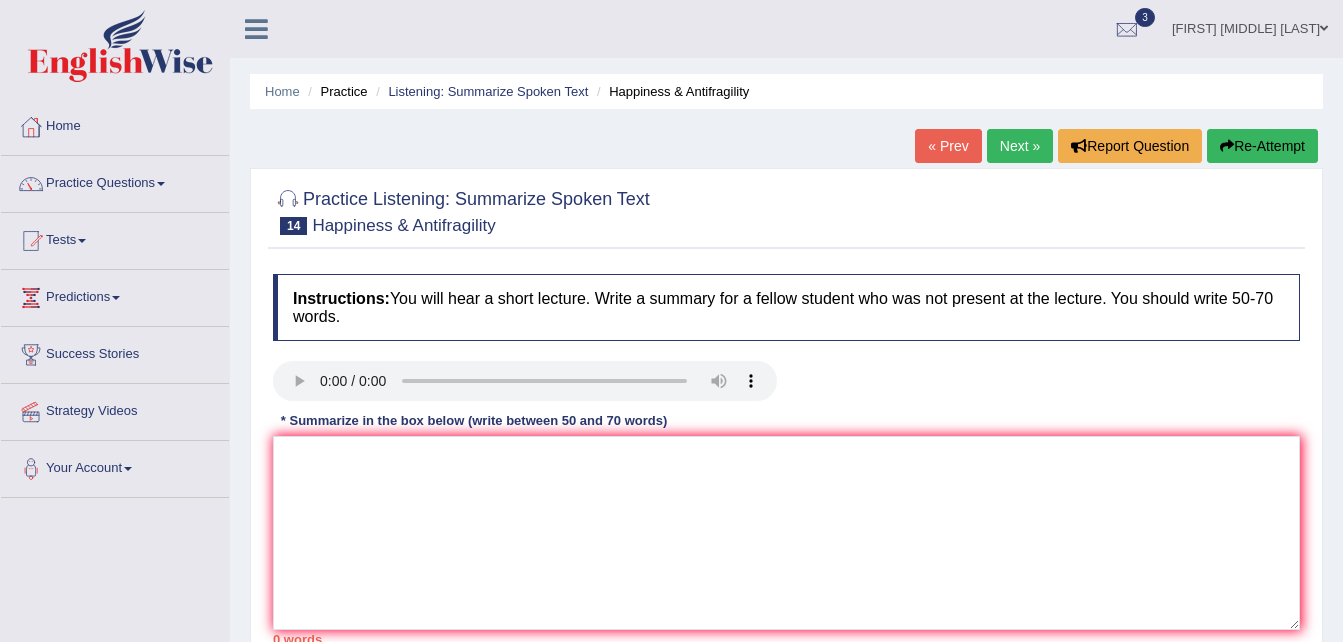scroll, scrollTop: 0, scrollLeft: 0, axis: both 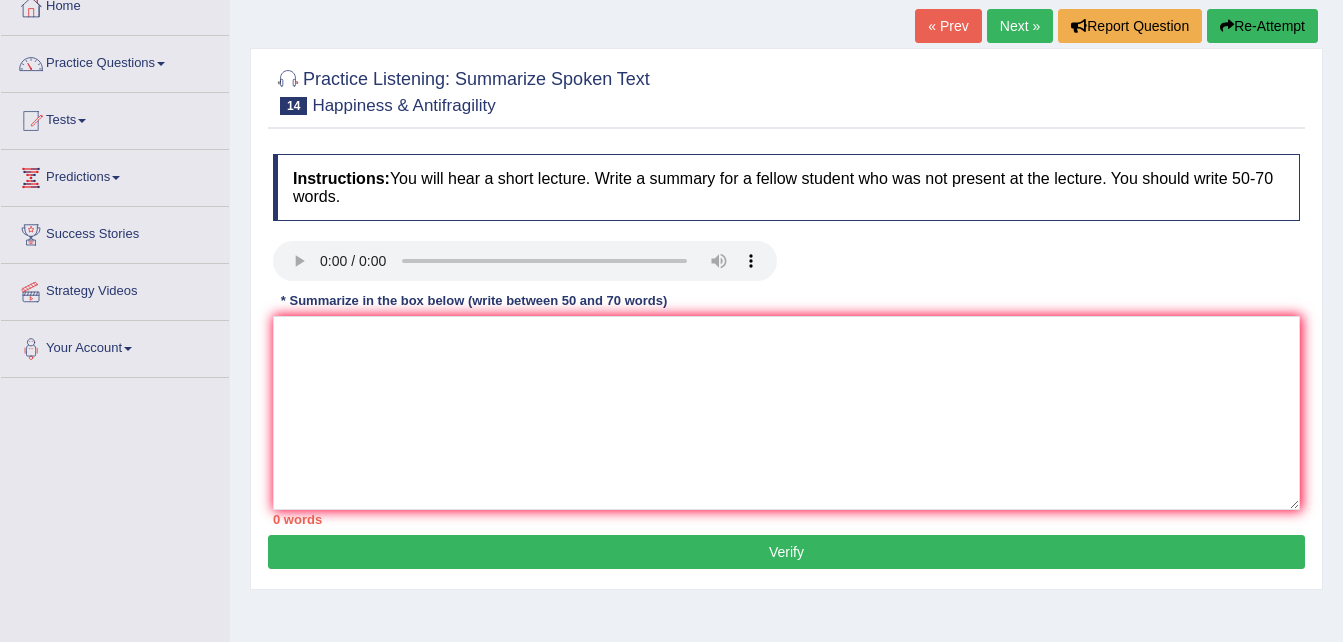 type 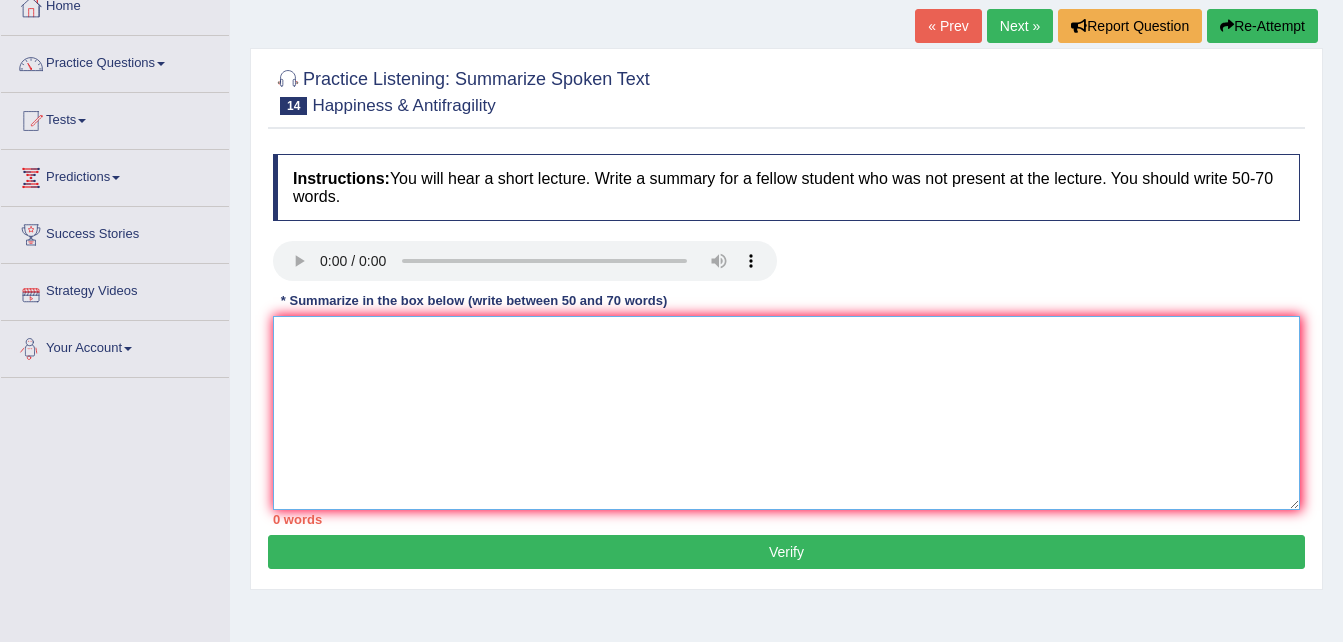 click at bounding box center [786, 413] 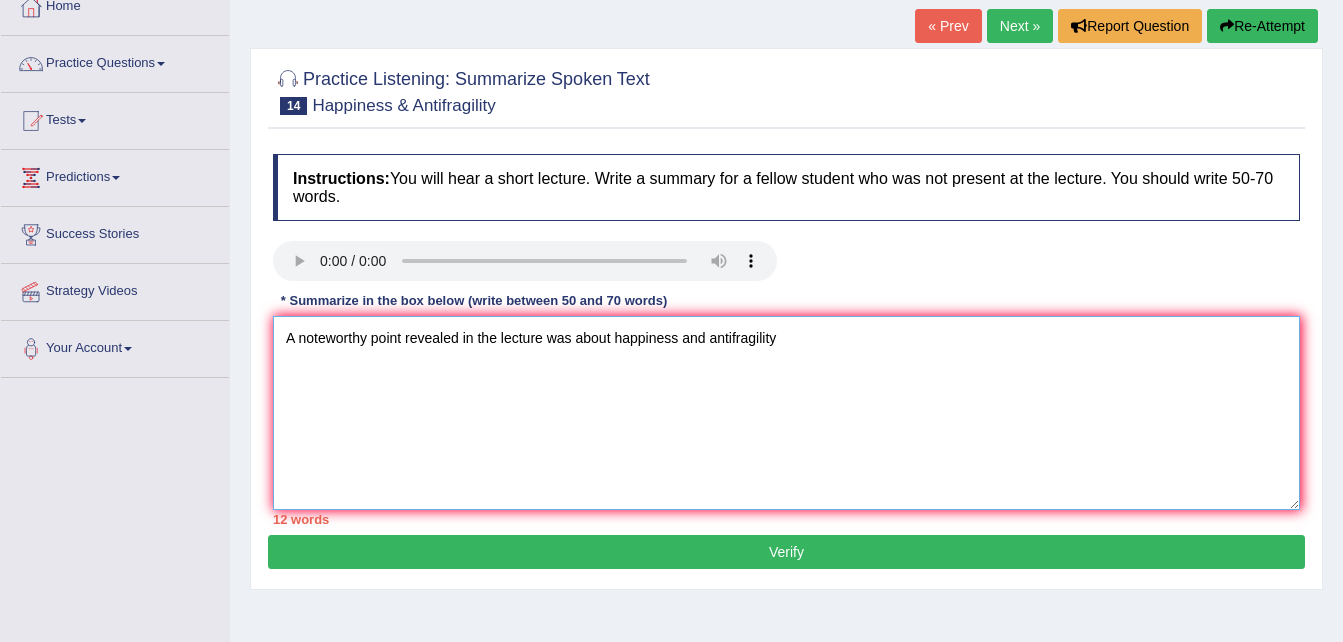 click on "A noteworthy point revealed in the lecture was about happiness and antifragility" at bounding box center [786, 413] 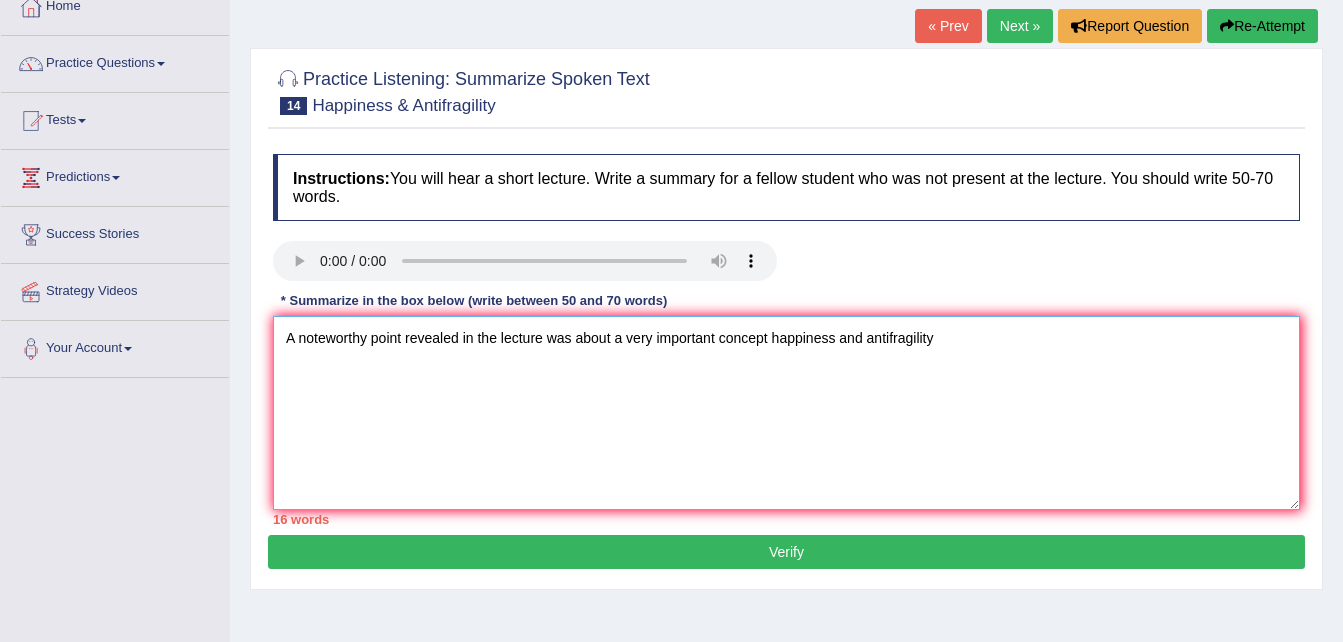 click on "A noteworthy point revealed in the lecture was about a very important concept happiness and antifragility" at bounding box center (786, 413) 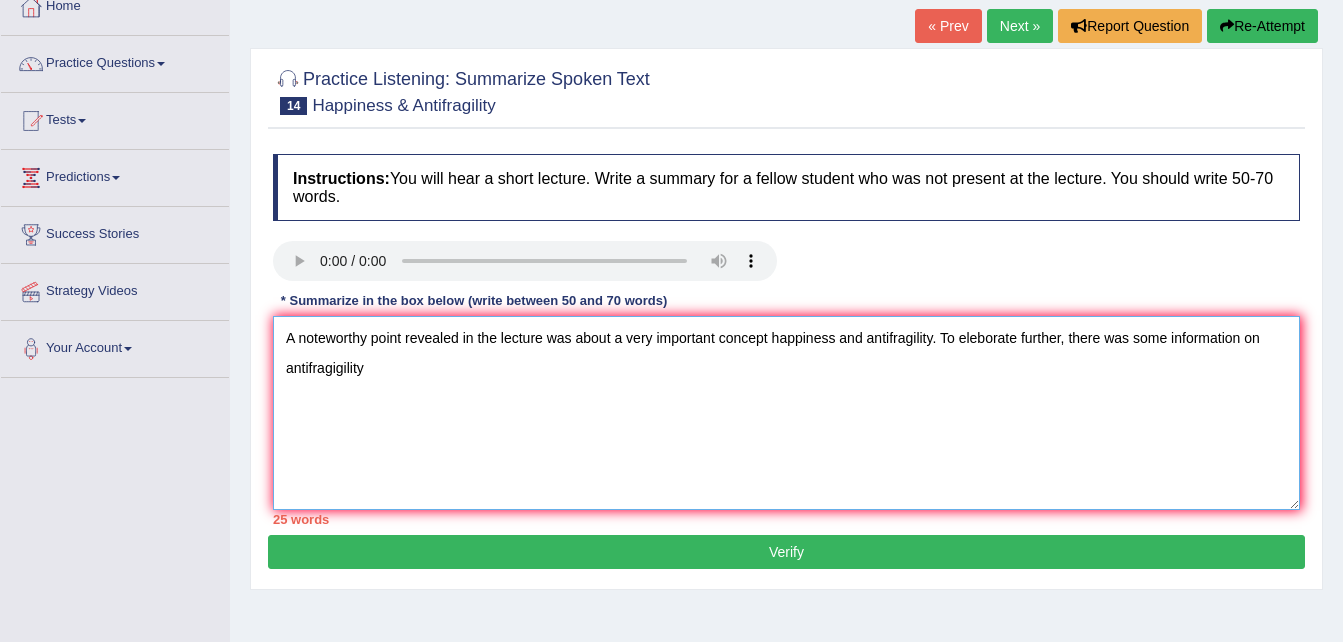 click on "A noteworthy point revealed in the lecture was about a very important concept happiness and antifragility. To eleborate further, there was some information on antifragigility" at bounding box center [786, 413] 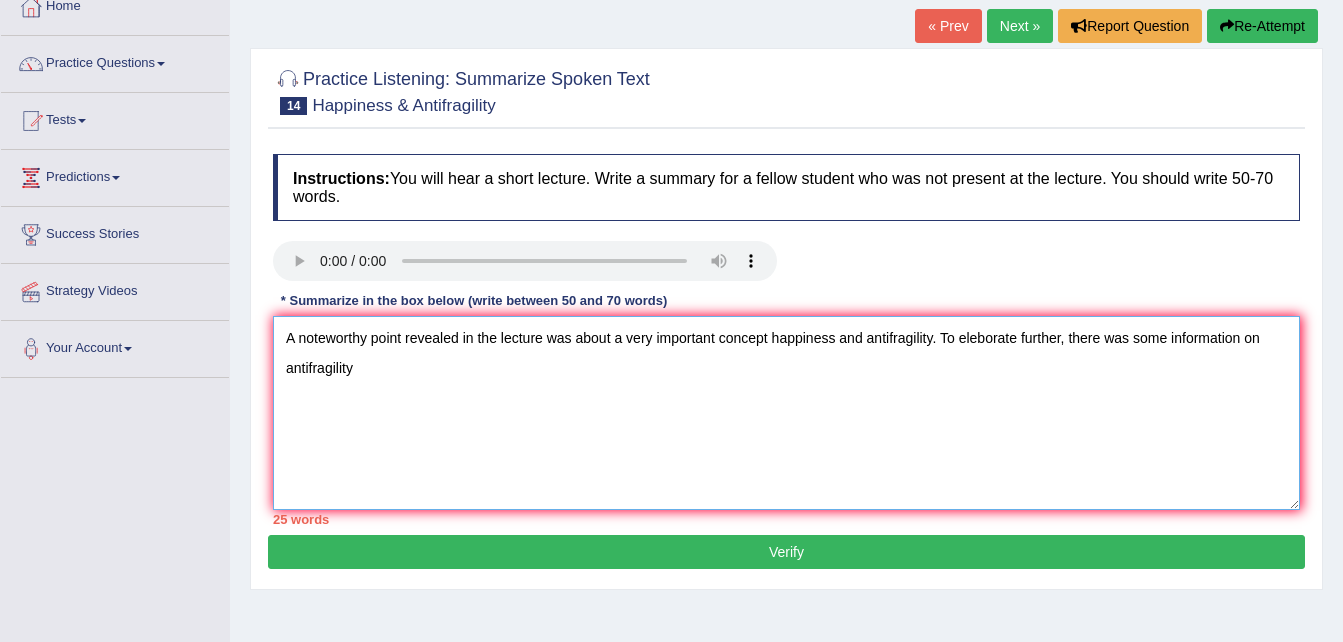 click on "A noteworthy point revealed in the lecture was about a very important concept happiness and antifragility. To eleborate further, there was some information on antifragility" at bounding box center (786, 413) 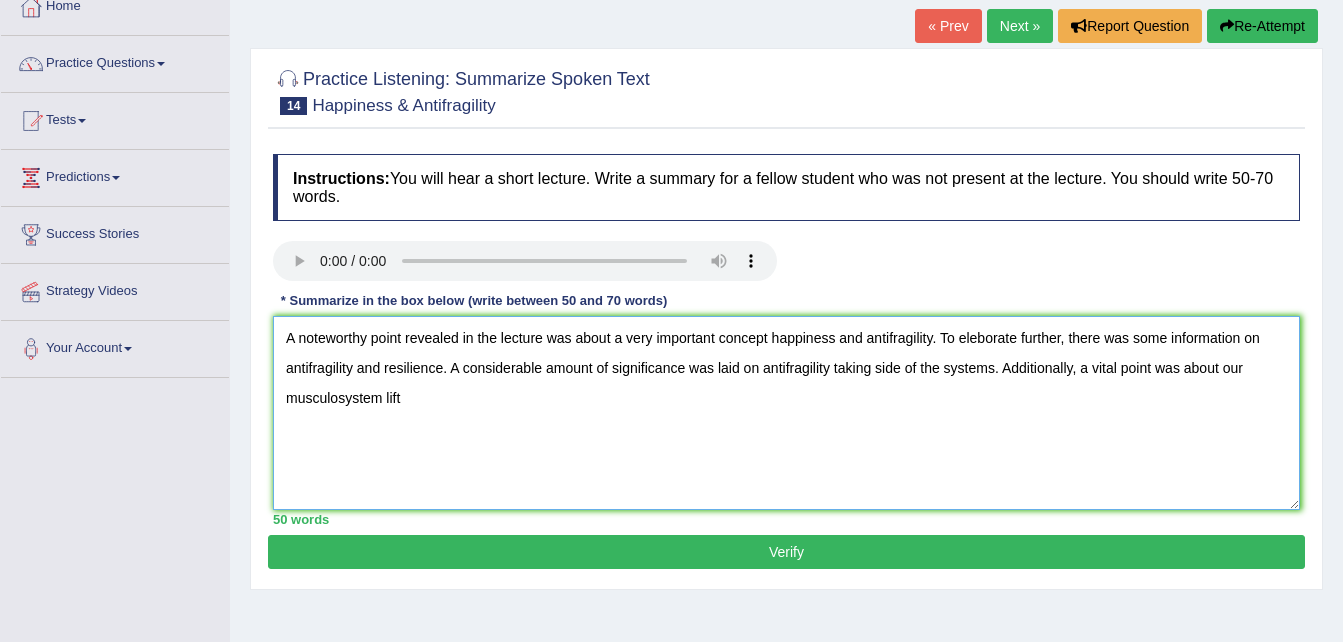 click on "A noteworthy point revealed in the lecture was about a very important concept happiness and antifragility. To eleborate further, there was some information on antifragility and resilience. A considerable amount of significance was laid on antifragility taking side of the systems. Additionally, a vital point was about our musculosystem lift" at bounding box center (786, 413) 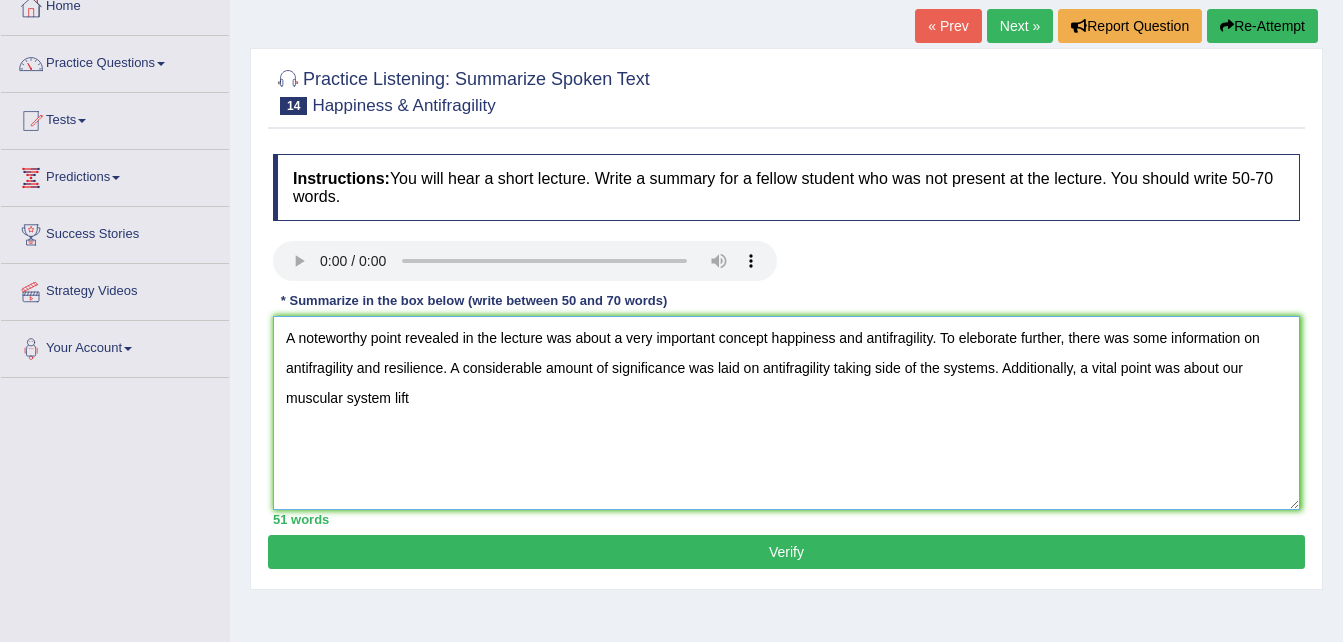 click on "A noteworthy point revealed in the lecture was about a very important concept happiness and antifragility. To eleborate further, there was some information on antifragility and resilience. A considerable amount of significance was laid on antifragility taking side of the systems. Additionally, a vital point was about our muscular system lift" at bounding box center [786, 413] 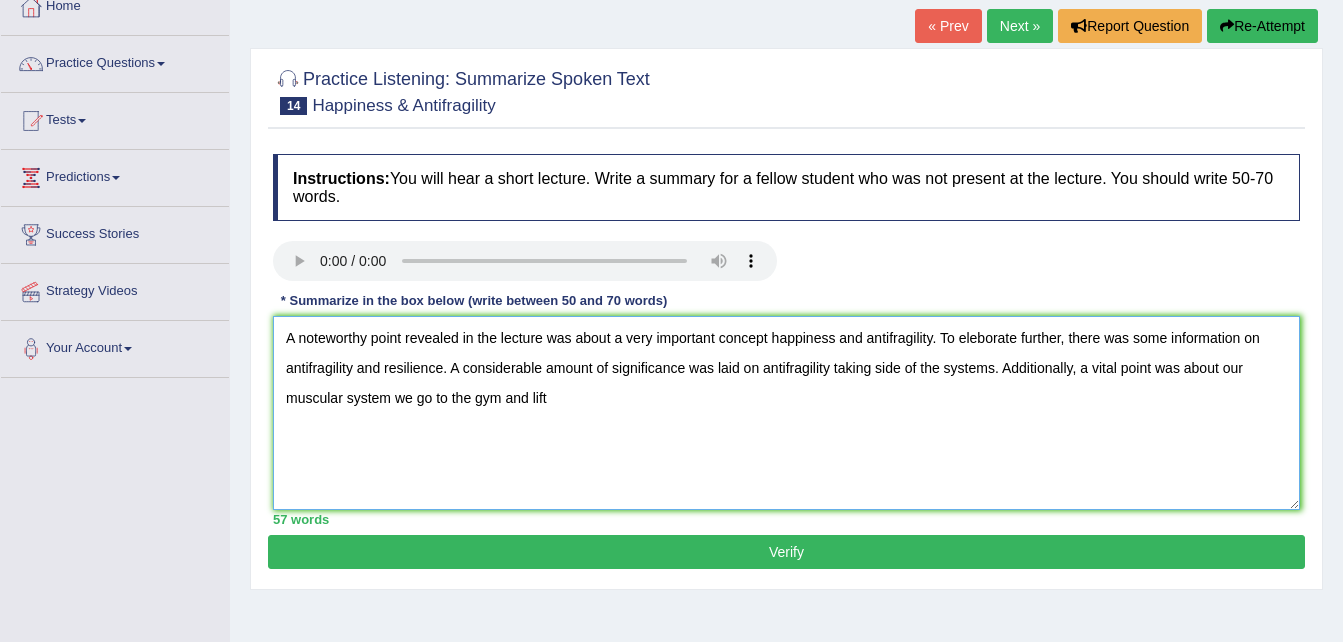 click on "A noteworthy point revealed in the lecture was about a very important concept happiness and antifragility. To eleborate further, there was some information on antifragility and resilience. A considerable amount of significance was laid on antifragility taking side of the systems. Additionally, a vital point was about our muscular system we go to the gym and lift" at bounding box center [786, 413] 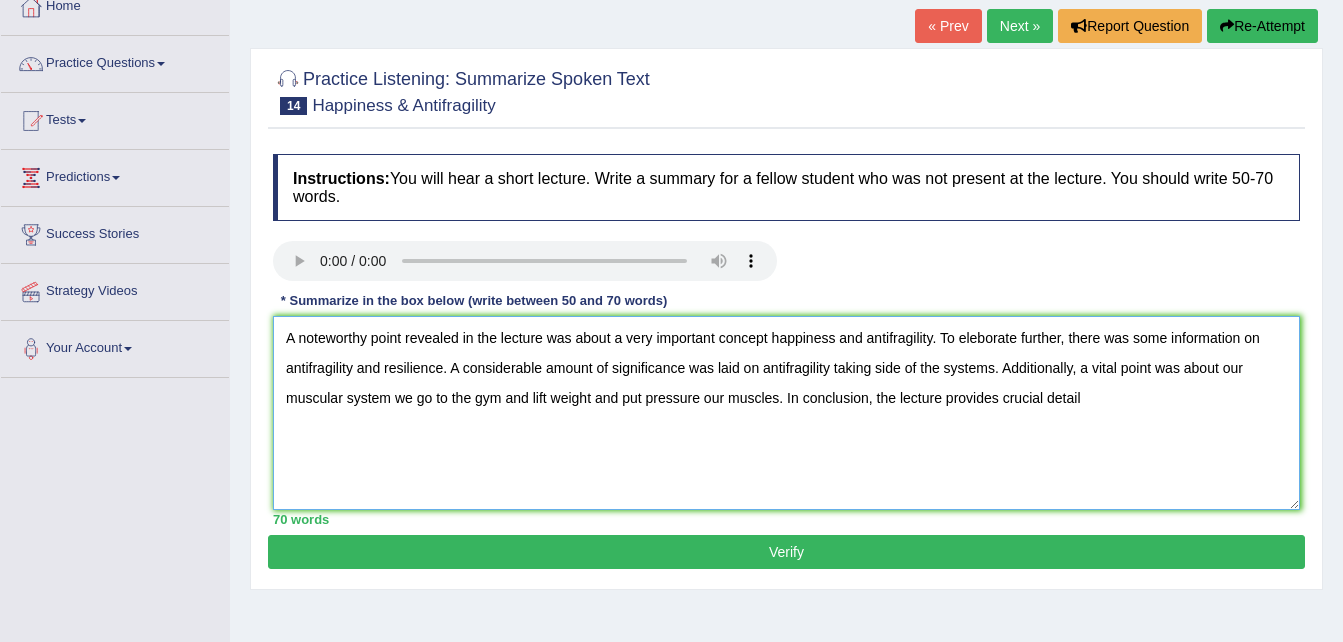click on "A noteworthy point revealed in the lecture was about a very important concept happiness and antifragility. To eleborate further, there was some information on antifragility and resilience. A considerable amount of significance was laid on antifragility taking side of the systems. Additionally, a vital point was about our muscular system we go to the gym and lift weight and put pressure our muscles. In conclusion, the lecture provides crucial detail" at bounding box center (786, 413) 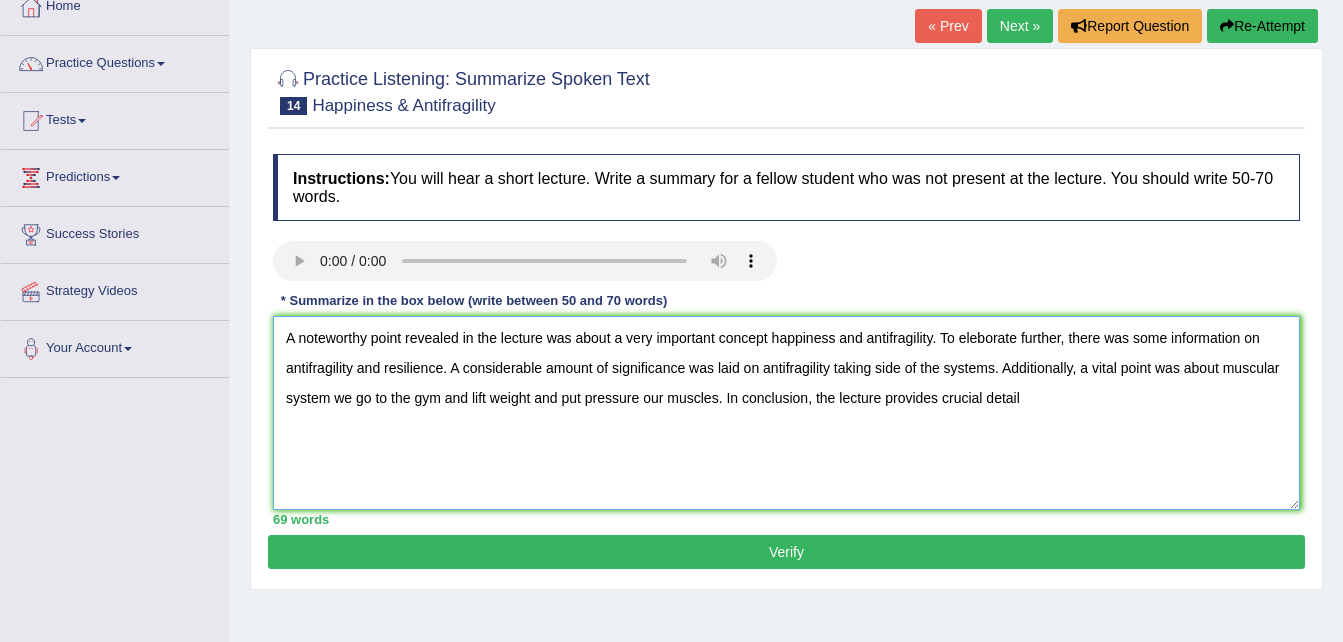 click on "A noteworthy point revealed in the lecture was about a very important concept happiness and antifragility. To eleborate further, there was some information on antifragility and resilience. A considerable amount of significance was laid on antifragility taking side of the systems. Additionally, a vital point was about muscular system we go to the gym and lift weight and put pressure our muscles. In conclusion, the lecture provides crucial detail" at bounding box center (786, 413) 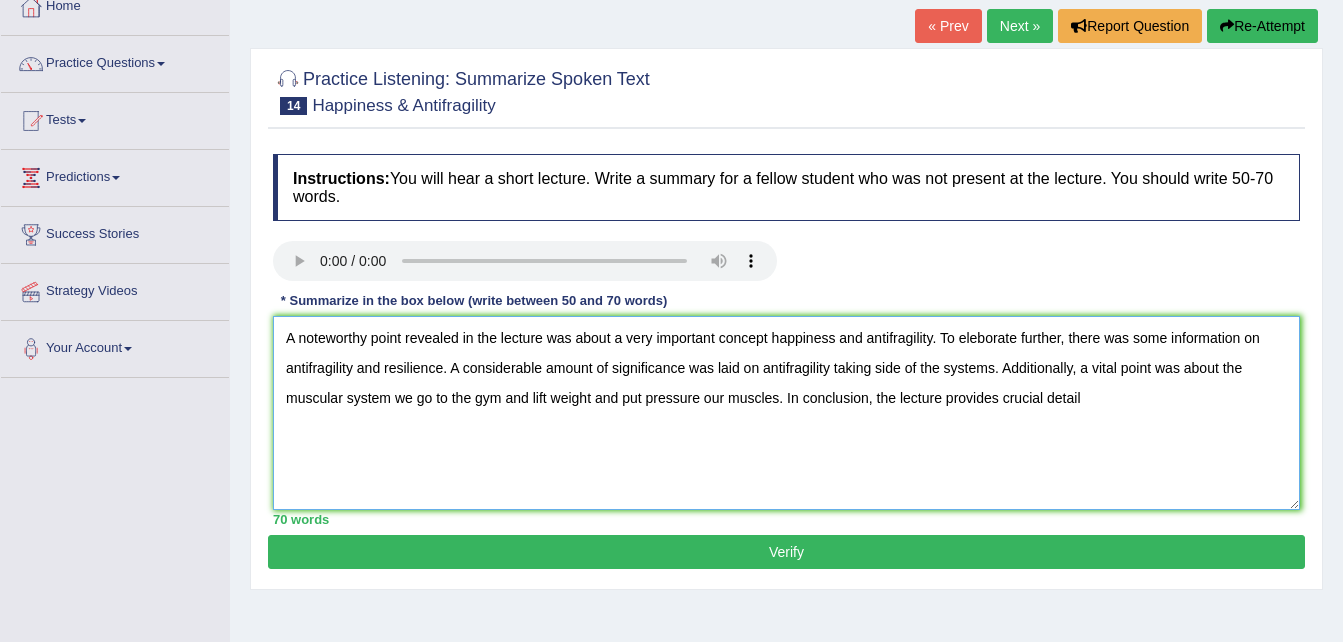 click on "A noteworthy point revealed in the lecture was about a very important concept happiness and antifragility. To eleborate further, there was some information on antifragility and resilience. A considerable amount of significance was laid on antifragility taking side of the systems. Additionally, a vital point was about the muscular system we go to the gym and lift weight and put pressure our muscles. In conclusion, the lecture provides crucial detail" at bounding box center [786, 413] 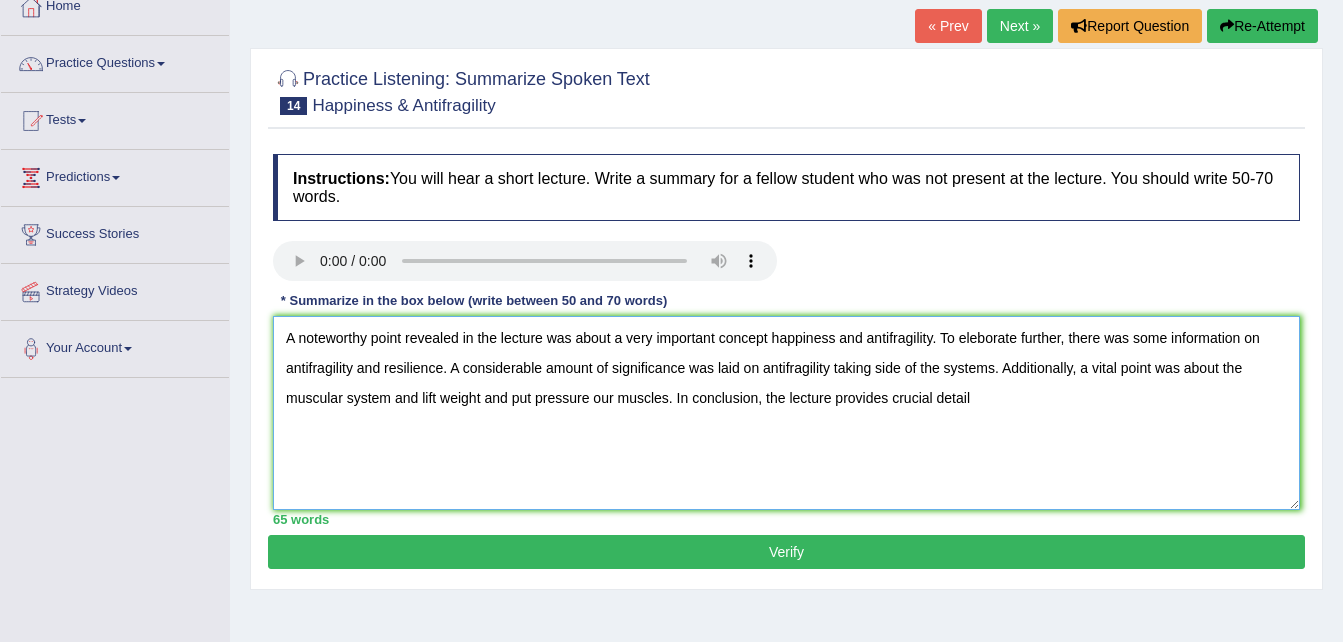 click on "A noteworthy point revealed in the lecture was about a very important concept happiness and antifragility. To eleborate further, there was some information on antifragility and resilience. A considerable amount of significance was laid on antifragility taking side of the systems. Additionally, a vital point was about the muscular system and lift weight and put pressure our muscles. In conclusion, the lecture provides crucial detail" at bounding box center (786, 413) 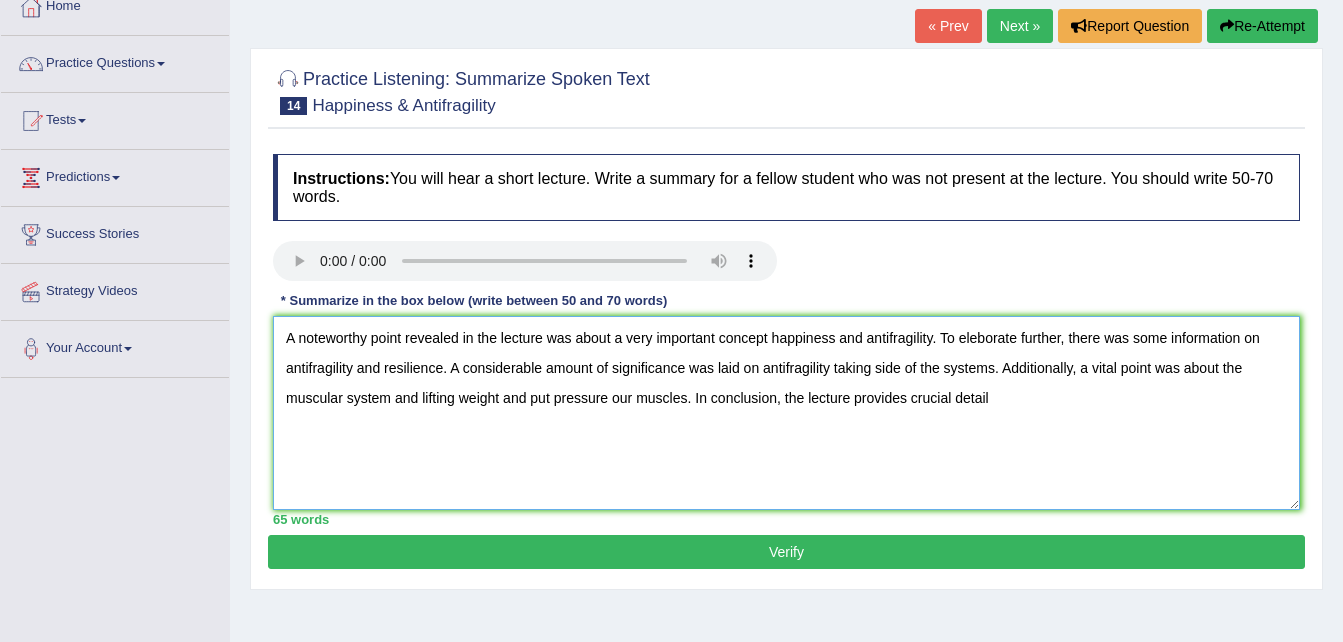 click on "A noteworthy point revealed in the lecture was about a very important concept happiness and antifragility. To eleborate further, there was some information on antifragility and resilience. A considerable amount of significance was laid on antifragility taking side of the systems. Additionally, a vital point was about the muscular system and lifting weight and put pressure our muscles. In conclusion, the lecture provides crucial detail" at bounding box center (786, 413) 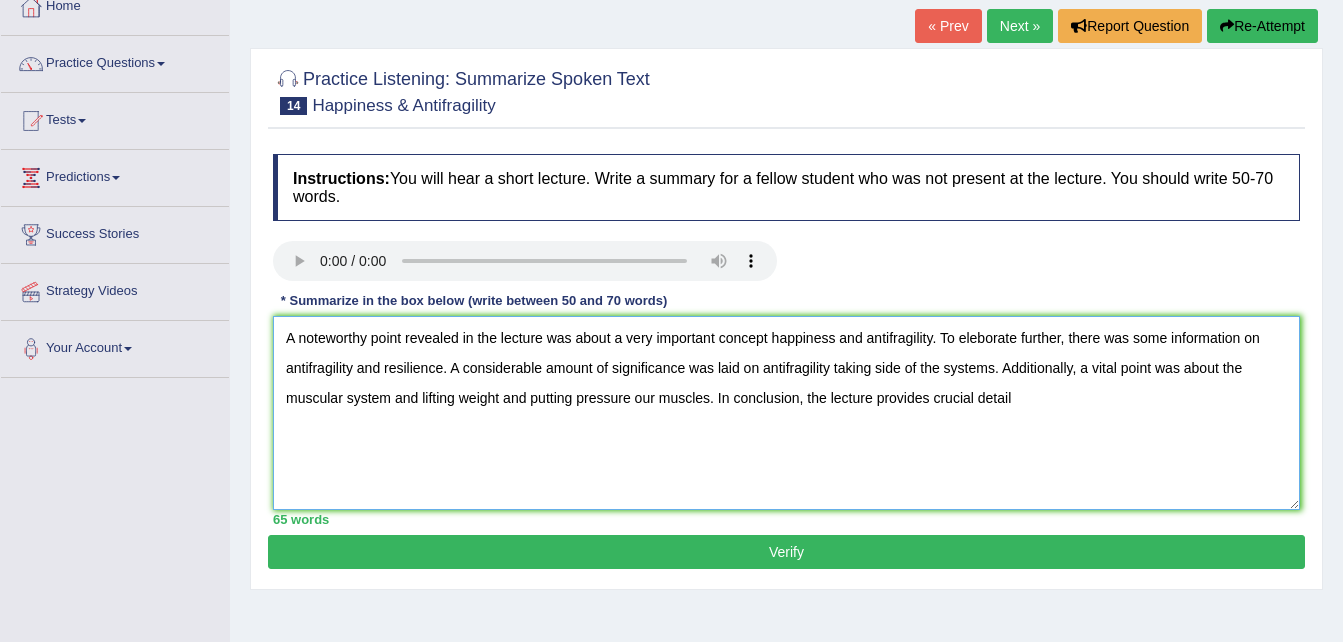 click on "A noteworthy point revealed in the lecture was about a very important concept happiness and antifragility. To eleborate further, there was some information on antifragility and resilience. A considerable amount of significance was laid on antifragility taking side of the systems. Additionally, a vital point was about the muscular system and lifting weight and putting pressure our muscles. In conclusion, the lecture provides crucial detail" at bounding box center [786, 413] 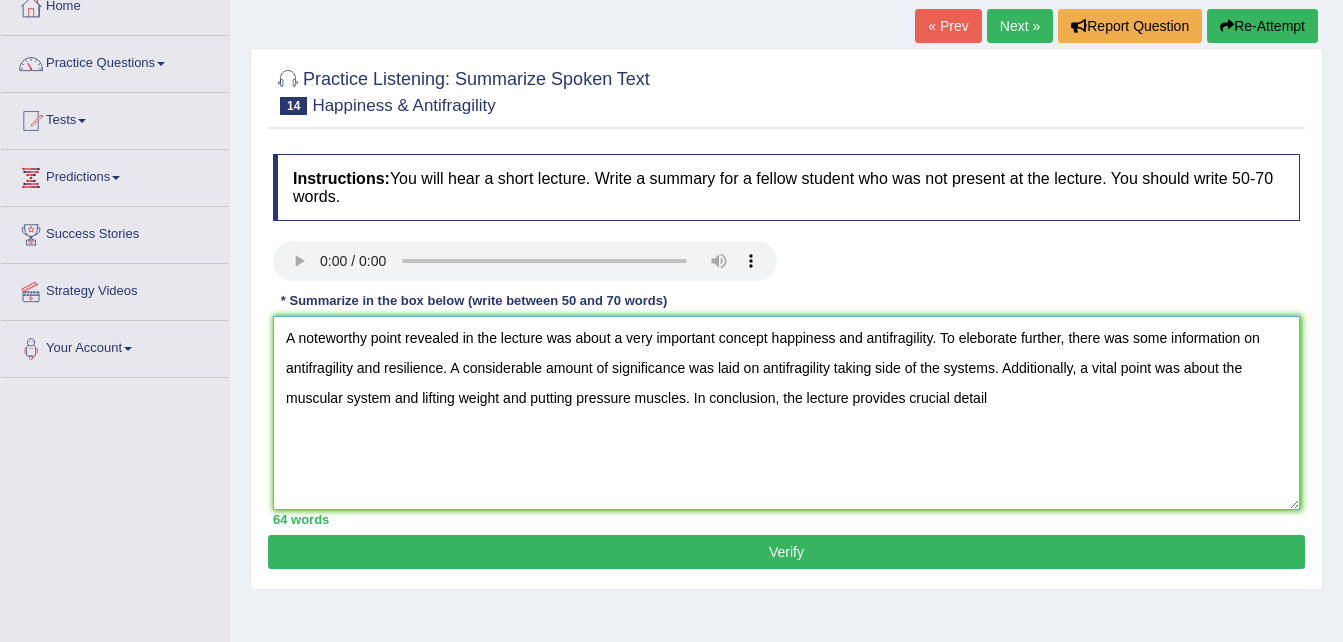 click on "A noteworthy point revealed in the lecture was about a very important concept happiness and antifragility. To eleborate further, there was some information on antifragility and resilience. A considerable amount of significance was laid on antifragility taking side of the systems. Additionally, a vital point was about the muscular system and lifting weight and putting pressure muscles. In conclusion, the lecture provides crucial detail" at bounding box center [786, 413] 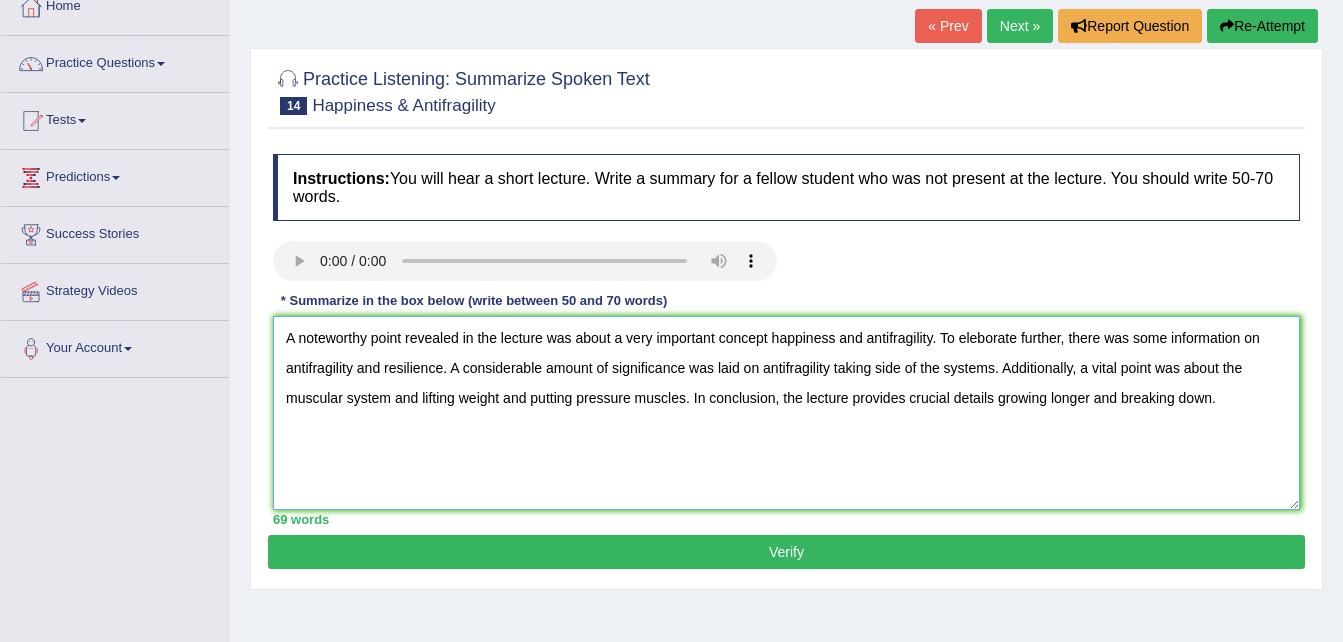 click on "A noteworthy point revealed in the lecture was about a very important concept happiness and antifragility. To eleborate further, there was some information on antifragility and resilience. A considerable amount of significance was laid on antifragility taking side of the systems. Additionally, a vital point was about the muscular system and lifting weight and putting pressure muscles. In conclusion, the lecture provides crucial details growing longer and breaking down." at bounding box center (786, 413) 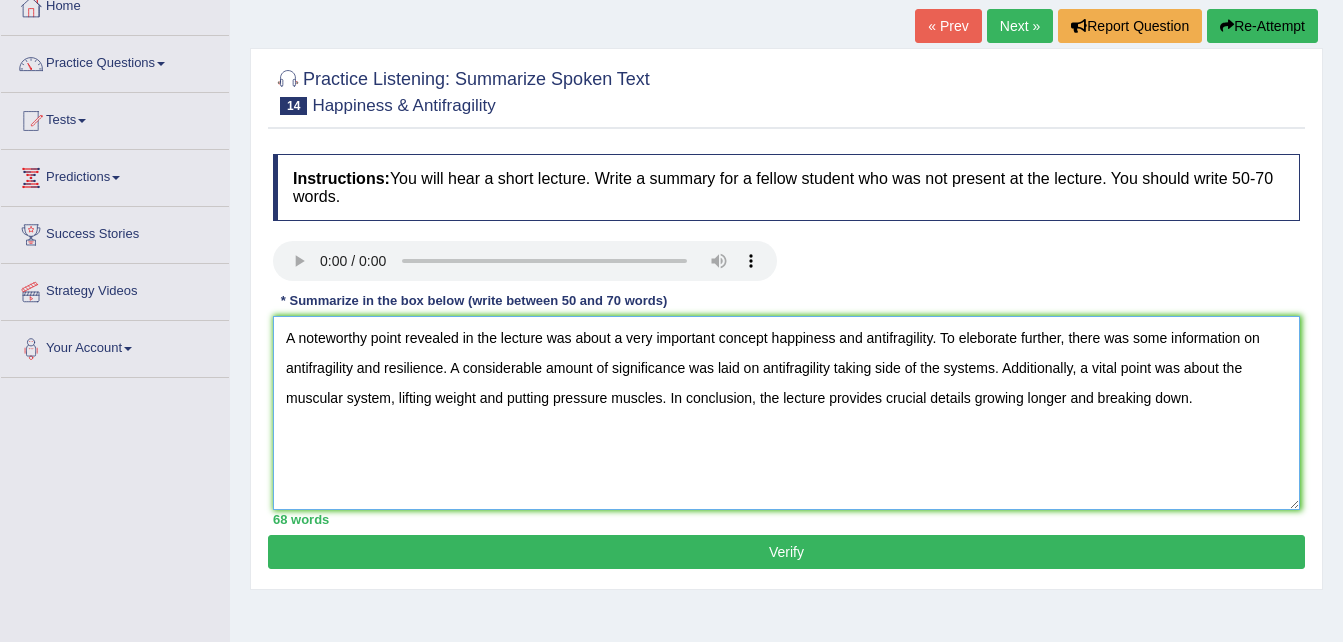 click on "A noteworthy point revealed in the lecture was about a very important concept happiness and antifragility. To eleborate further, there was some information on antifragility and resilience. A considerable amount of significance was laid on antifragility taking side of the systems. Additionally, a vital point was about the muscular system, lifting weight and putting pressure muscles. In conclusion, the lecture provides crucial details growing longer and breaking down." at bounding box center (786, 413) 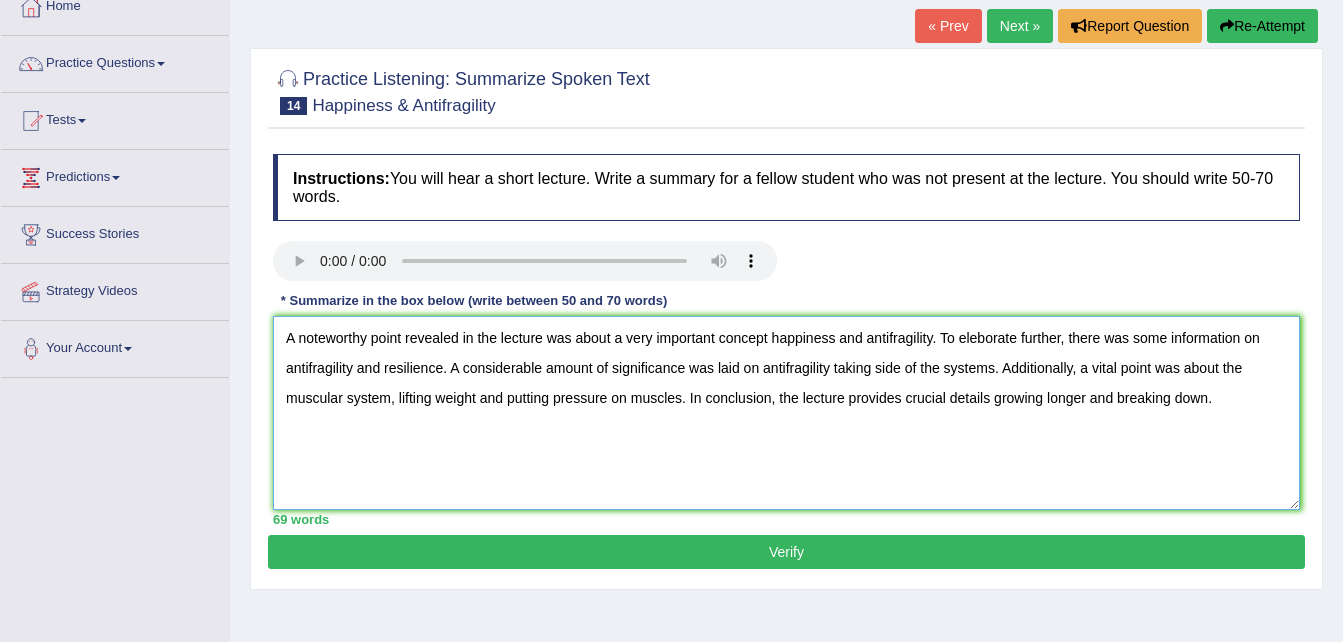 click on "A noteworthy point revealed in the lecture was about a very important concept happiness and antifragility. To eleborate further, there was some information on antifragility and resilience. A considerable amount of significance was laid on antifragility taking side of the systems. Additionally, a vital point was about the muscular system, lifting weight and putting pressure on muscles. In conclusion, the lecture provides crucial details growing longer and breaking down." at bounding box center [786, 413] 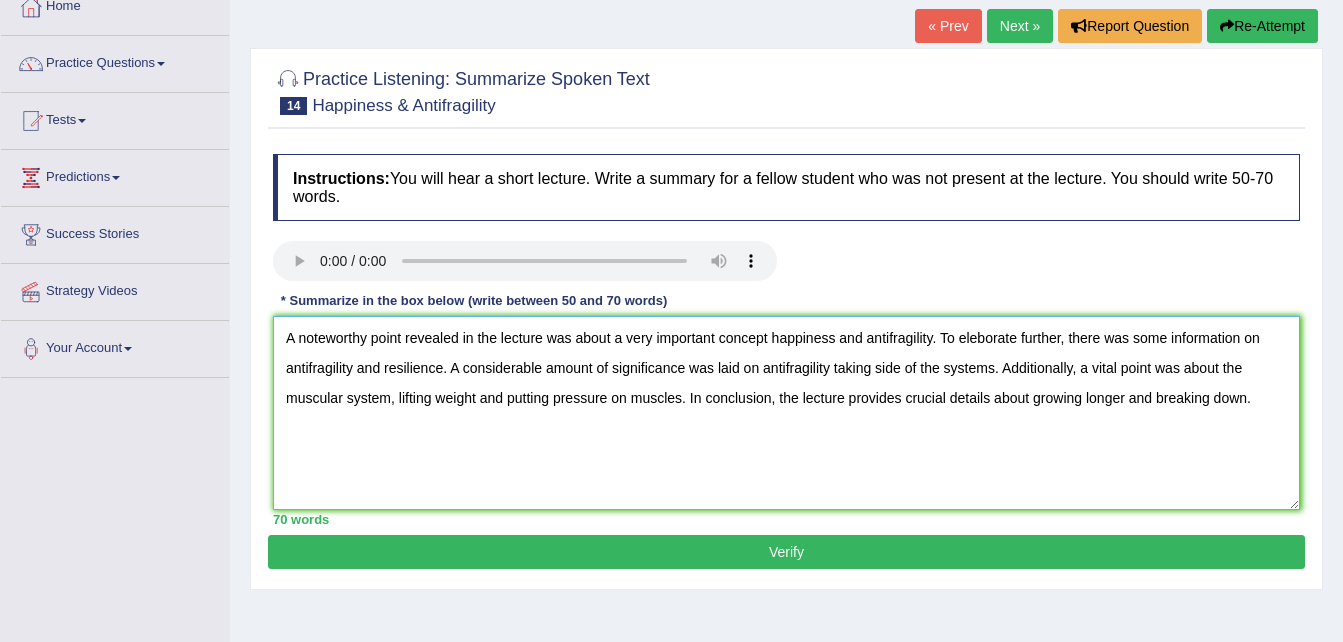 click on "A noteworthy point revealed in the lecture was about a very important concept happiness and antifragility. To eleborate further, there was some information on antifragility and resilience. A considerable amount of significance was laid on antifragility taking side of the systems. Additionally, a vital point was about the muscular system, lifting weight and putting pressure on muscles. In conclusion, the lecture provides crucial details about growing longer and breaking down." at bounding box center (786, 413) 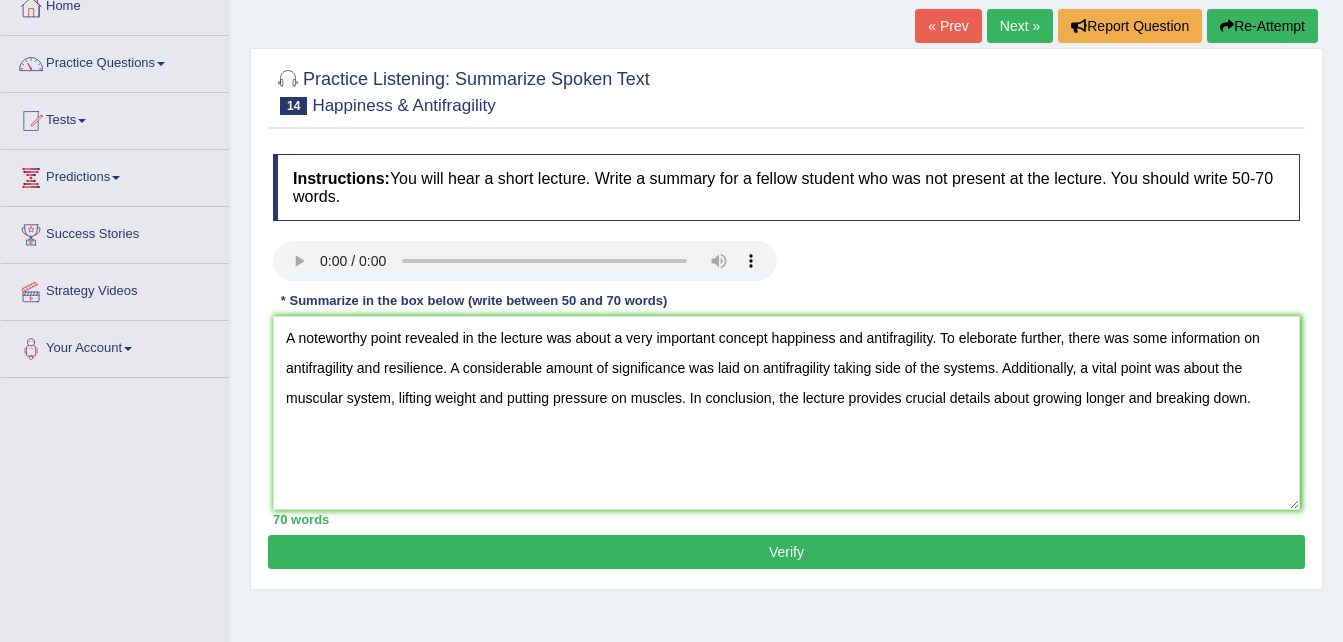 click on "Verify" at bounding box center (786, 552) 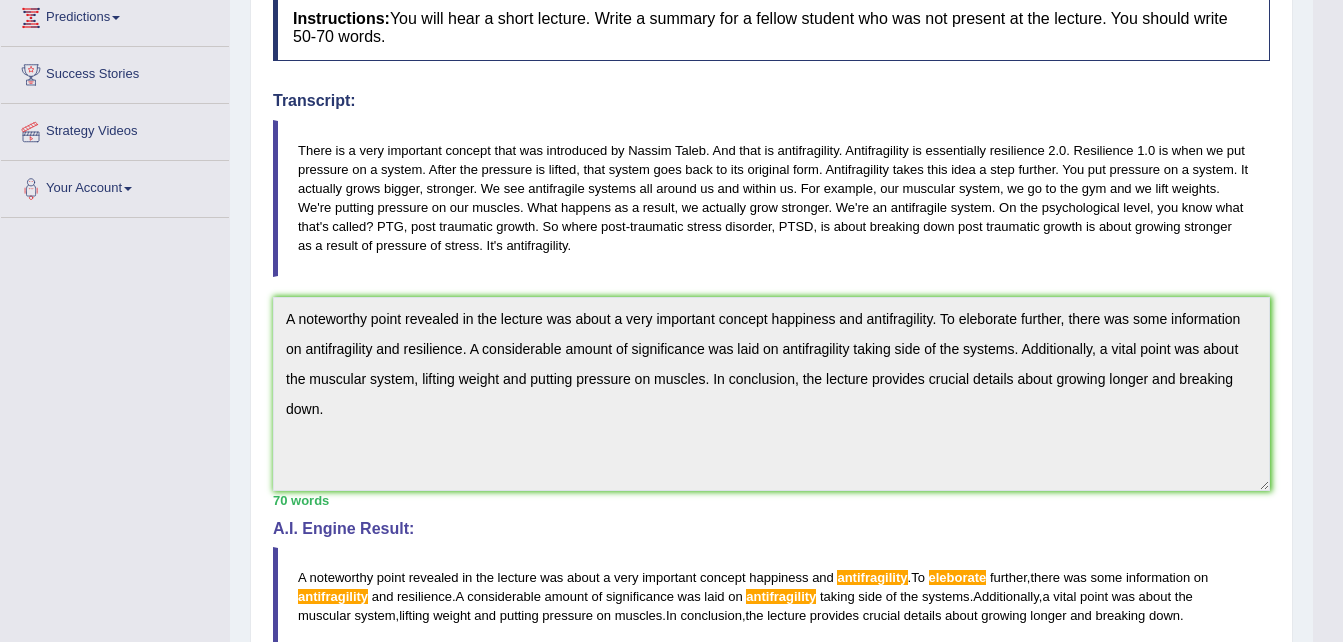 scroll, scrollTop: 320, scrollLeft: 0, axis: vertical 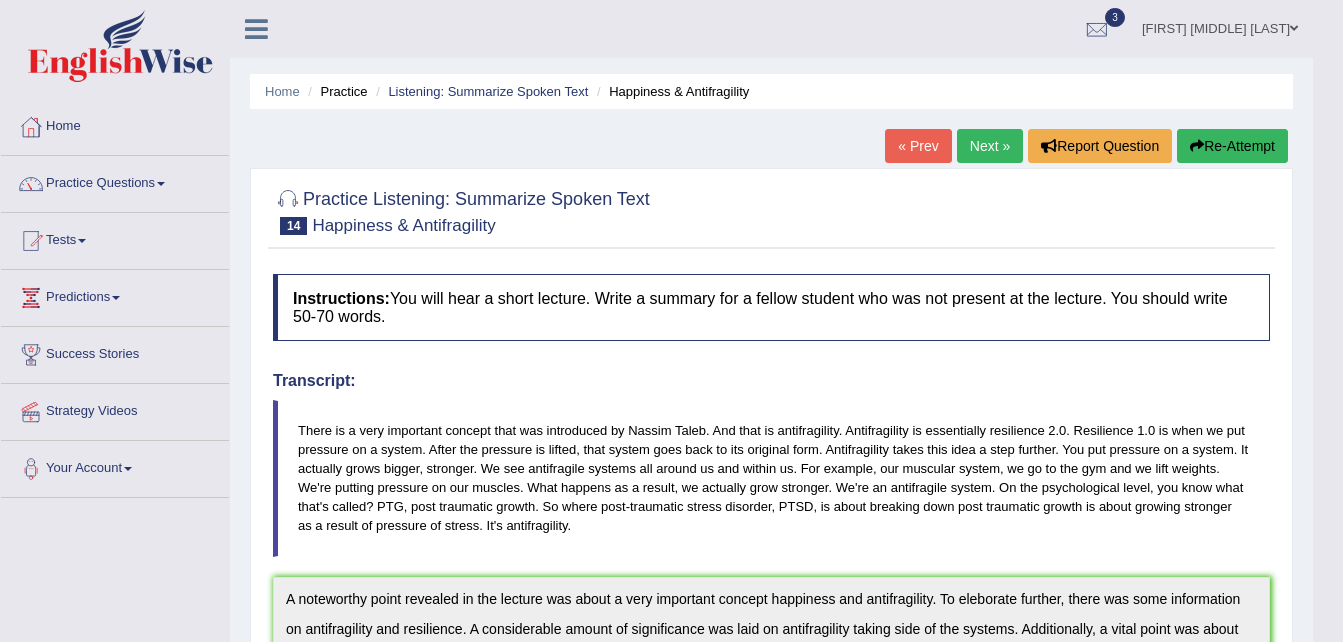 click on "Next »" at bounding box center (990, 146) 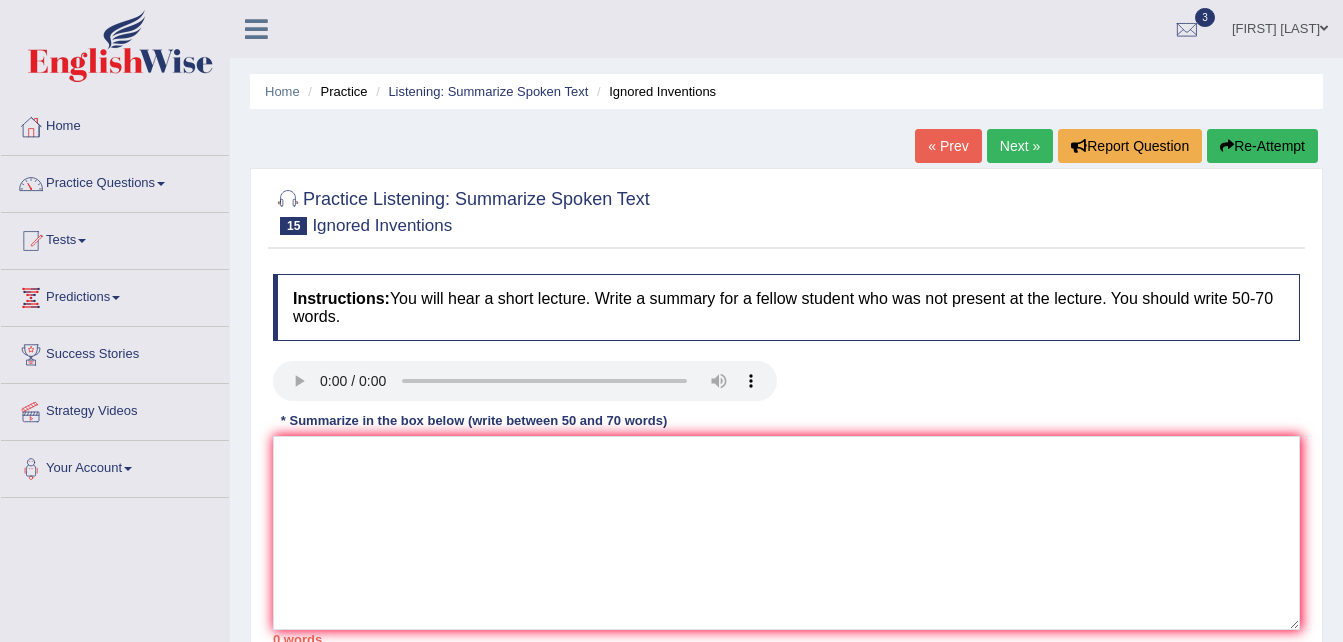 scroll, scrollTop: 0, scrollLeft: 0, axis: both 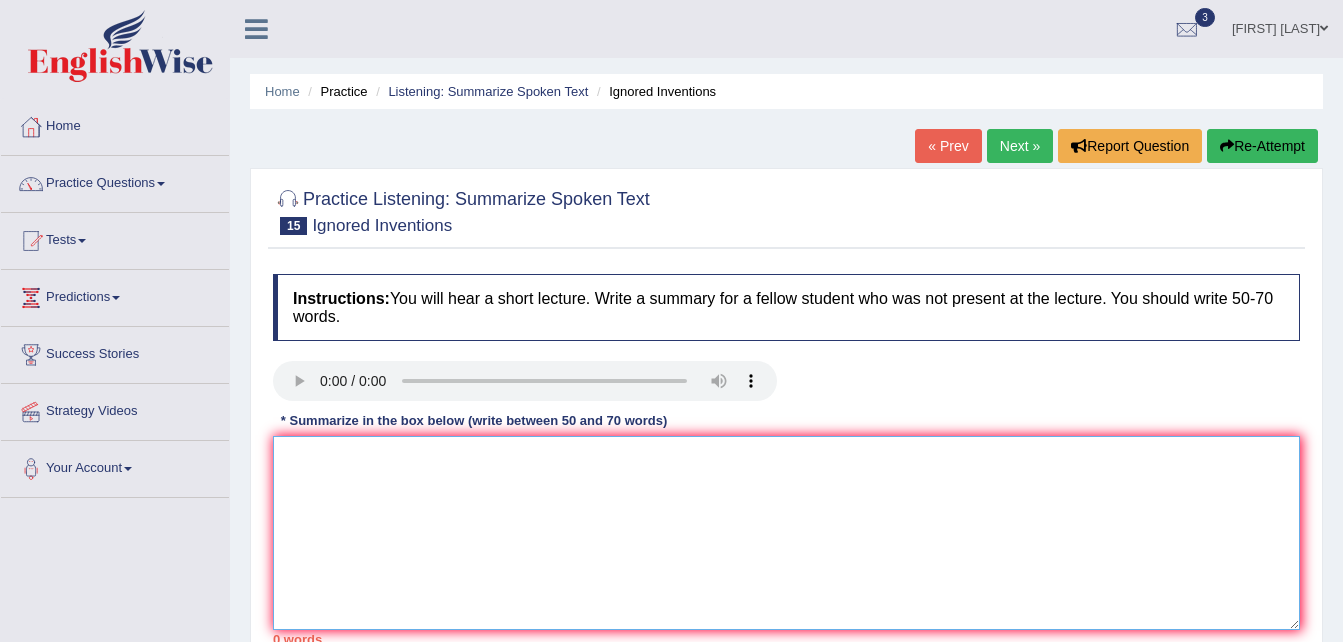 click at bounding box center [786, 533] 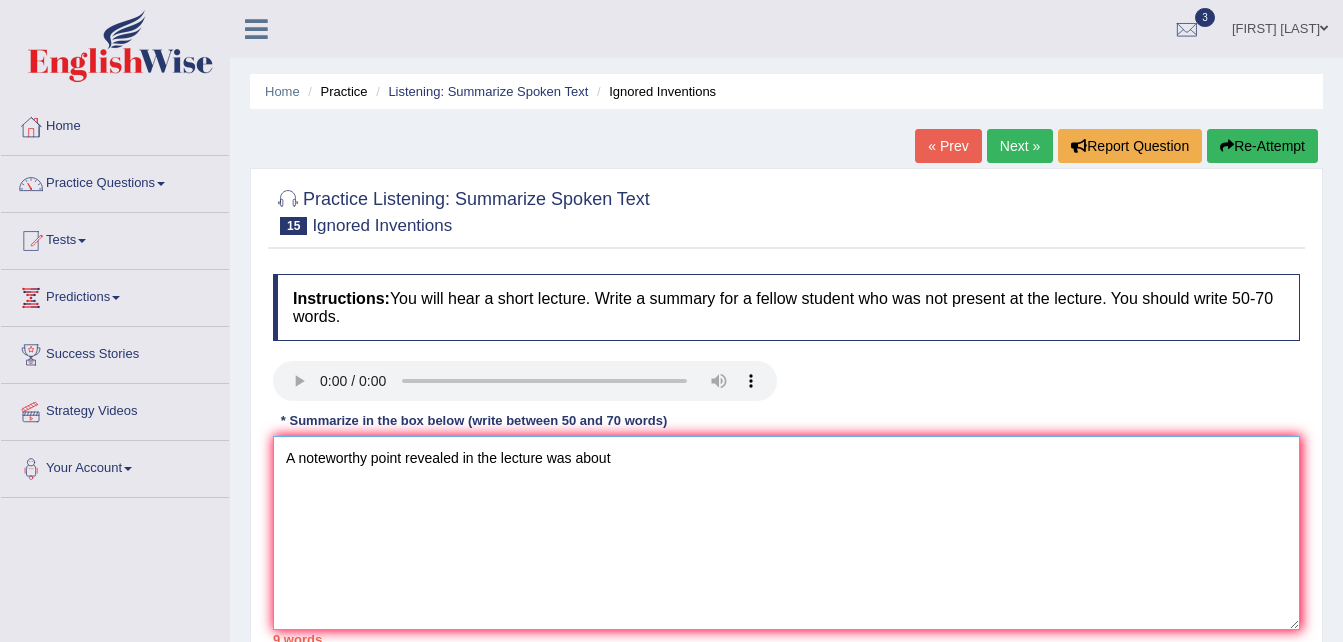 click on "A noteworthy point revealed in the lecture was about" at bounding box center (786, 533) 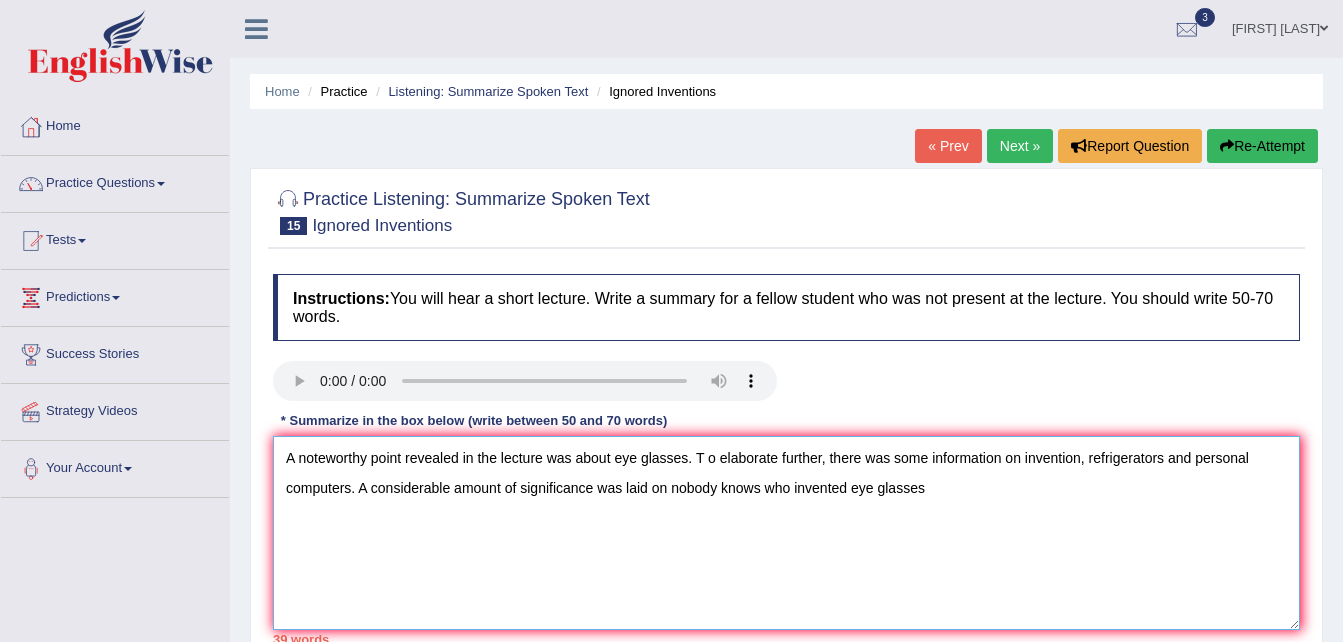 click on "A noteworthy point revealed in the lecture was about eye glasses. T o elaborate further, there was some information on invention, refrigerators and personal computers. A considerable amount of significance was laid on nobody knows who invented eye glasses" at bounding box center (786, 533) 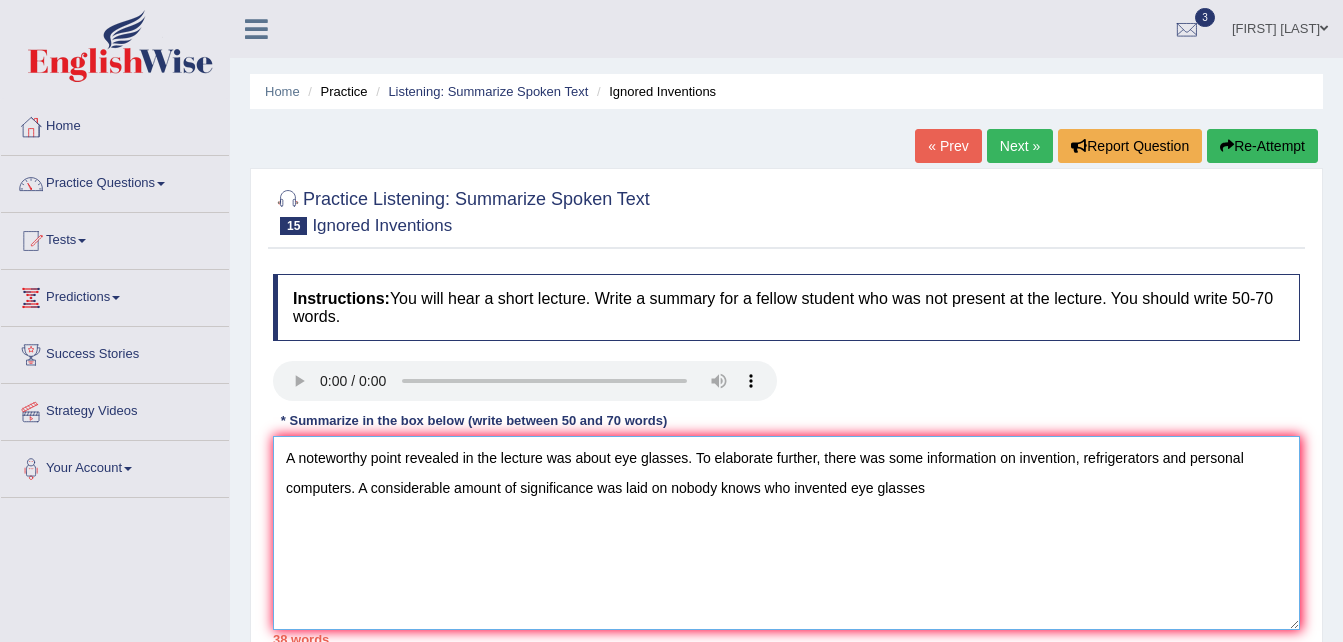 click on "A noteworthy point revealed in the lecture was about eye glasses. To elaborate further, there was some information on invention, refrigerators and personal computers. A considerable amount of significance was laid on nobody knows who invented eye glasses" at bounding box center [786, 533] 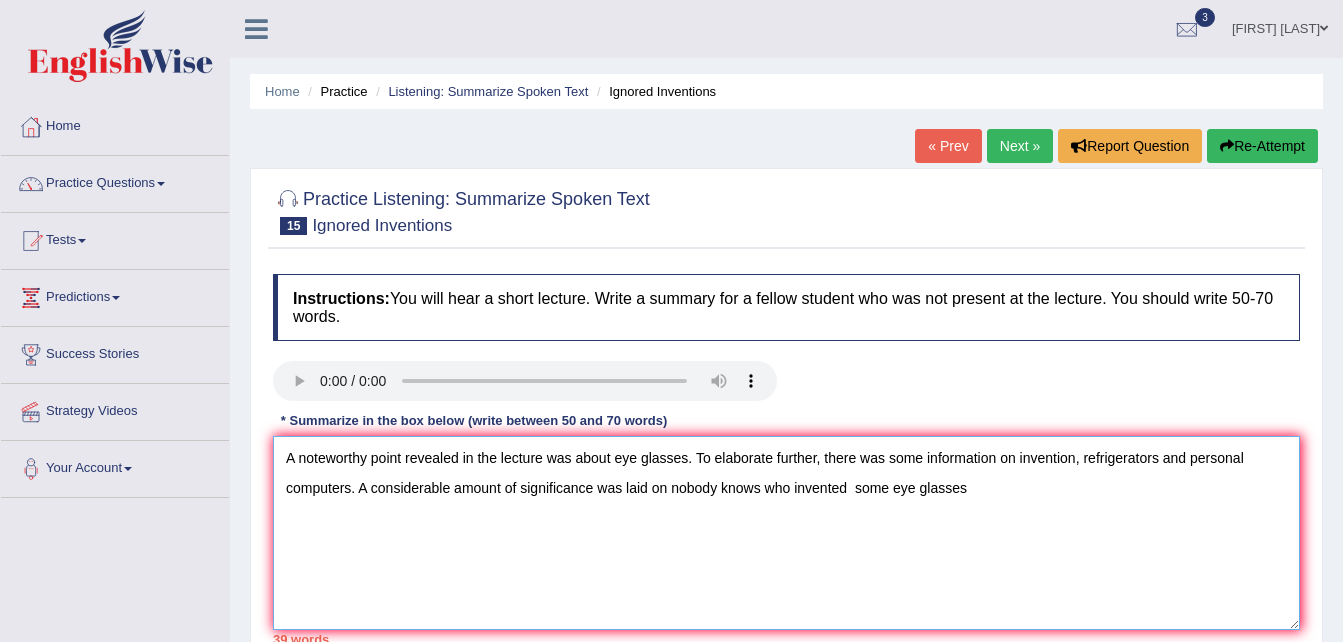 click on "A noteworthy point revealed in the lecture was about eye glasses. To elaborate further, there was some information on invention, refrigerators and personal computers. A considerable amount of significance was laid on nobody knows who invented  some eye glasses" at bounding box center (786, 533) 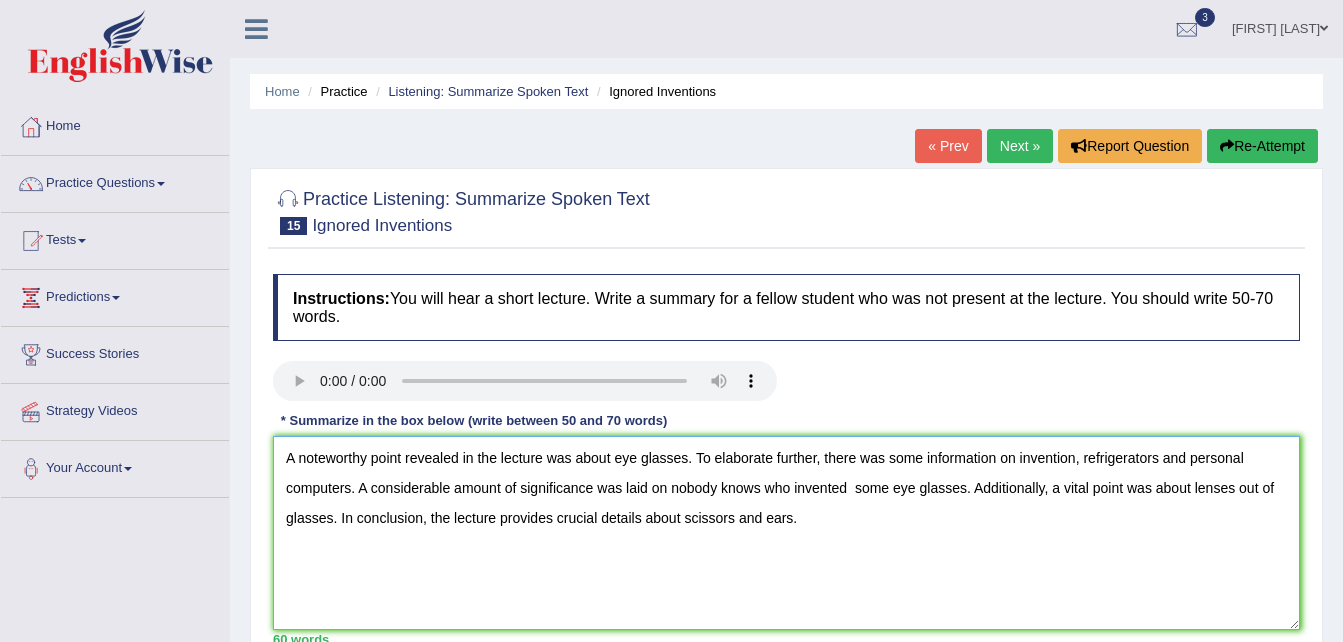 click on "A noteworthy point revealed in the lecture was about eye glasses. To elaborate further, there was some information on invention, refrigerators and personal computers. A considerable amount of significance was laid on nobody knows who invented  some eye glasses. Additionally, a vital point was about lenses out of glasses. In conclusion, the lecture provides crucial details about scissors and ears." at bounding box center (786, 533) 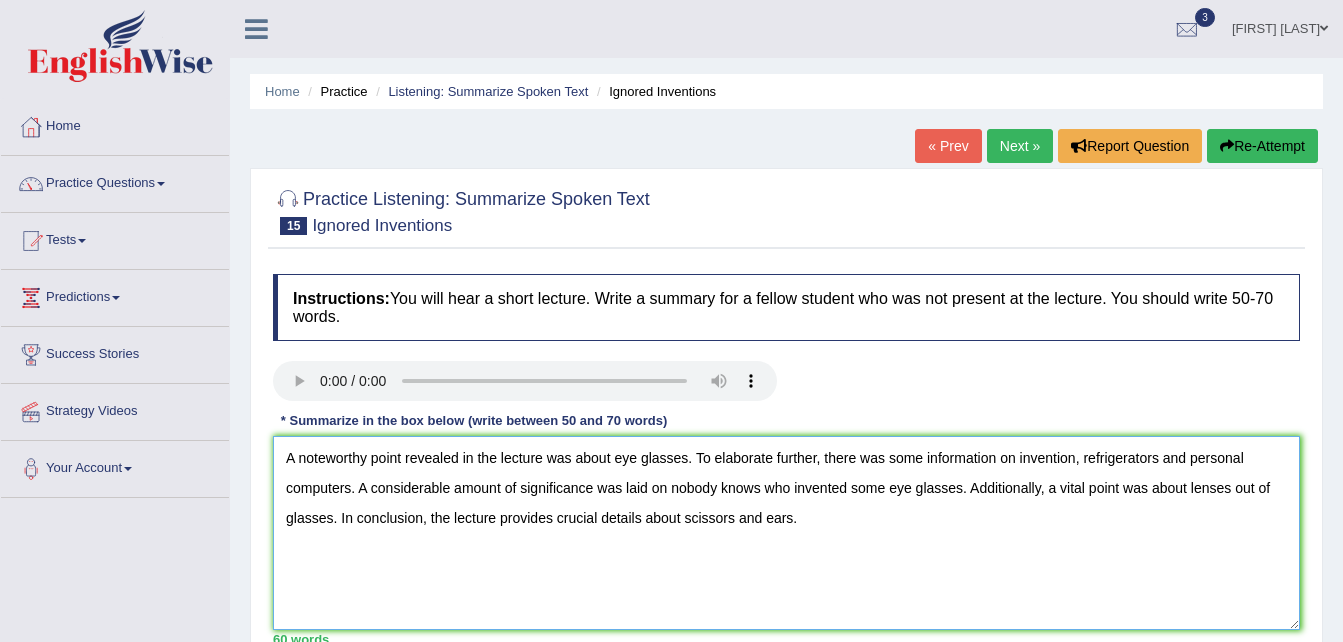 click on "A noteworthy point revealed in the lecture was about eye glasses. To elaborate further, there was some information on invention, refrigerators and personal computers. A considerable amount of significance was laid on nobody knows who invented some eye glasses. Additionally, a vital point was about lenses out of glasses. In conclusion, the lecture provides crucial details about scissors and ears." at bounding box center (786, 533) 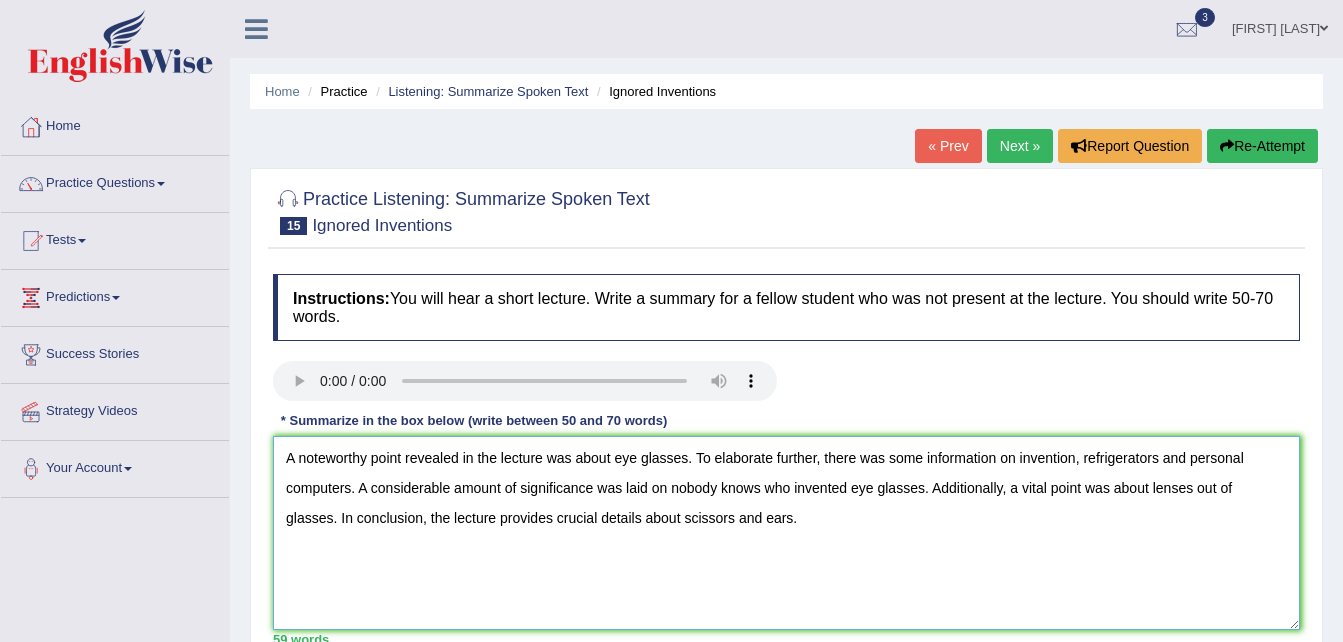 click on "A noteworthy point revealed in the lecture was about eye glasses. To elaborate further, there was some information on invention, refrigerators and personal computers. A considerable amount of significance was laid on nobody knows who invented eye glasses. Additionally, a vital point was about lenses out of glasses. In conclusion, the lecture provides crucial details about scissors and ears." at bounding box center [786, 533] 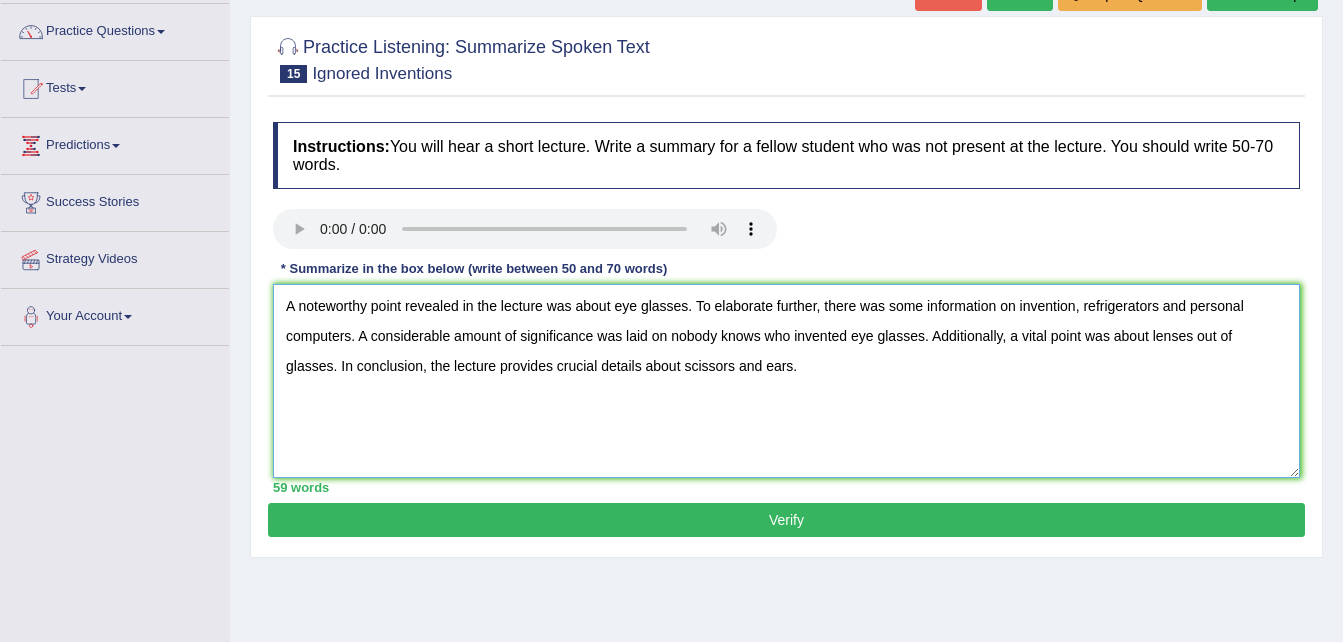 scroll, scrollTop: 161, scrollLeft: 0, axis: vertical 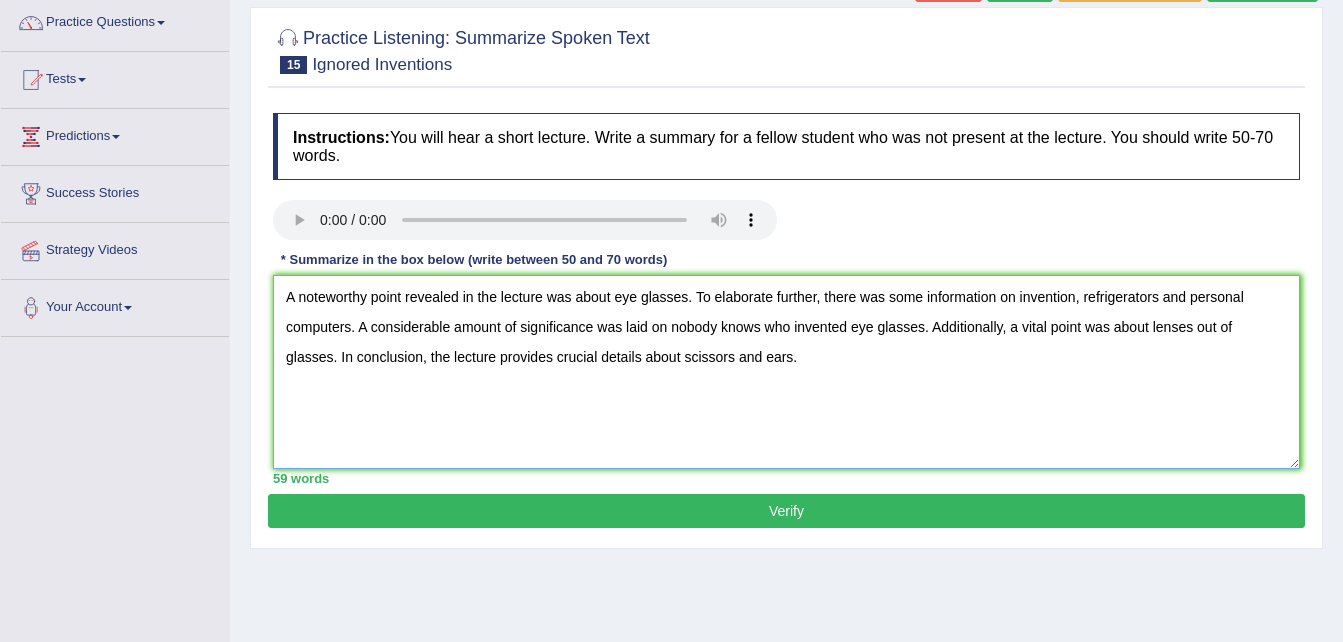 type on "A noteworthy point revealed in the lecture was about eye glasses. To elaborate further, there was some information on invention, refrigerators and personal computers. A considerable amount of significance was laid on nobody knows who invented eye glasses. Additionally, a vital point was about lenses out of glasses. In conclusion, the lecture provides crucial details about scissors and ears." 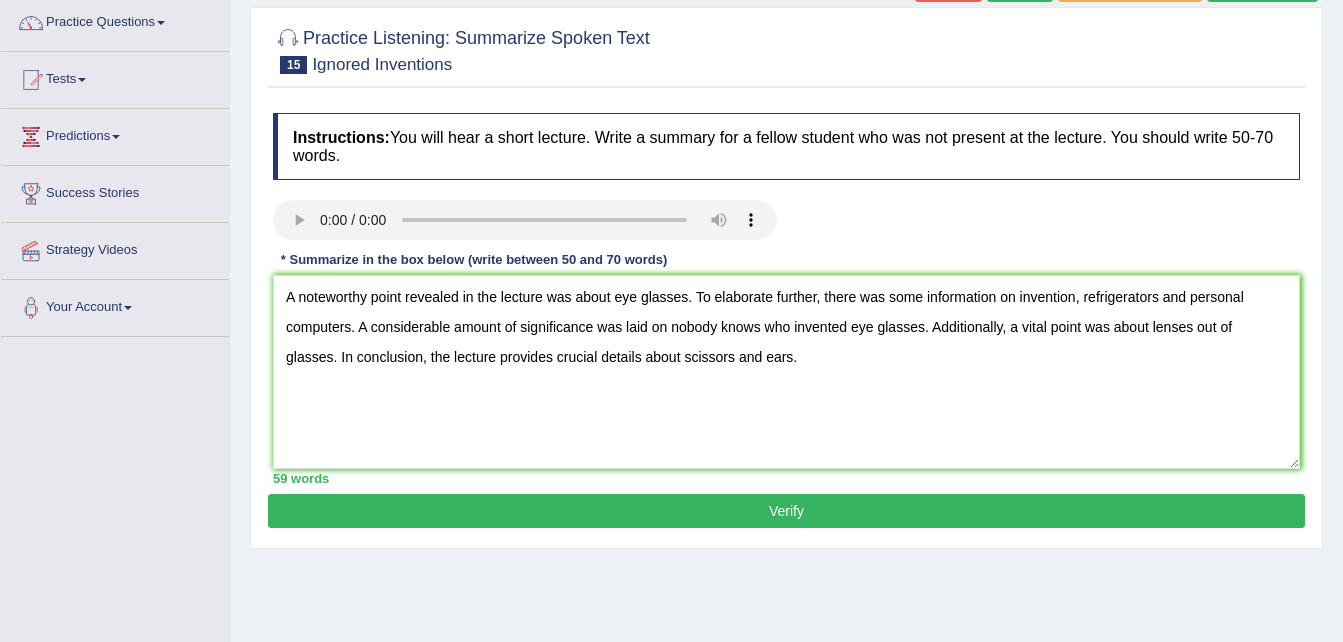 click on "Verify" at bounding box center (786, 511) 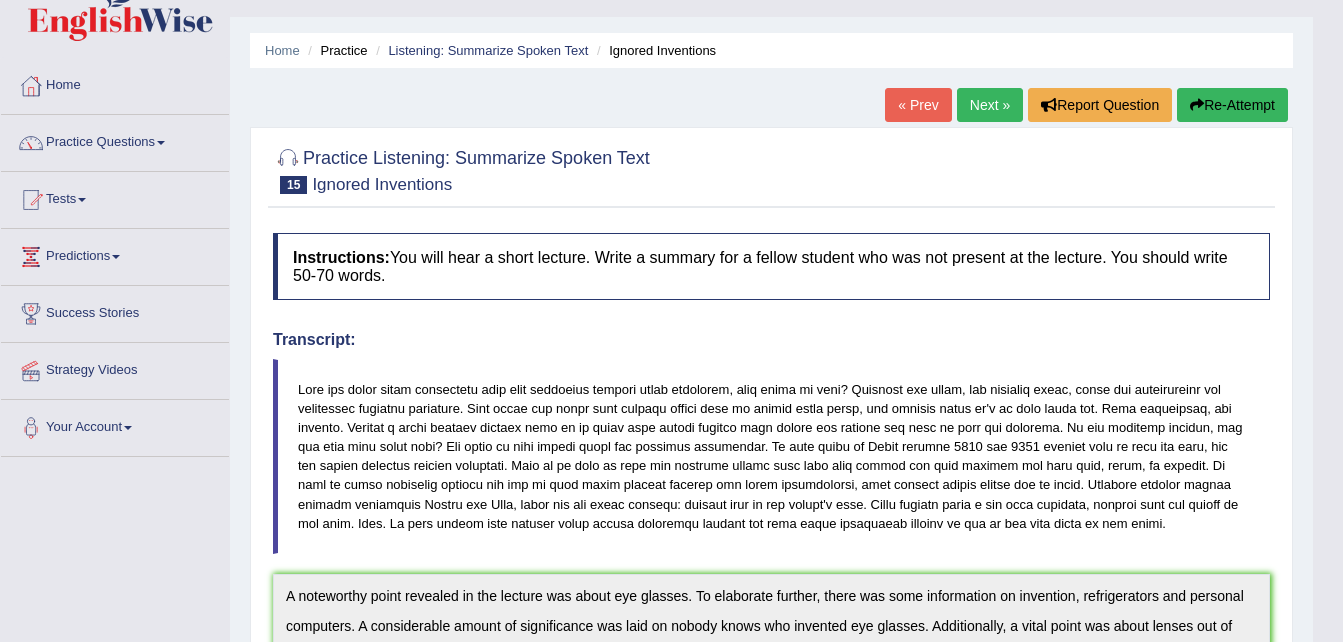 scroll, scrollTop: 0, scrollLeft: 0, axis: both 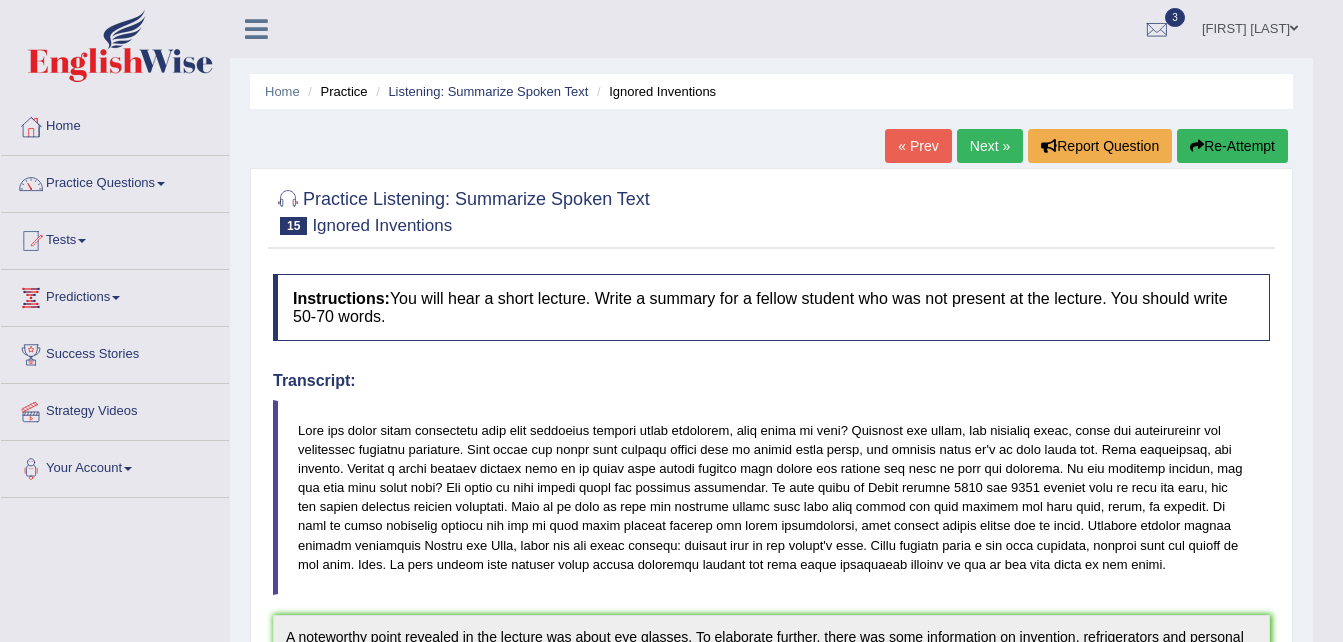 click at bounding box center [161, 184] 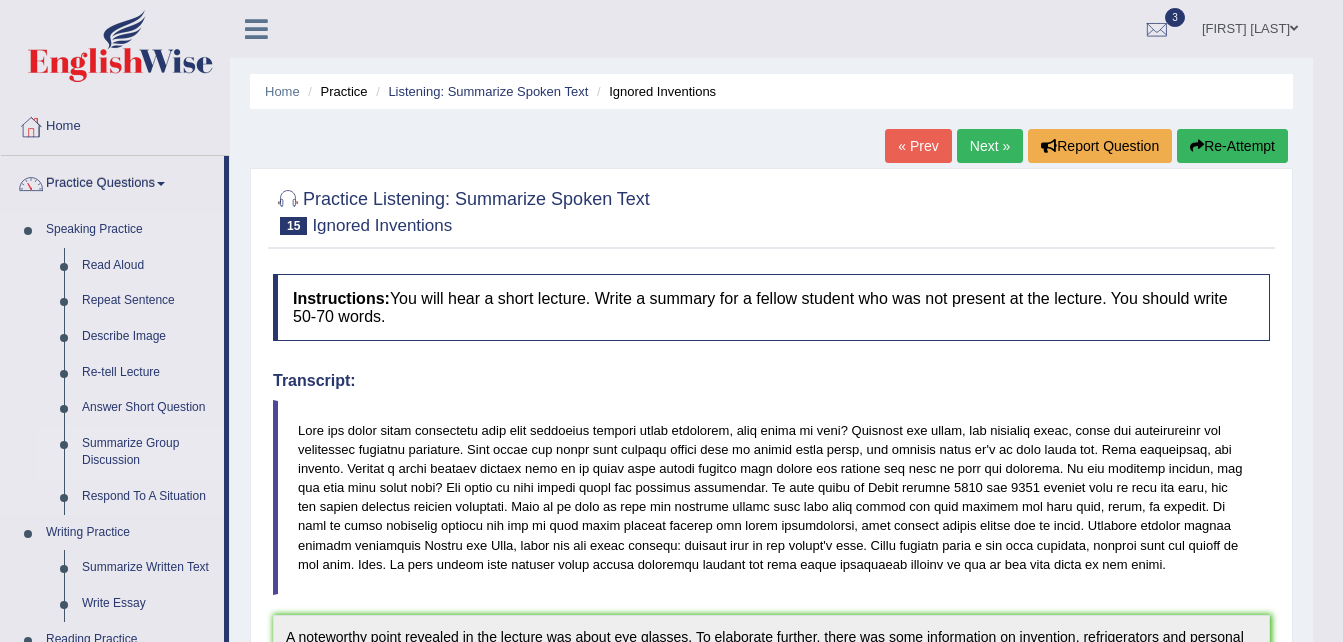 click on "Summarize Group Discussion" at bounding box center (148, 452) 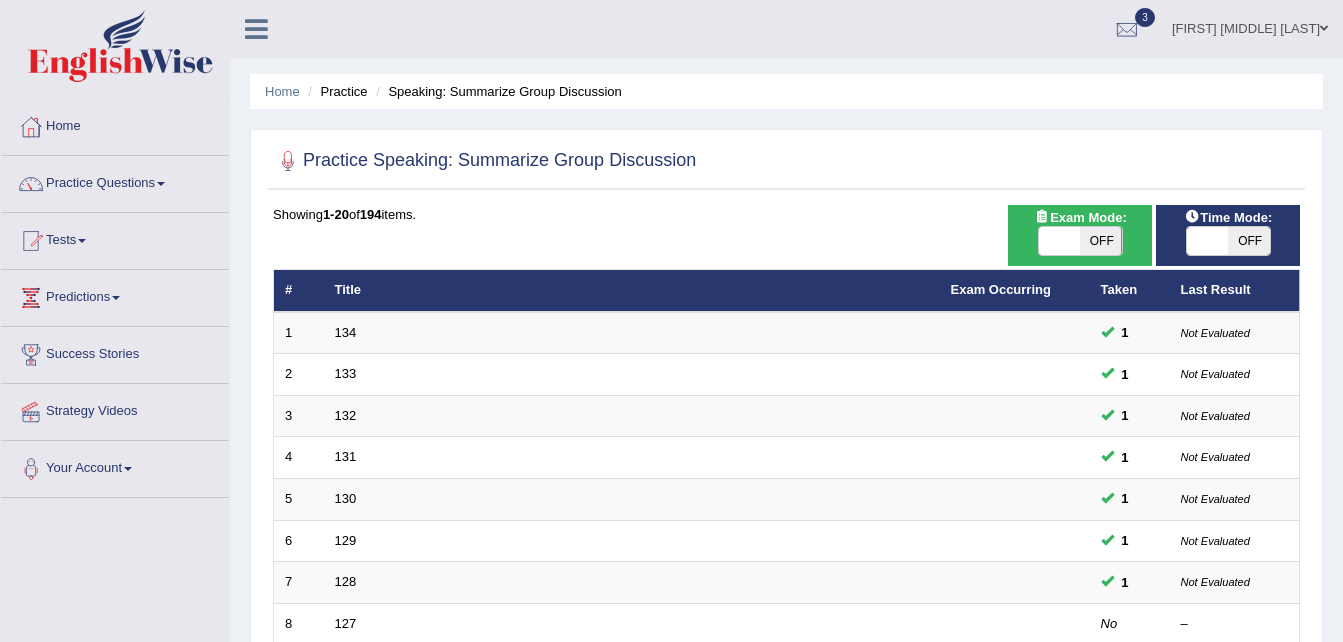 scroll, scrollTop: 0, scrollLeft: 0, axis: both 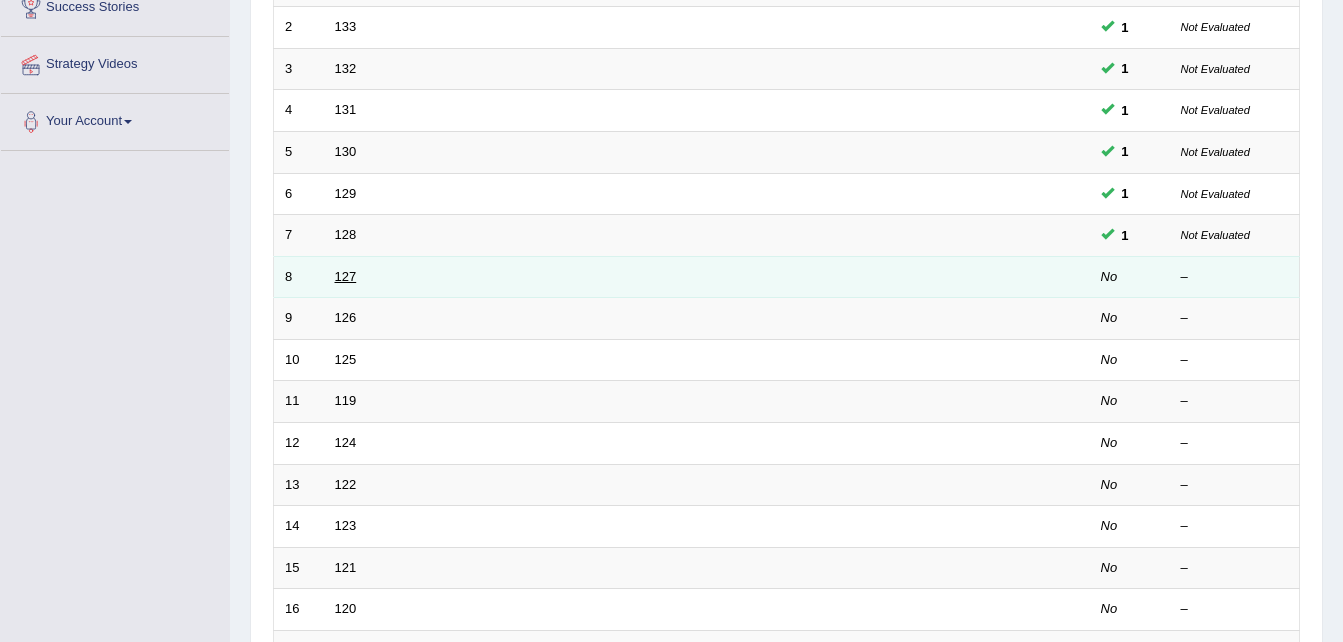click on "127" at bounding box center [346, 276] 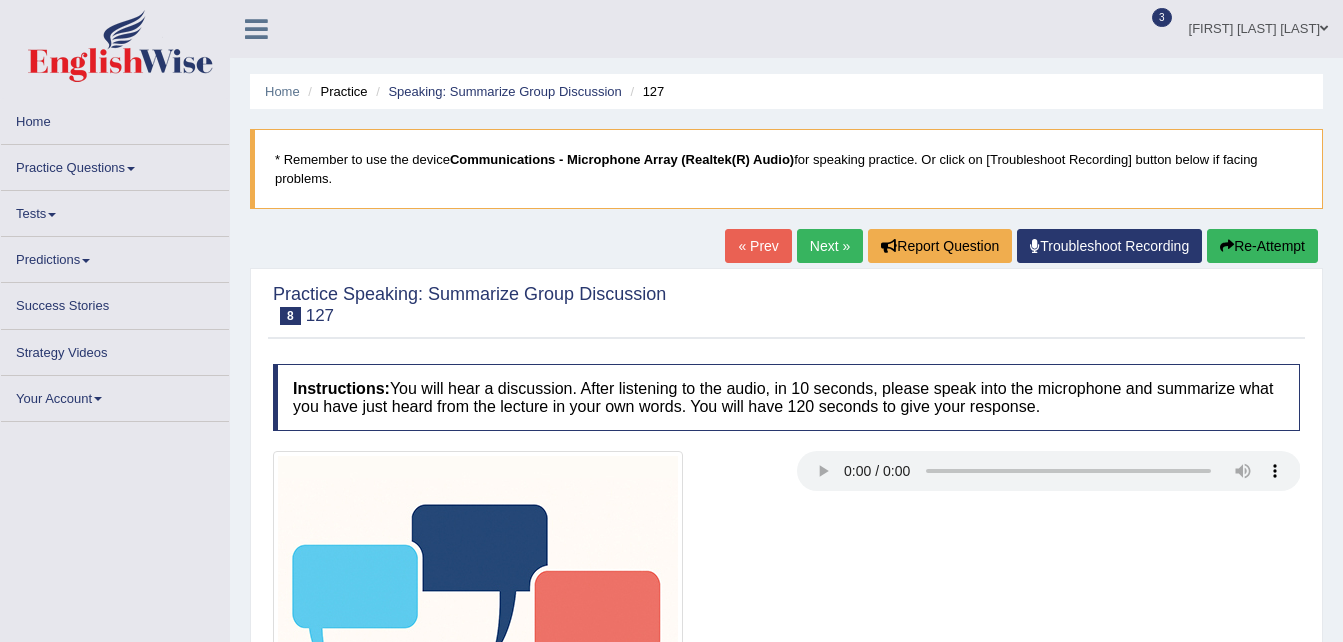 scroll, scrollTop: 0, scrollLeft: 0, axis: both 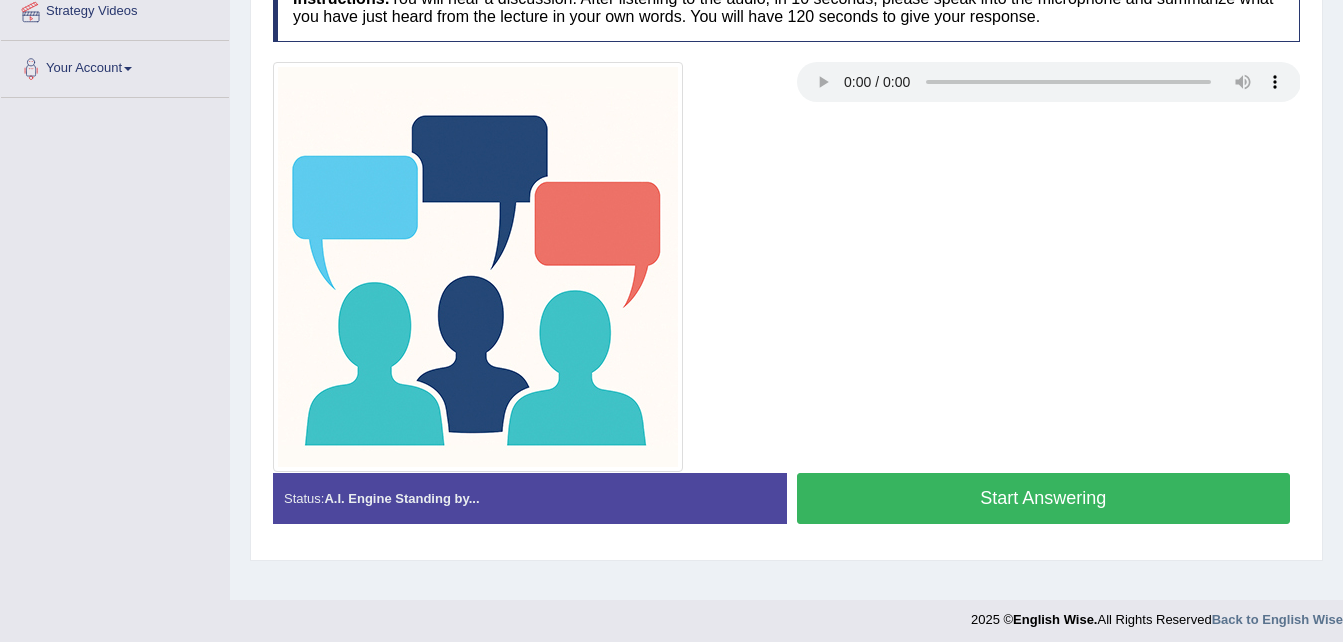 click on "Start Answering" at bounding box center (1044, 498) 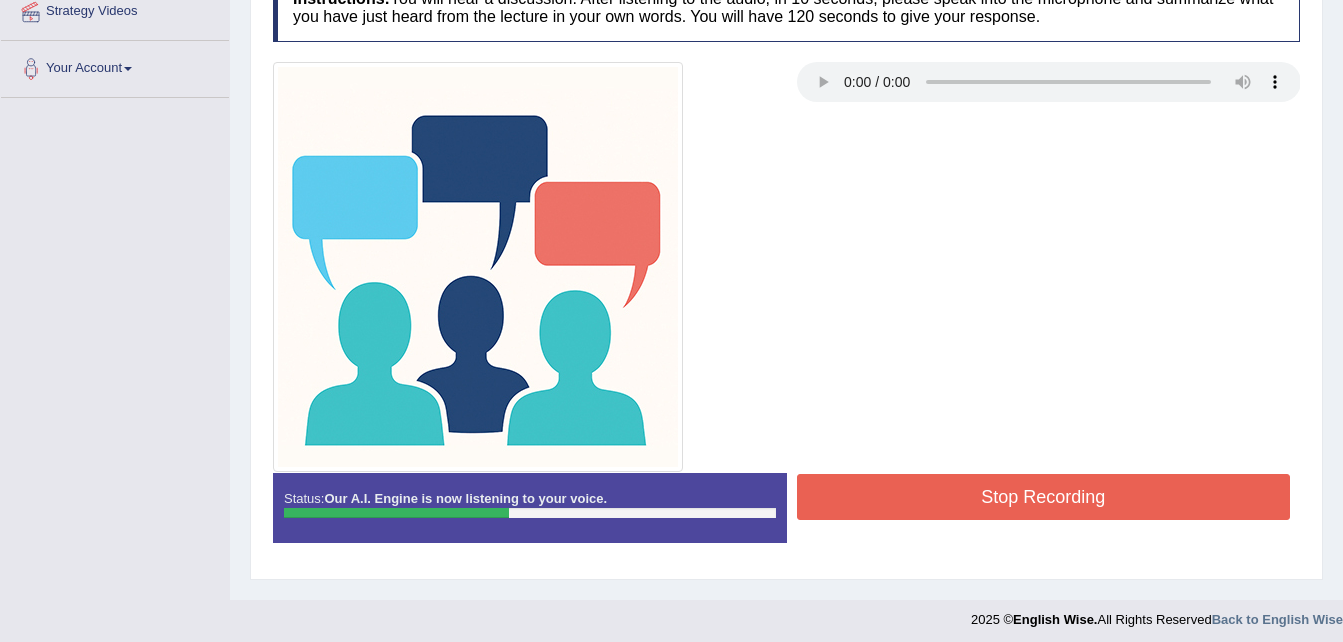 click on "Stop Recording" at bounding box center [1044, 497] 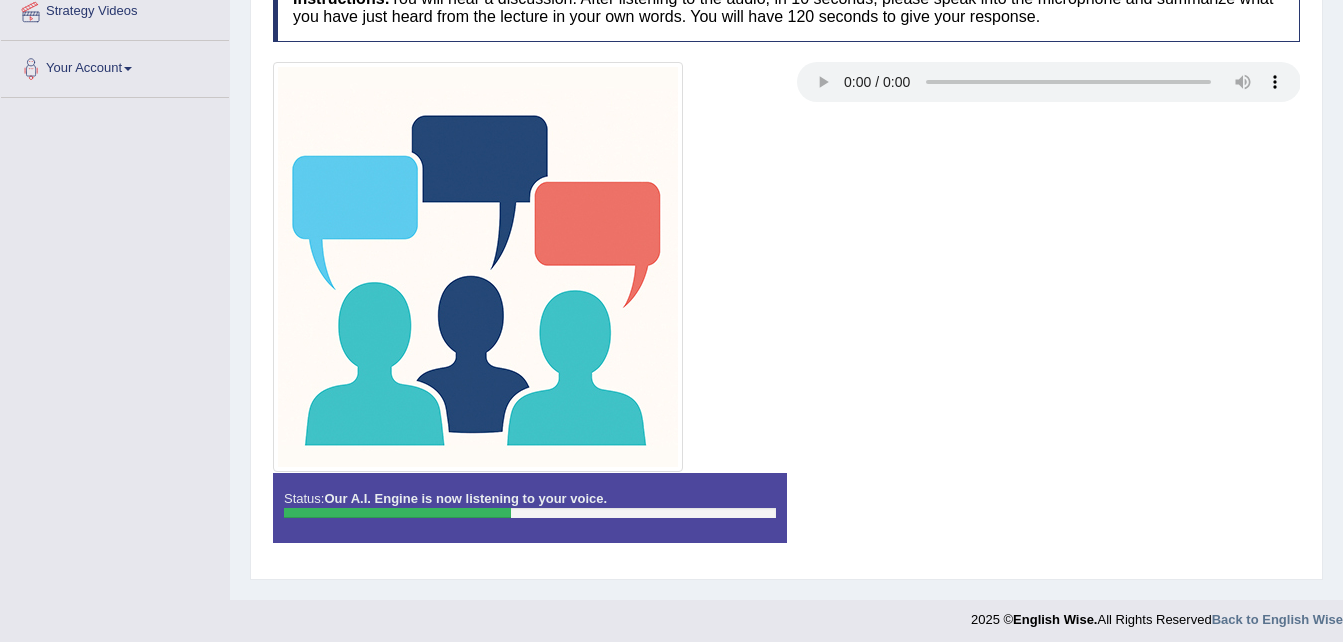 click on "Status:  Our A.I. Engine is now listening to your voice. Start Answering Stop Recording" at bounding box center [786, 518] 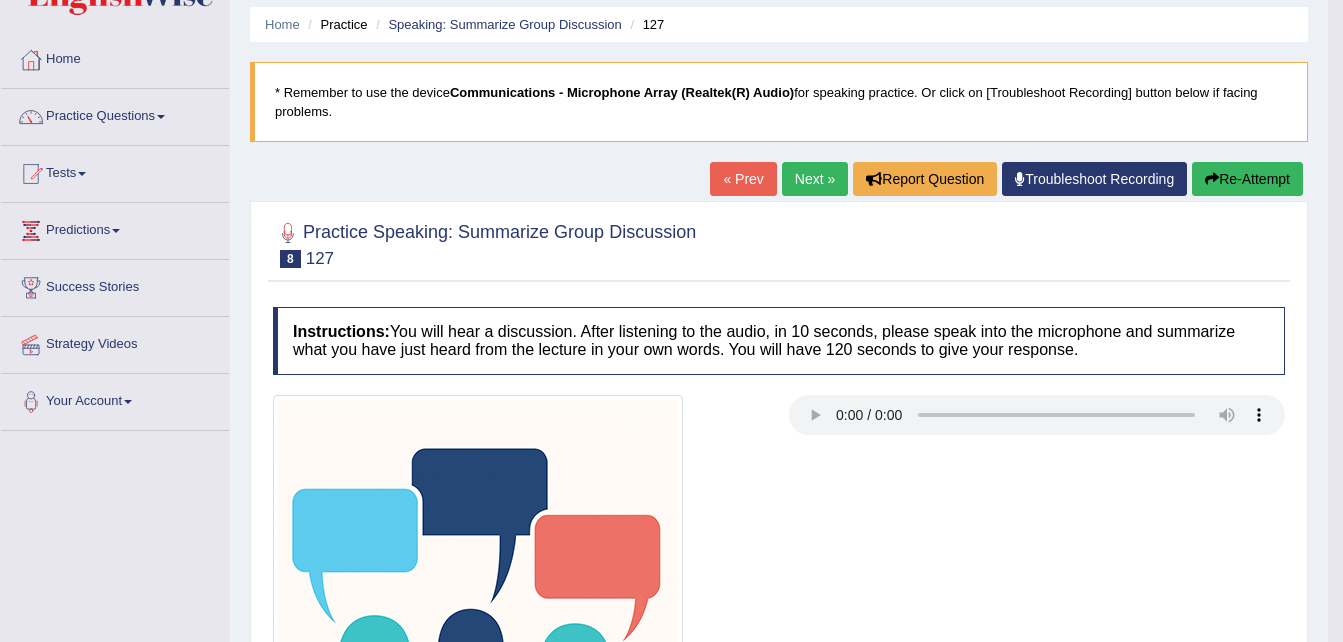 scroll, scrollTop: 26, scrollLeft: 0, axis: vertical 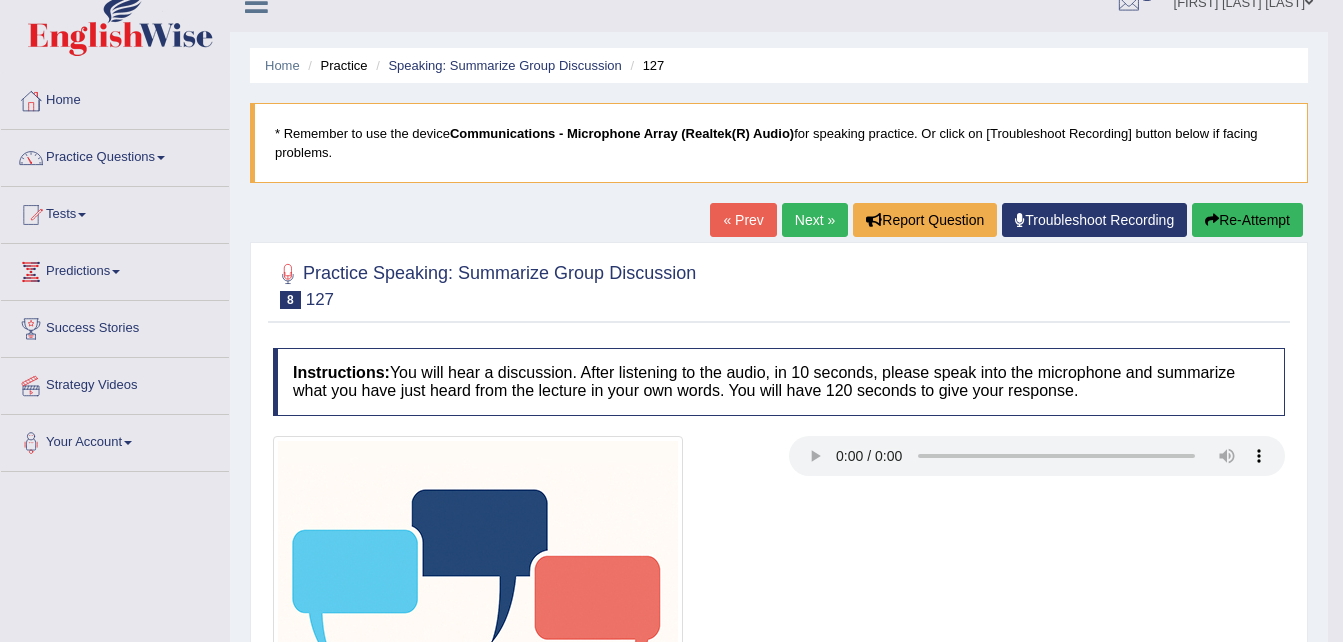 click on "Re-Attempt" at bounding box center [1247, 220] 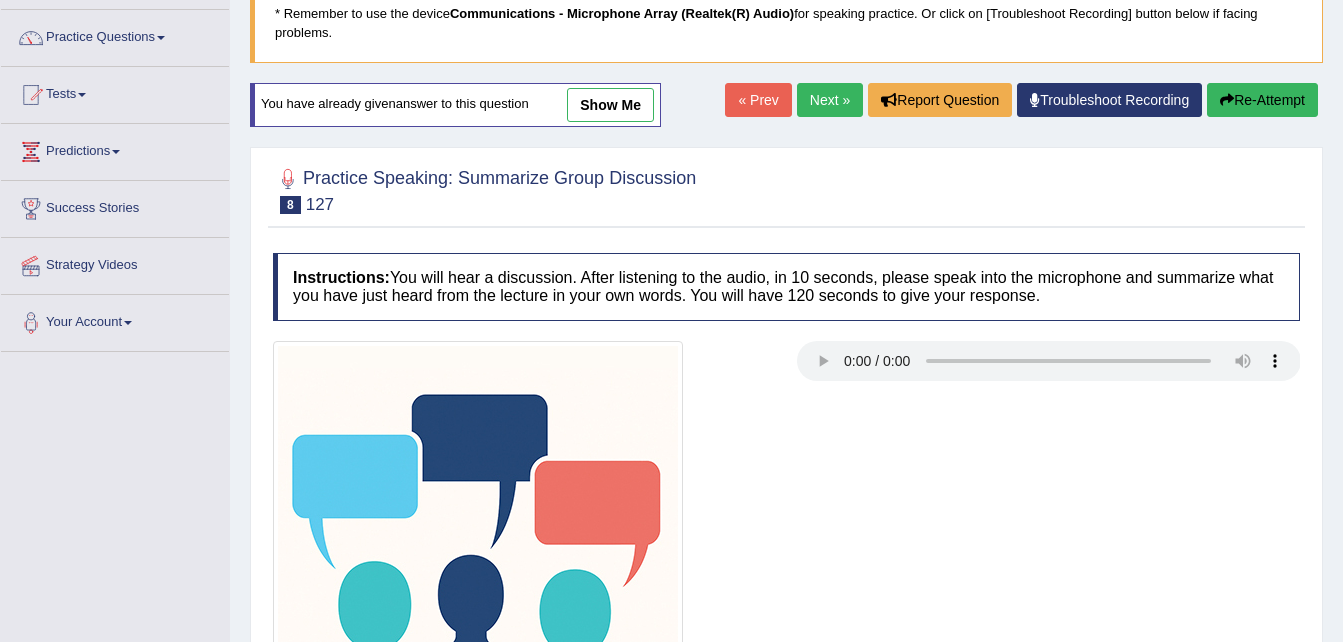 scroll, scrollTop: 276, scrollLeft: 0, axis: vertical 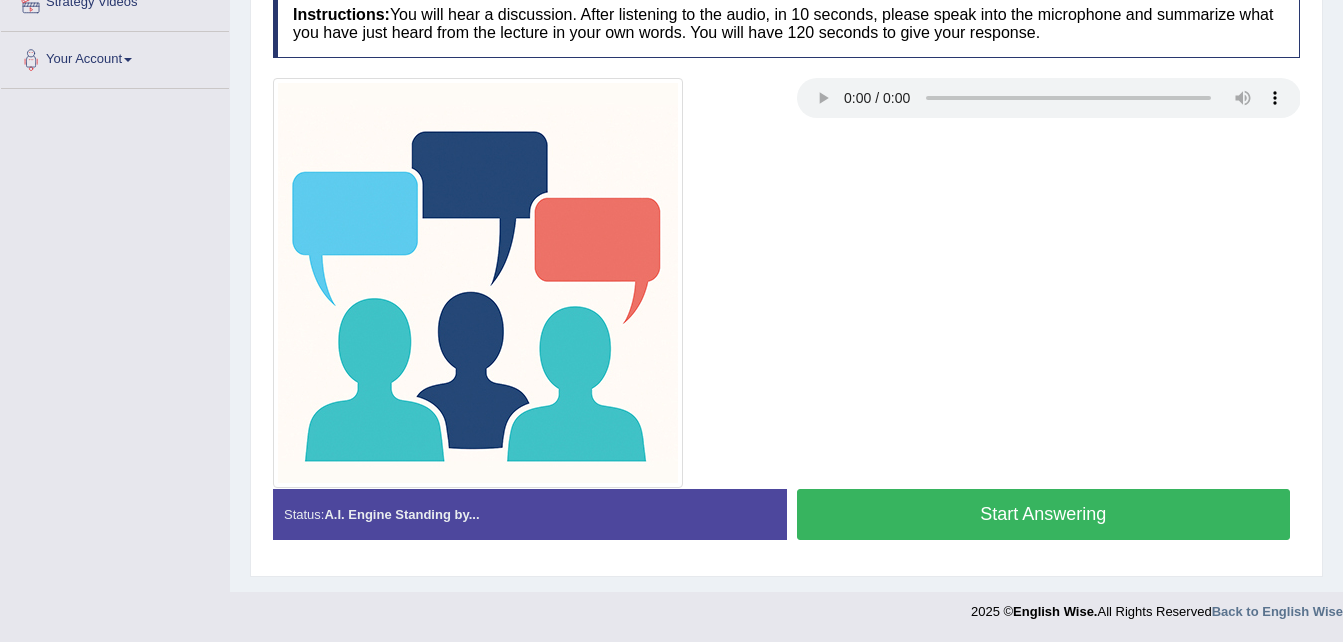 click on "Start Answering" at bounding box center [1044, 514] 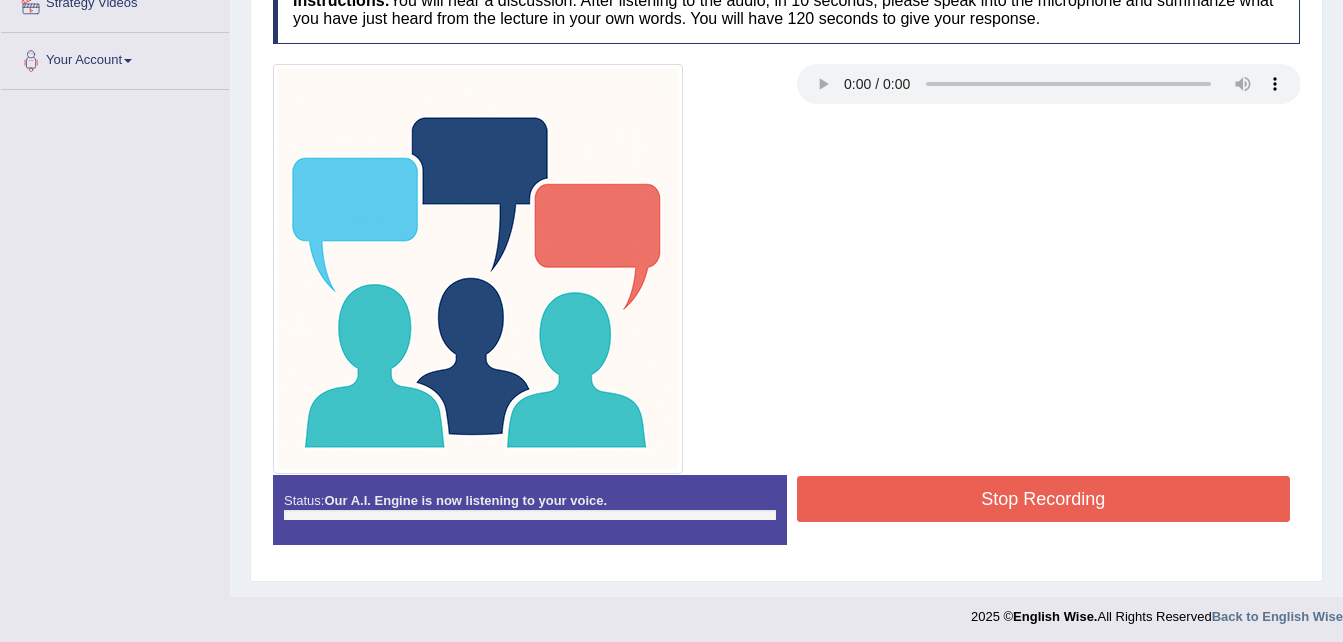 scroll, scrollTop: 409, scrollLeft: 0, axis: vertical 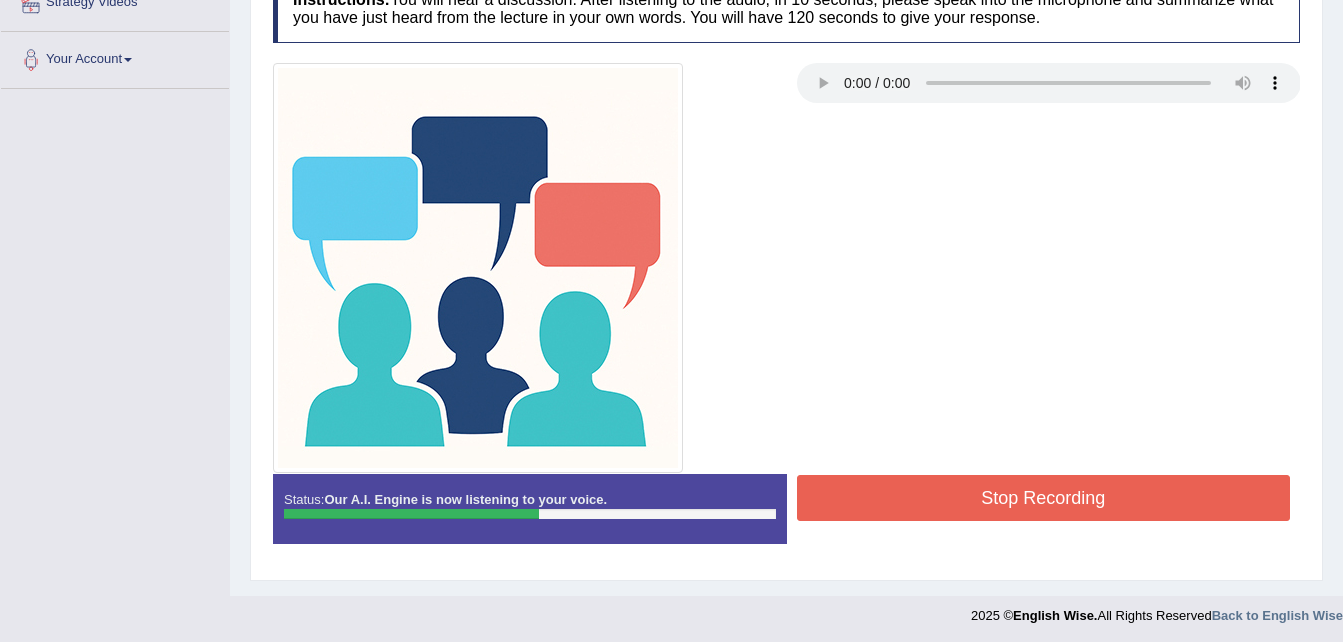 click on "Stop Recording" at bounding box center (1044, 498) 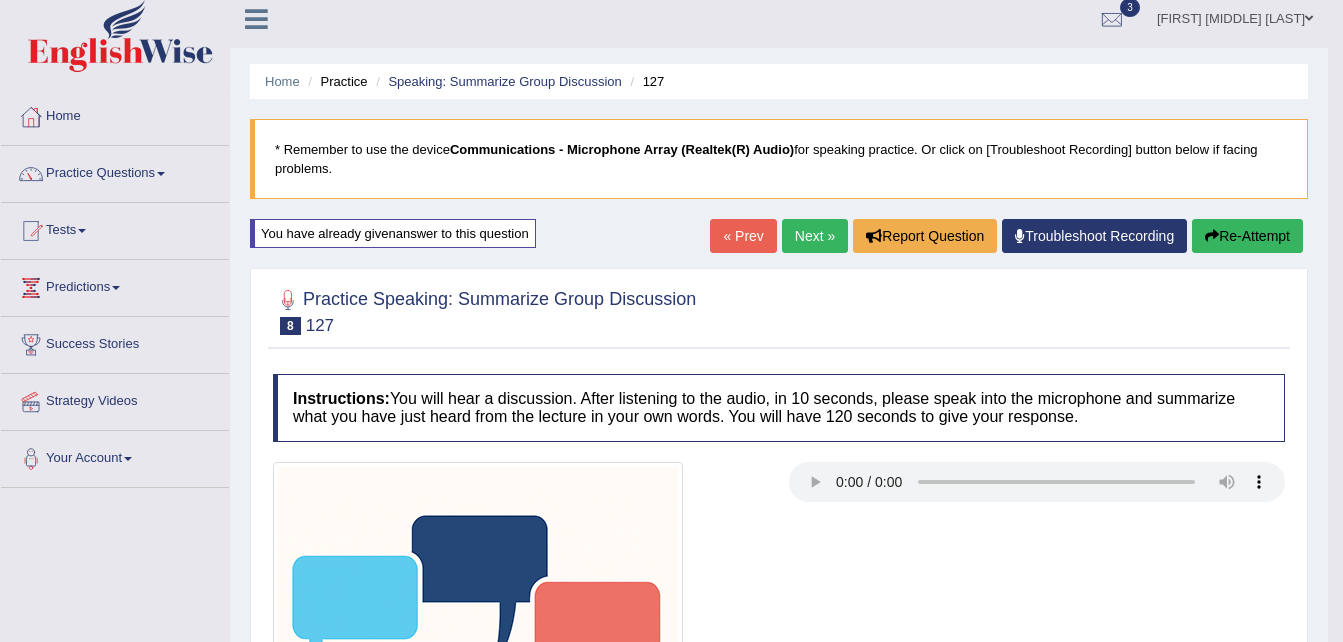 scroll, scrollTop: 0, scrollLeft: 0, axis: both 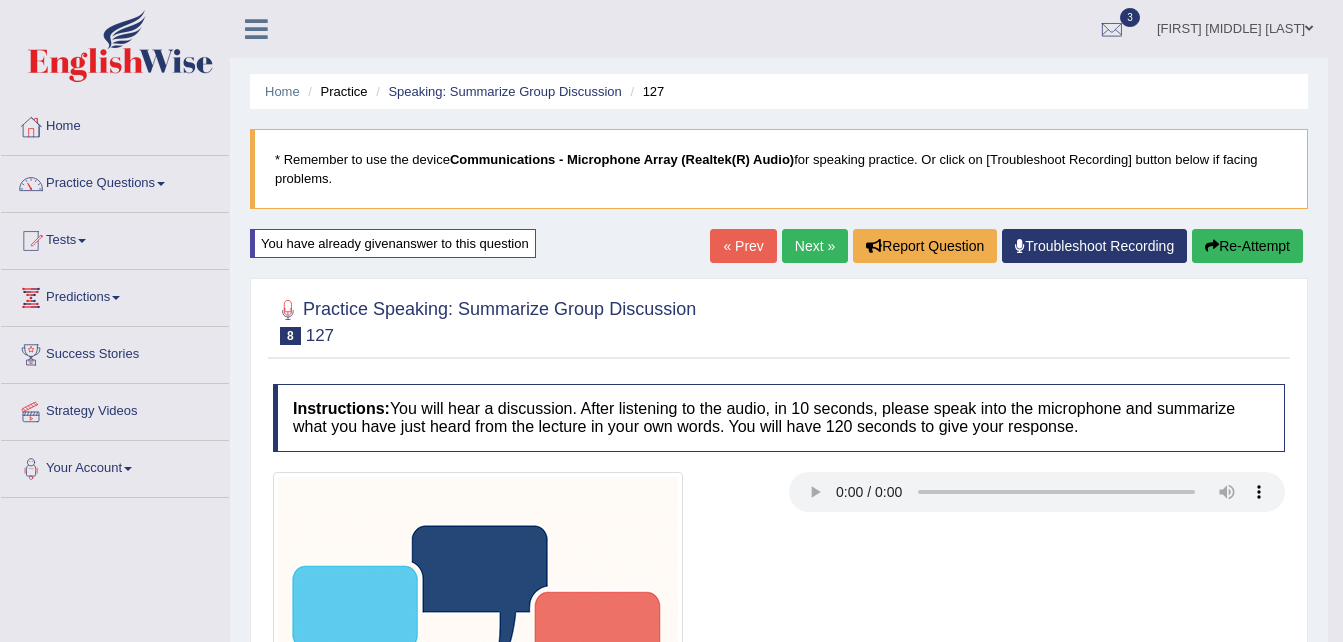 click on "Next »" at bounding box center (815, 246) 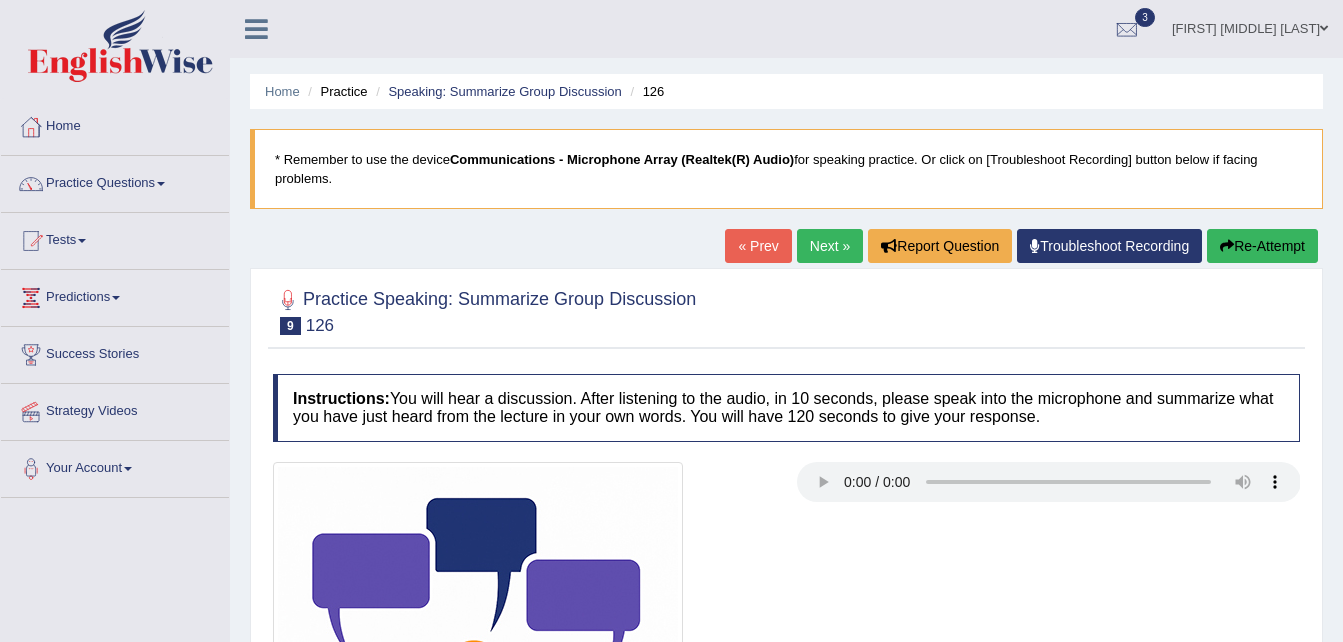 scroll, scrollTop: 0, scrollLeft: 0, axis: both 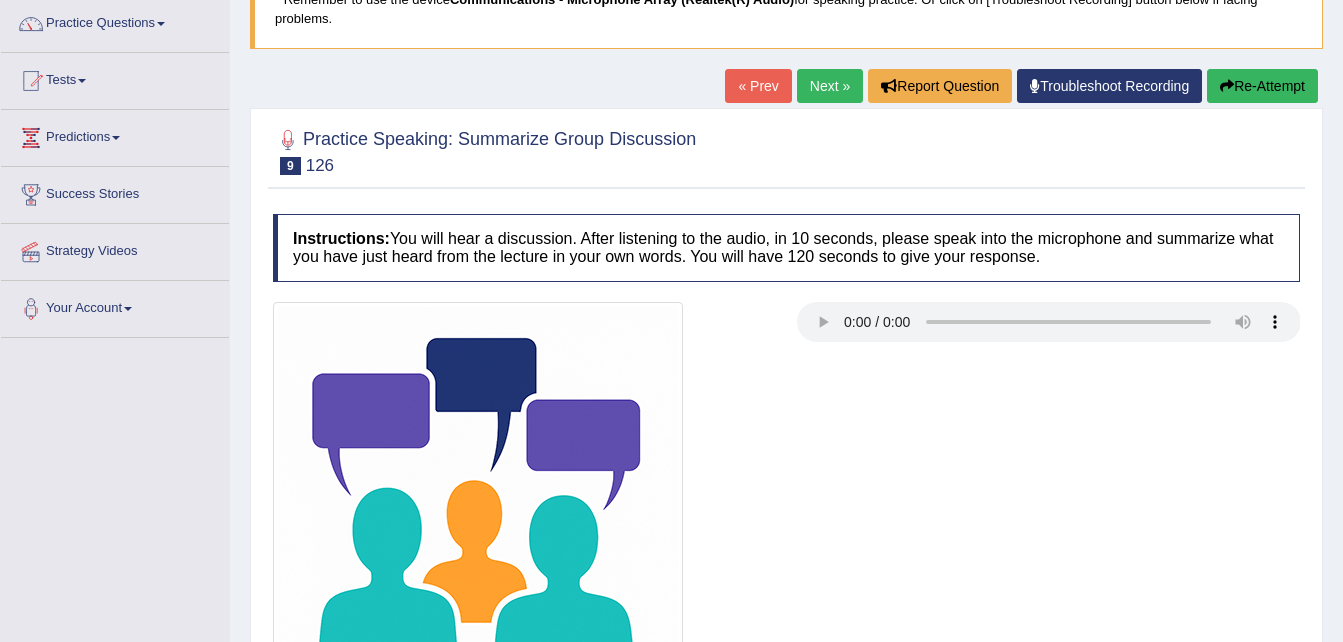 type 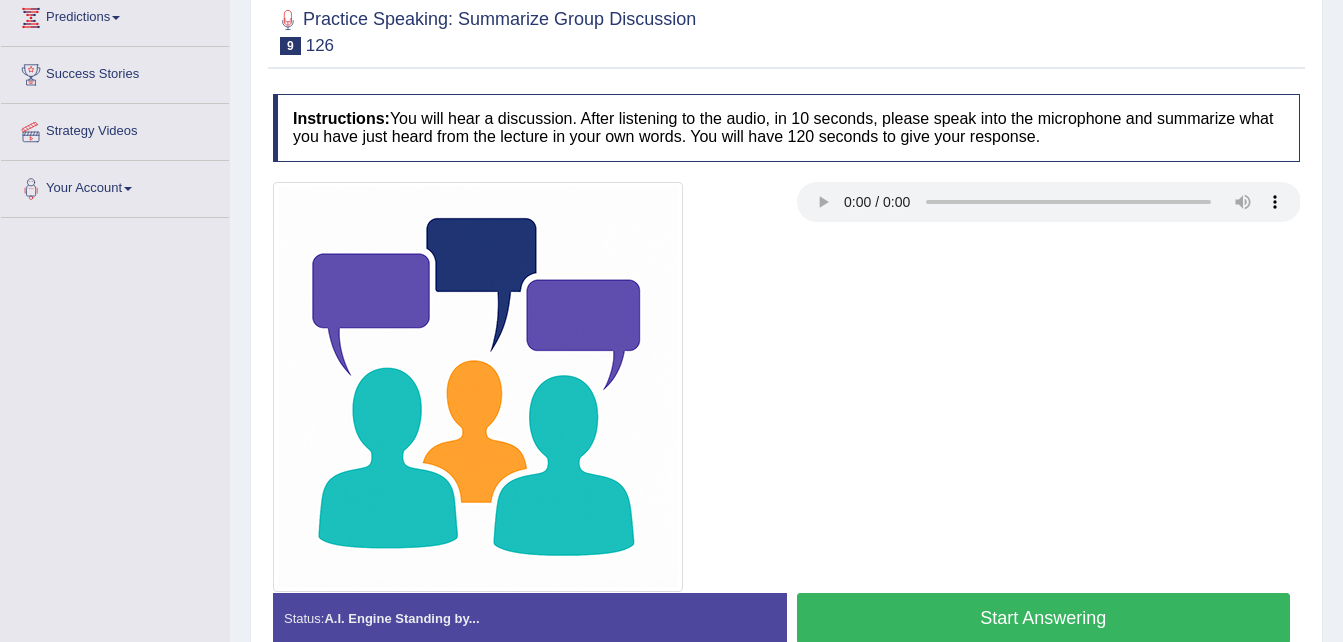 scroll, scrollTop: 373, scrollLeft: 0, axis: vertical 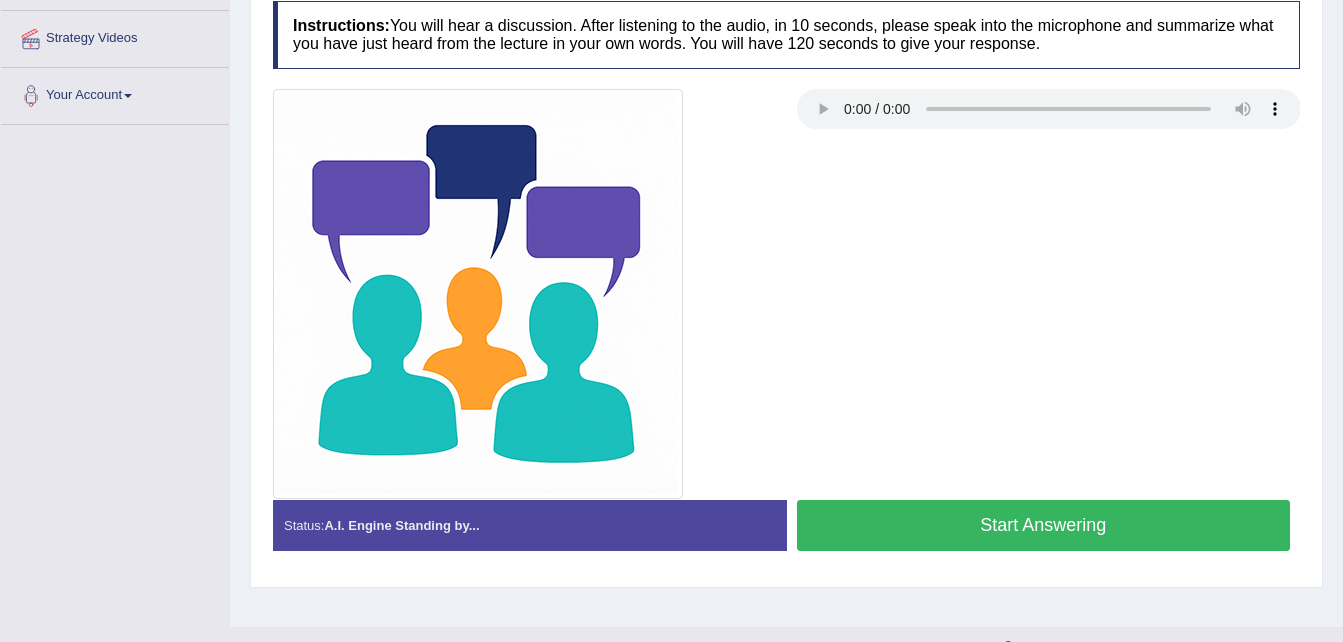 click on "Start Answering" at bounding box center [1044, 525] 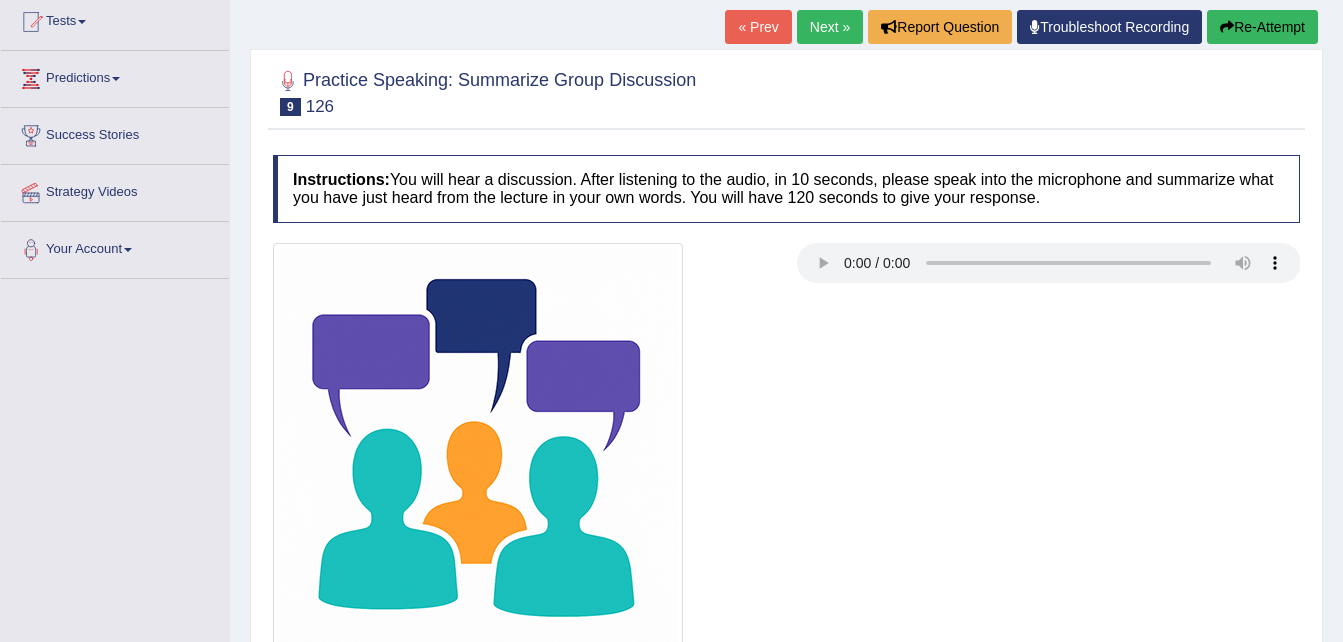 scroll, scrollTop: 173, scrollLeft: 0, axis: vertical 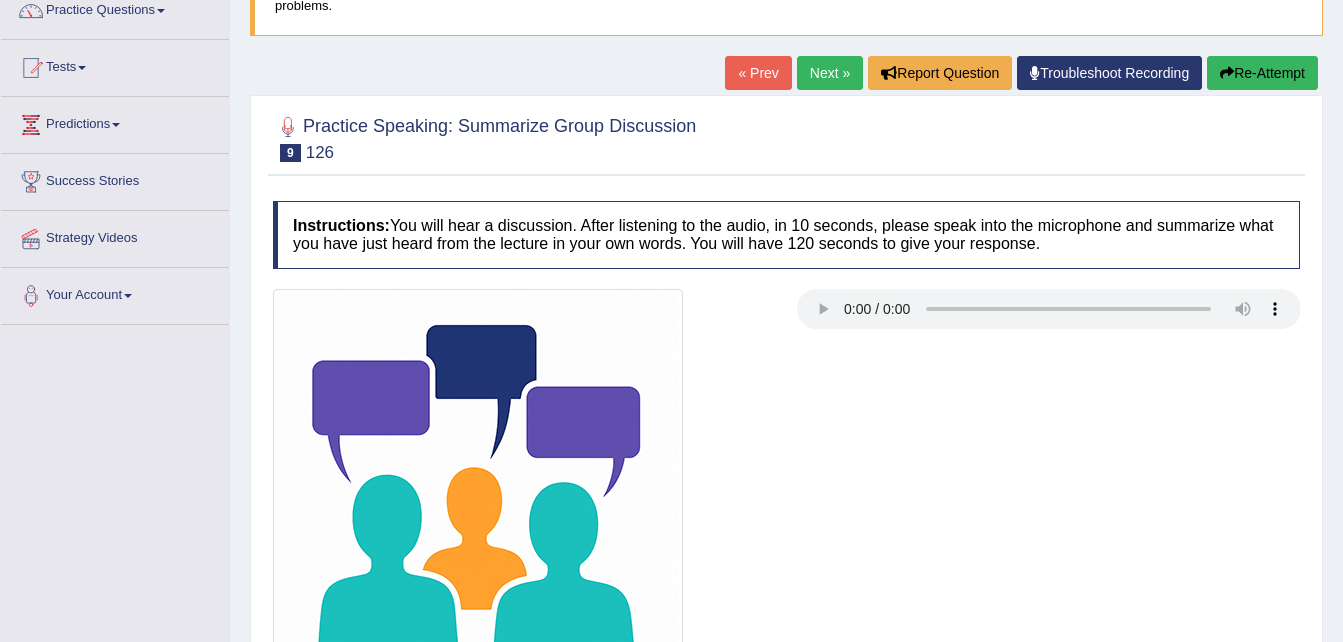 click on "Re-Attempt" at bounding box center [1262, 73] 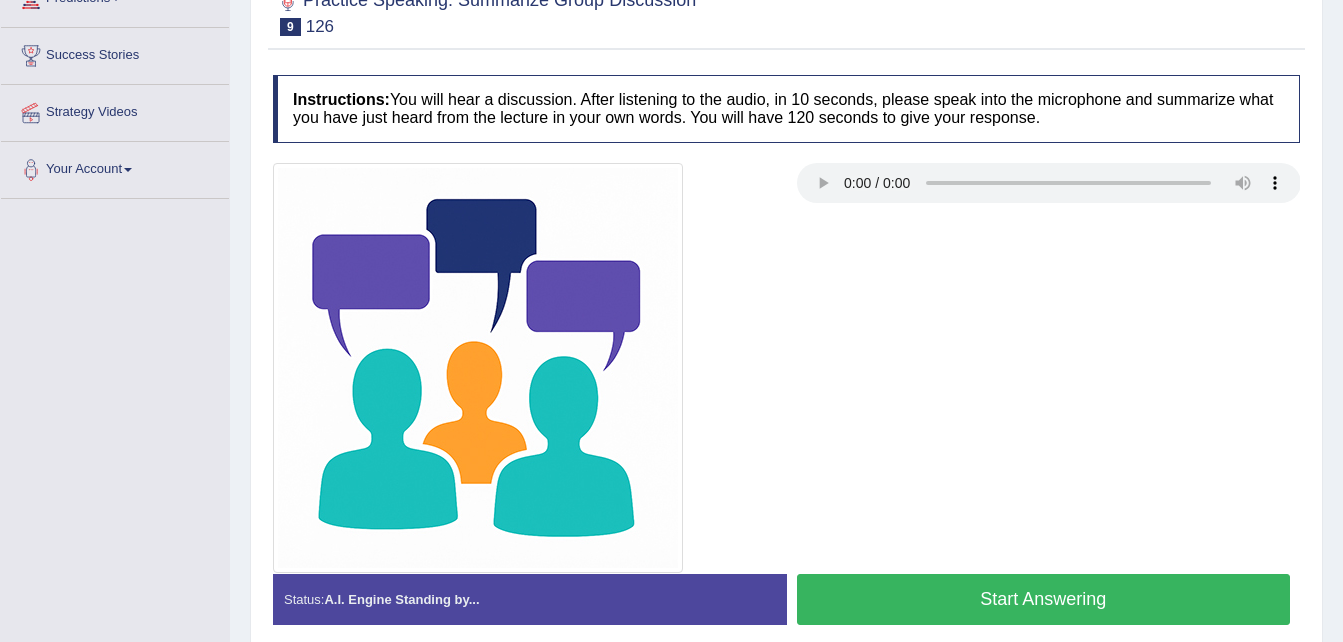 scroll, scrollTop: 308, scrollLeft: 0, axis: vertical 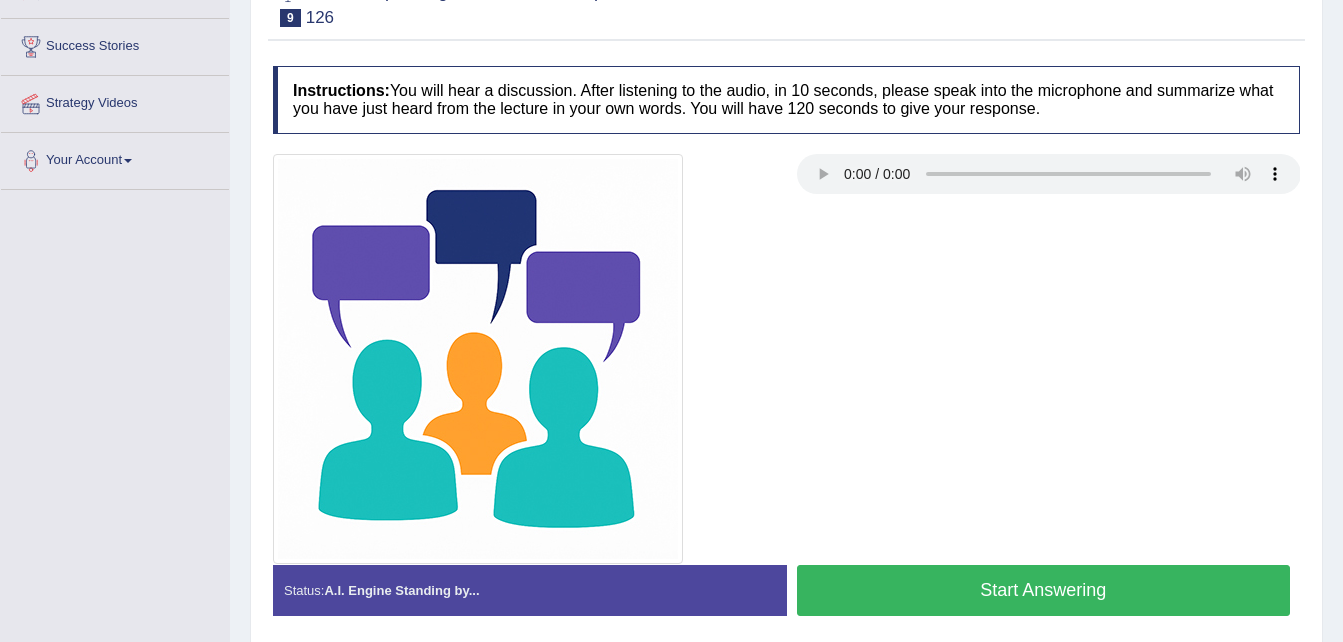 click on "Start Answering" at bounding box center [1044, 590] 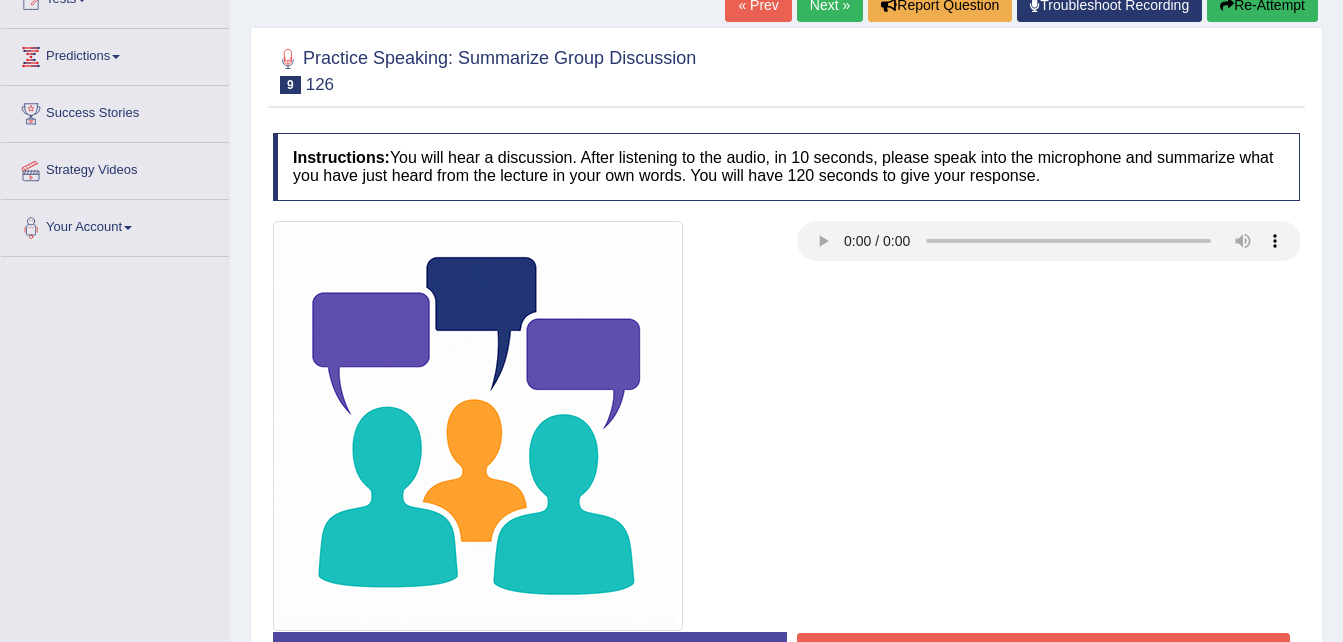 scroll, scrollTop: 228, scrollLeft: 0, axis: vertical 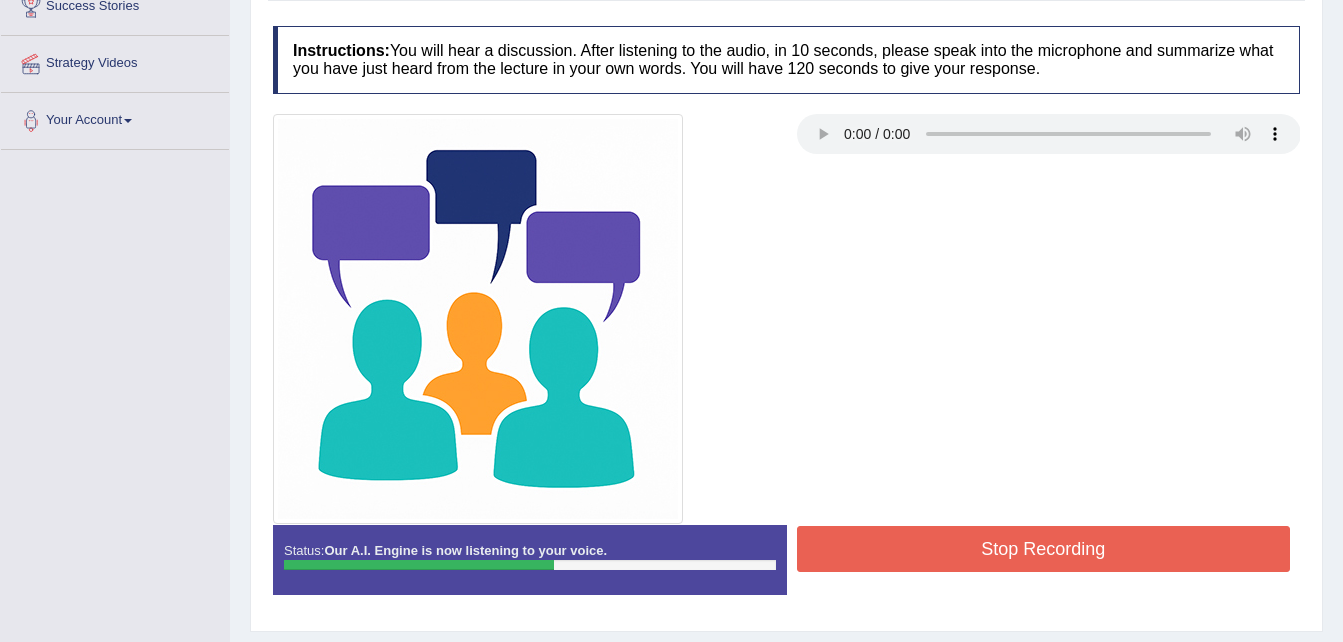 click on "Stop Recording" at bounding box center [1044, 549] 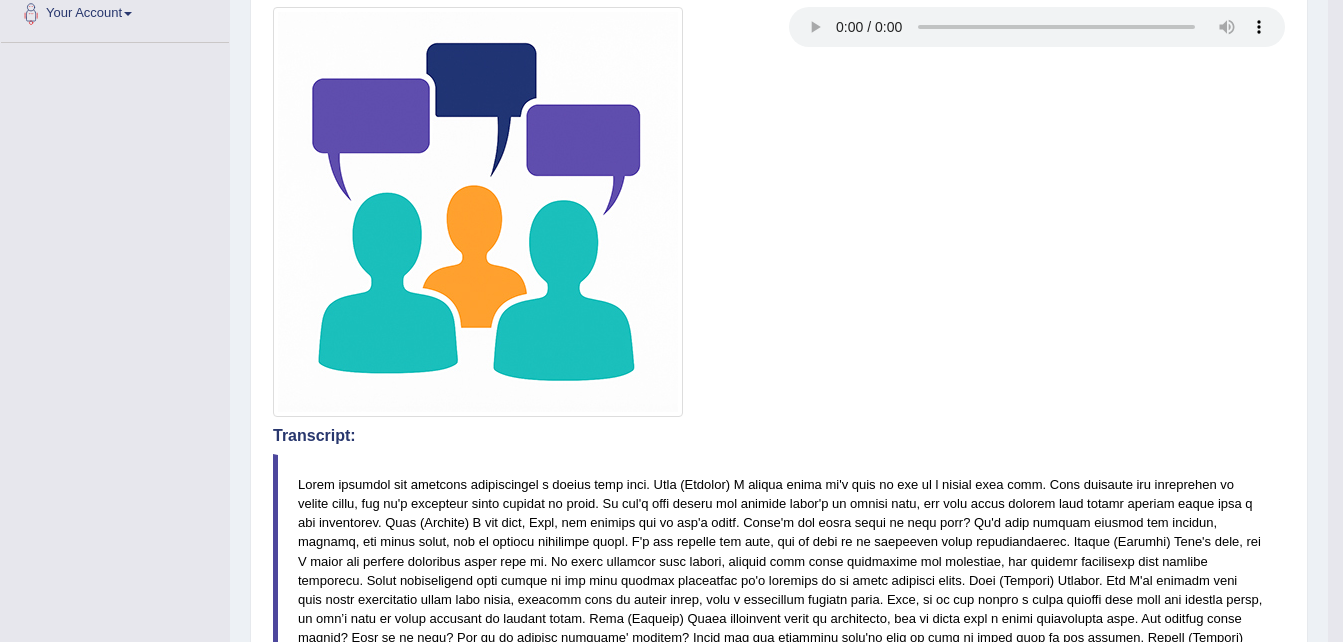 scroll, scrollTop: 375, scrollLeft: 0, axis: vertical 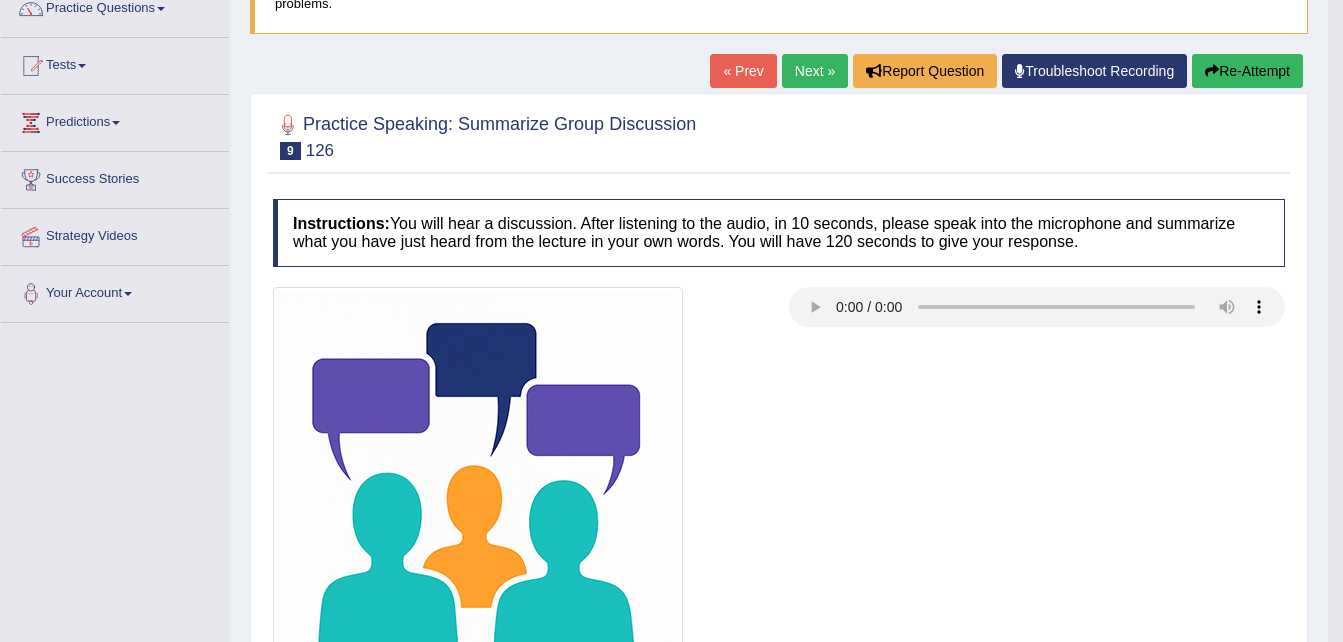 click on "Next »" at bounding box center (815, 71) 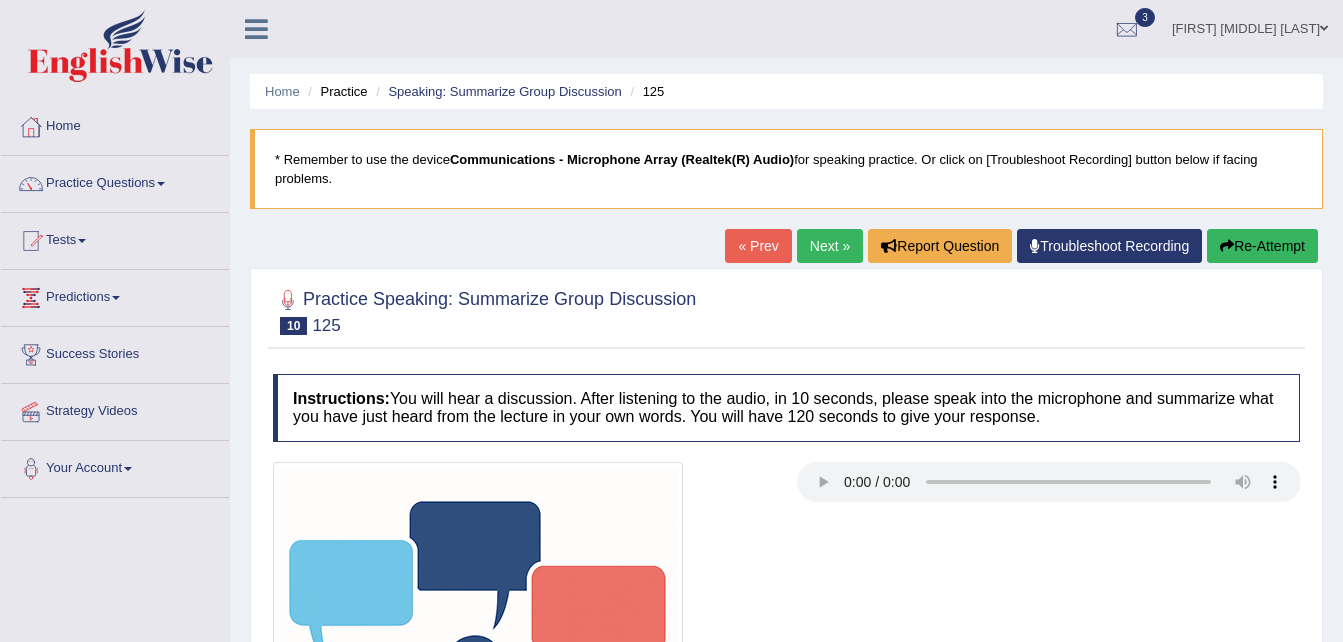 scroll, scrollTop: 0, scrollLeft: 0, axis: both 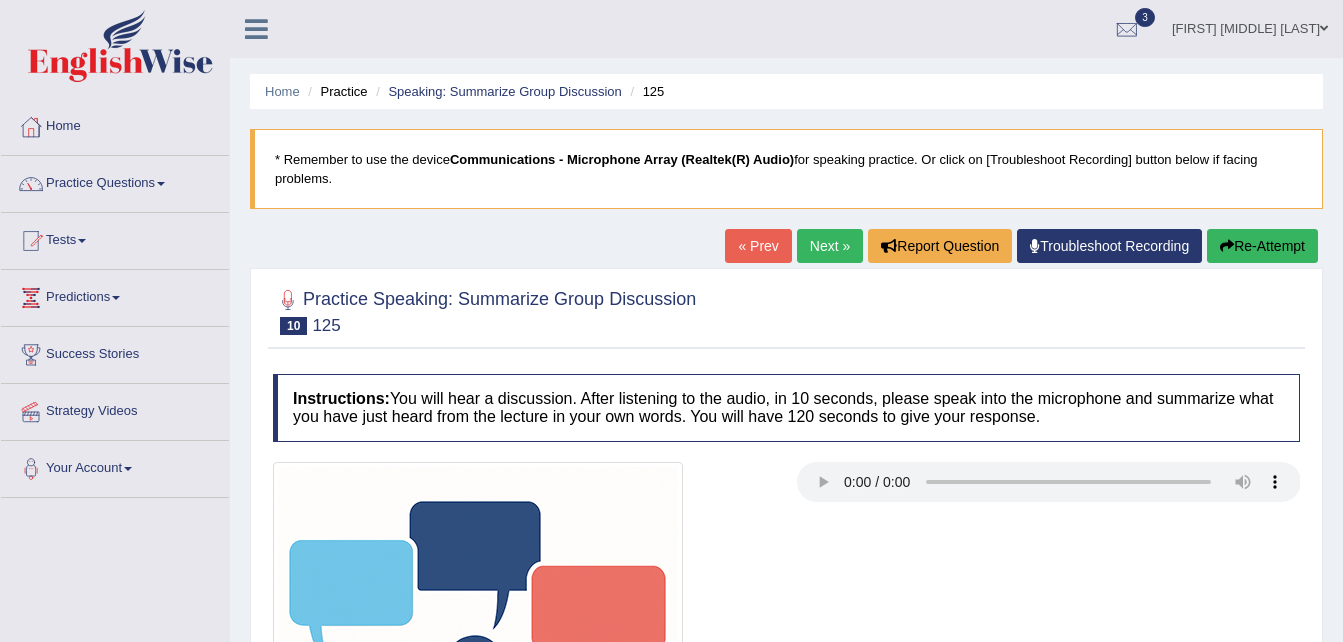 type 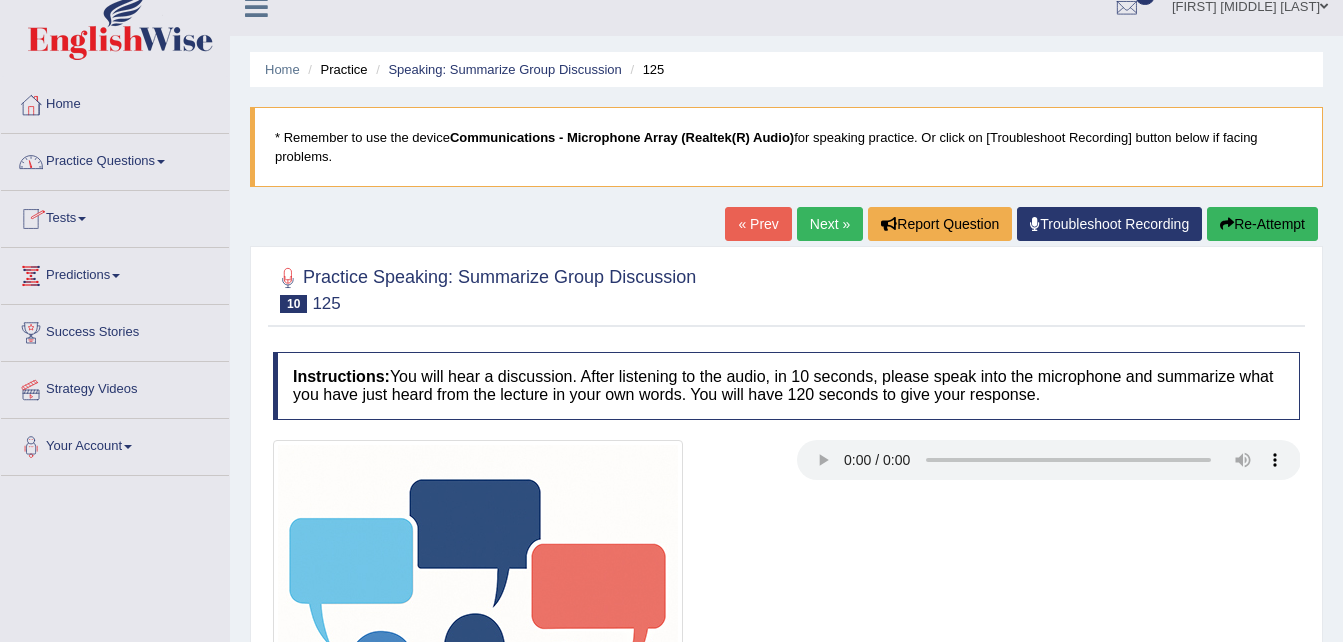 click at bounding box center (82, 219) 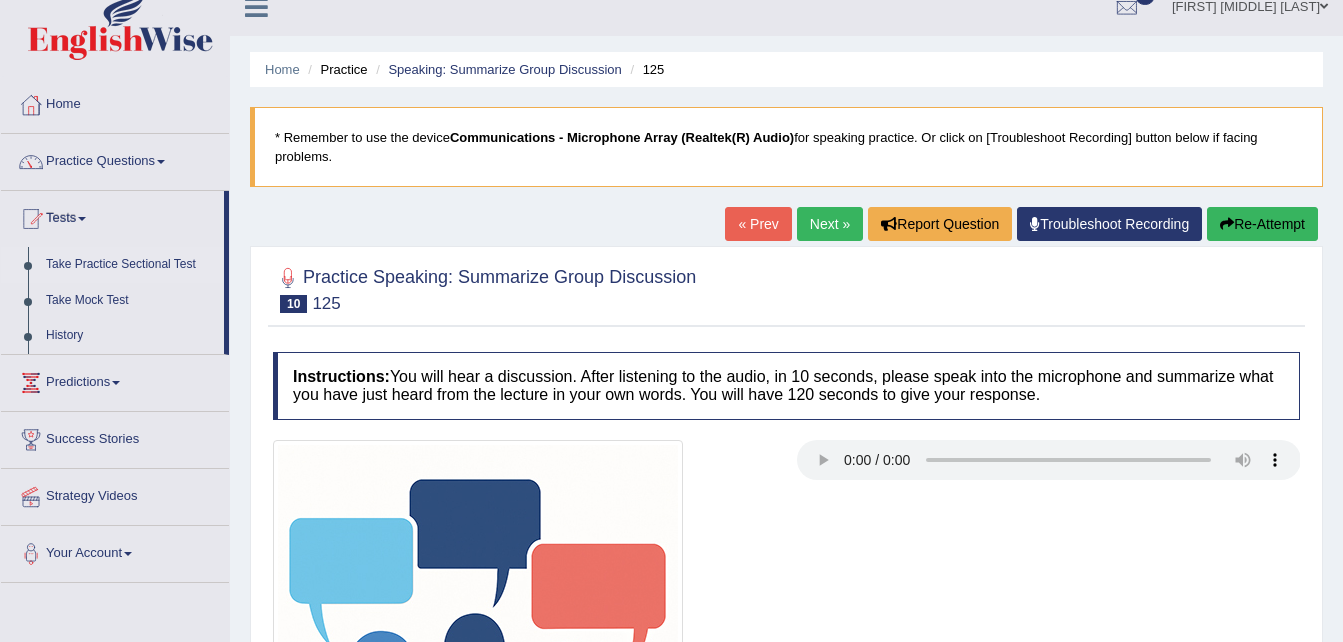 click on "Take Practice Sectional Test" at bounding box center [130, 265] 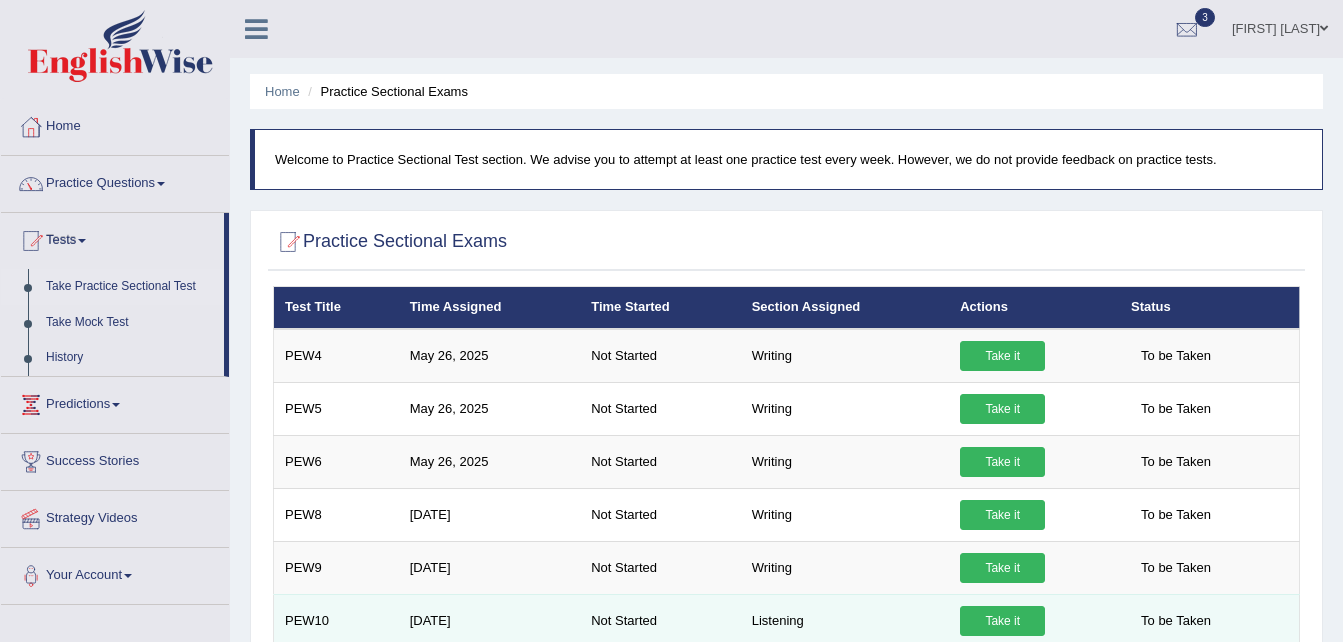 scroll, scrollTop: 0, scrollLeft: 0, axis: both 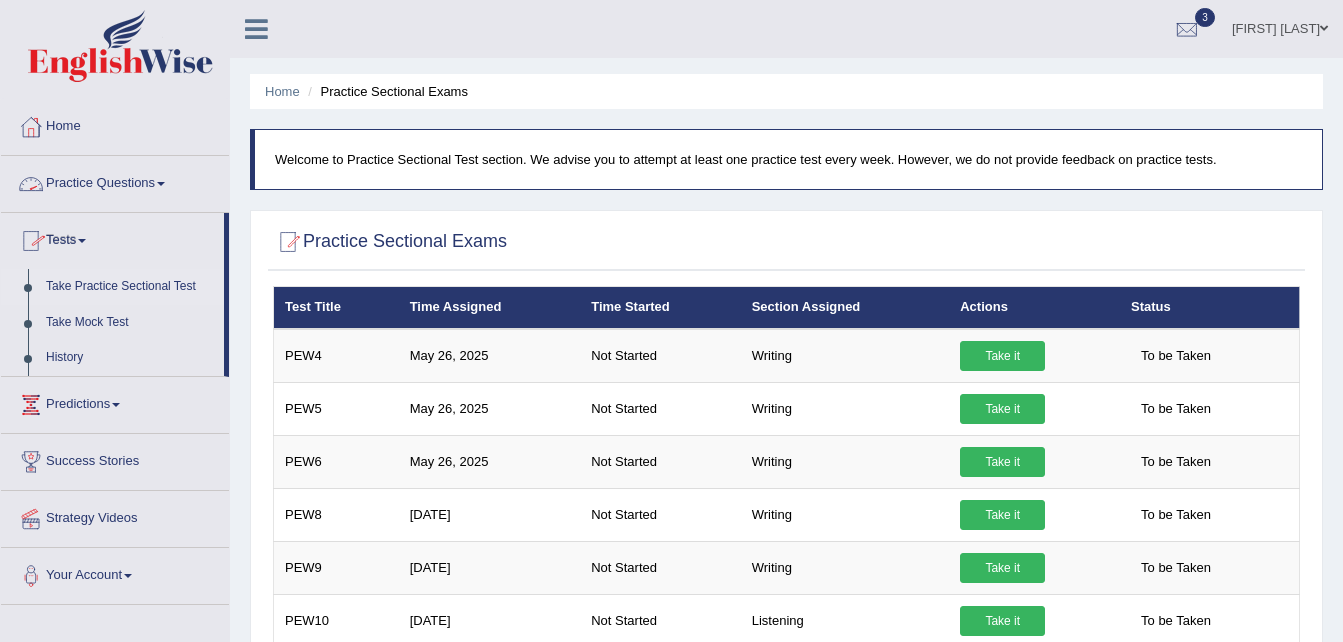 click on "Practice Questions" at bounding box center [115, 181] 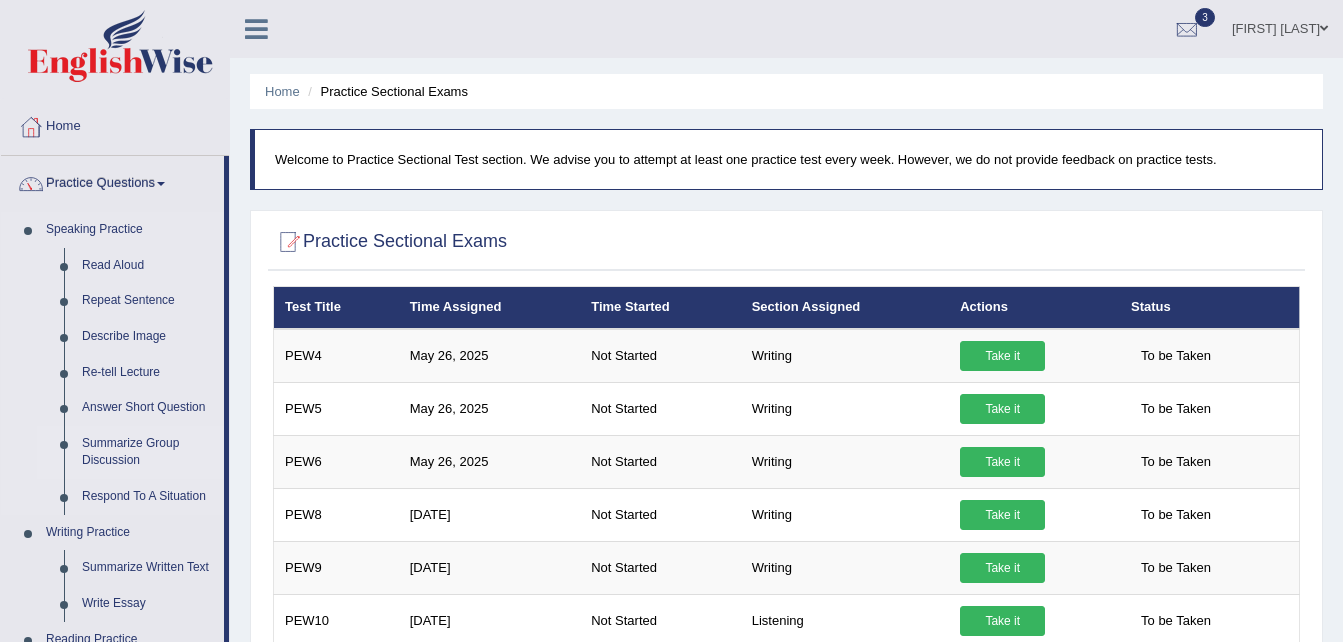 click on "Summarize Group Discussion" at bounding box center (148, 452) 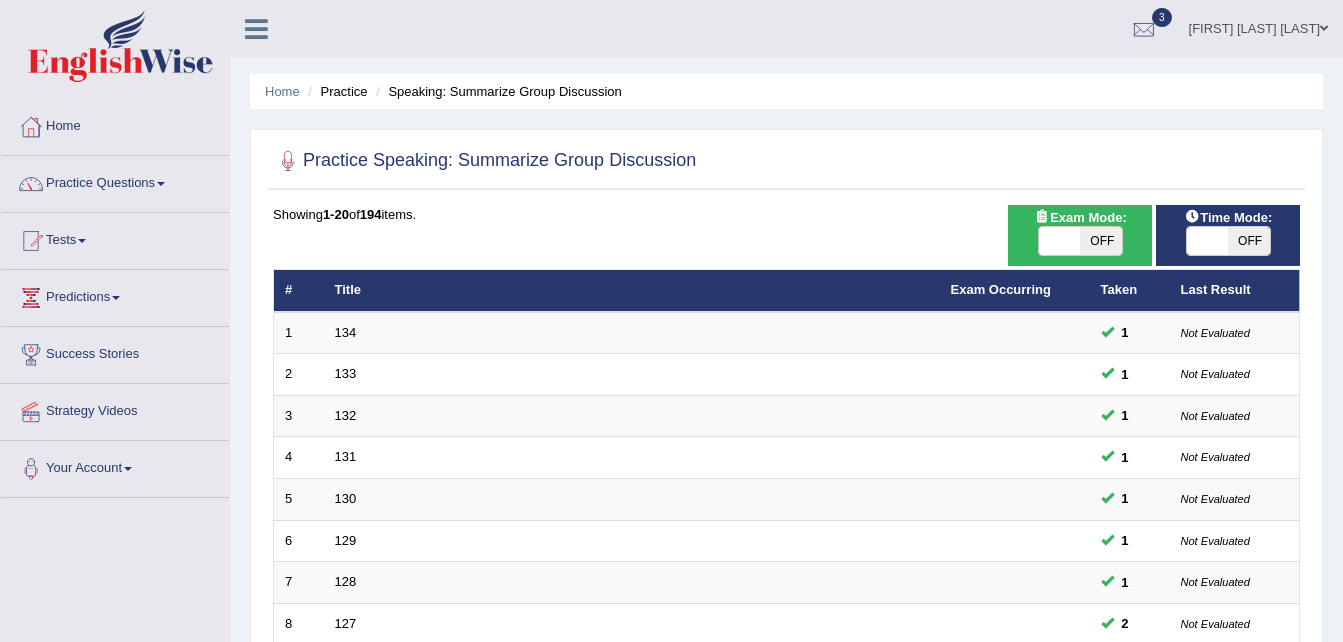 scroll, scrollTop: 0, scrollLeft: 0, axis: both 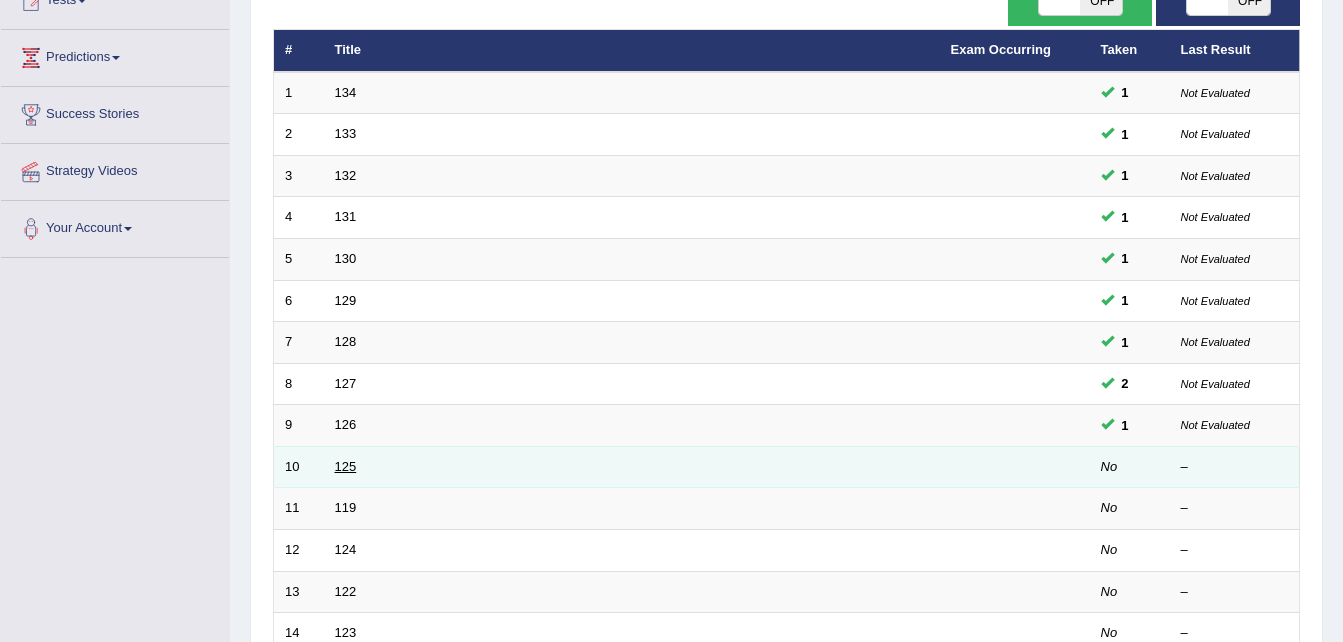 click on "125" at bounding box center (346, 466) 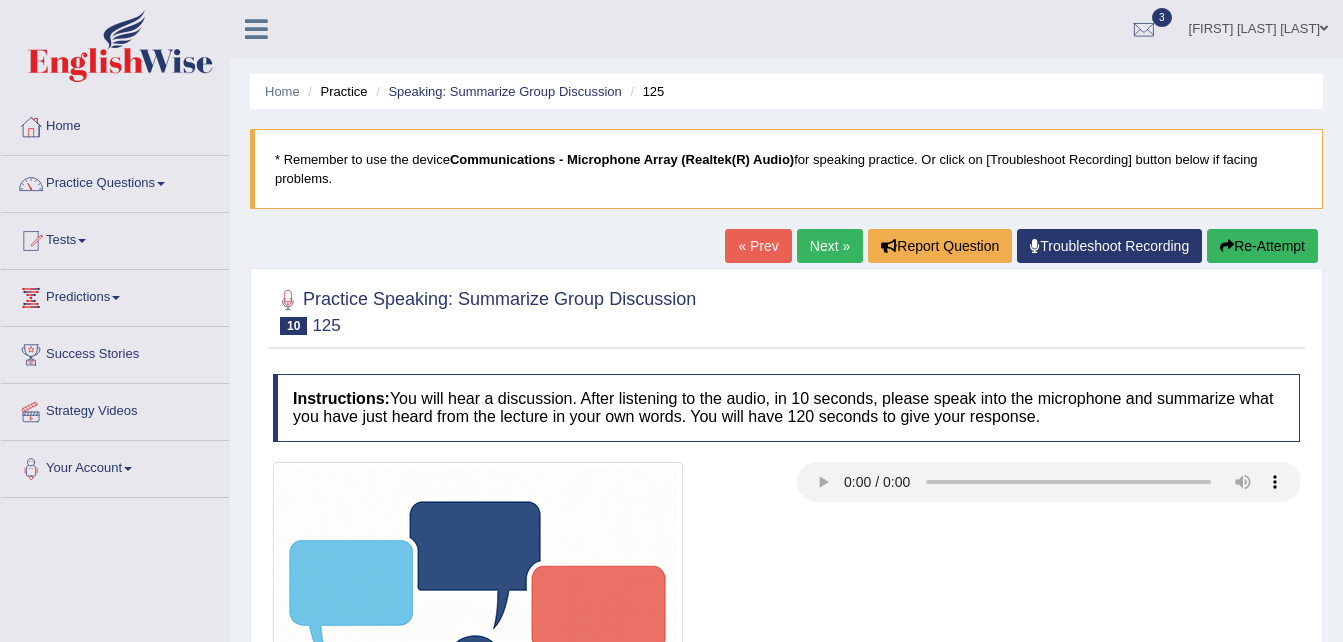 scroll, scrollTop: 0, scrollLeft: 0, axis: both 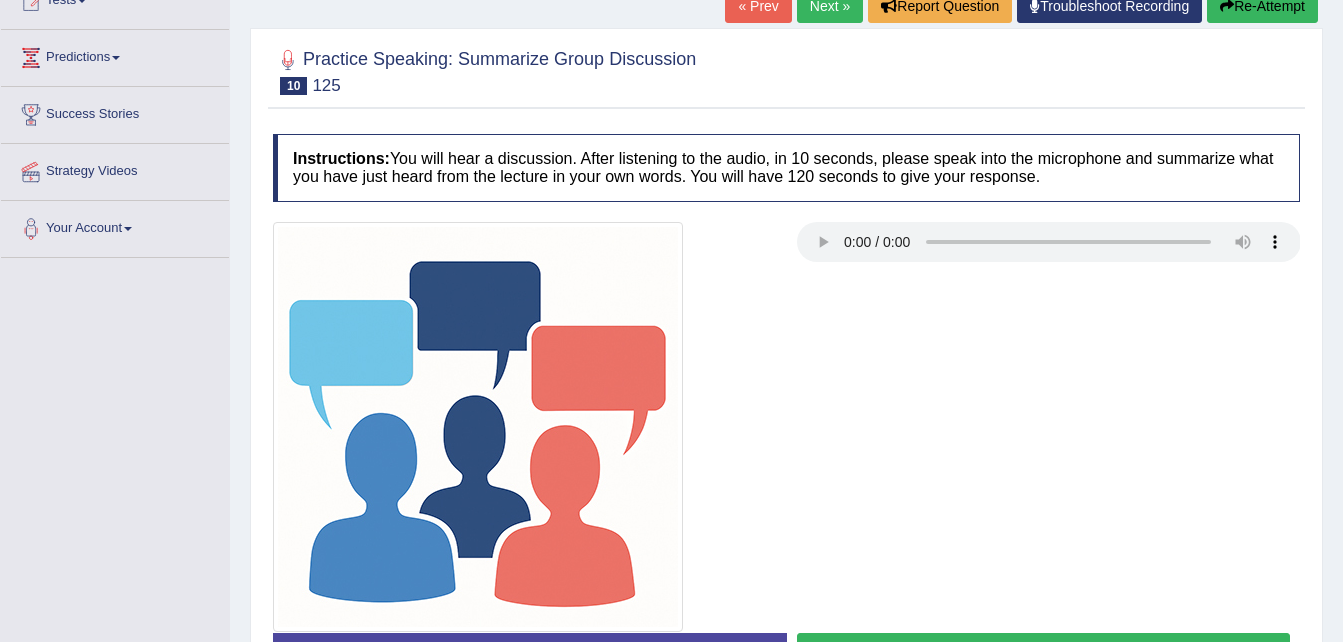 type 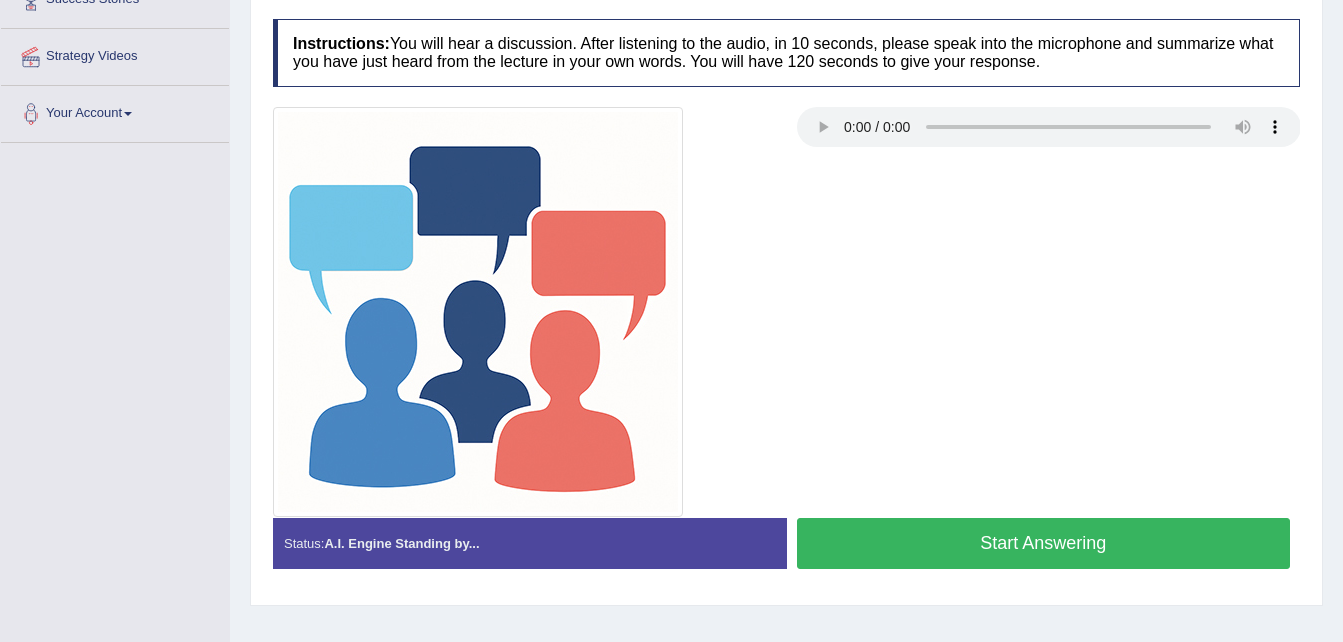 scroll, scrollTop: 360, scrollLeft: 0, axis: vertical 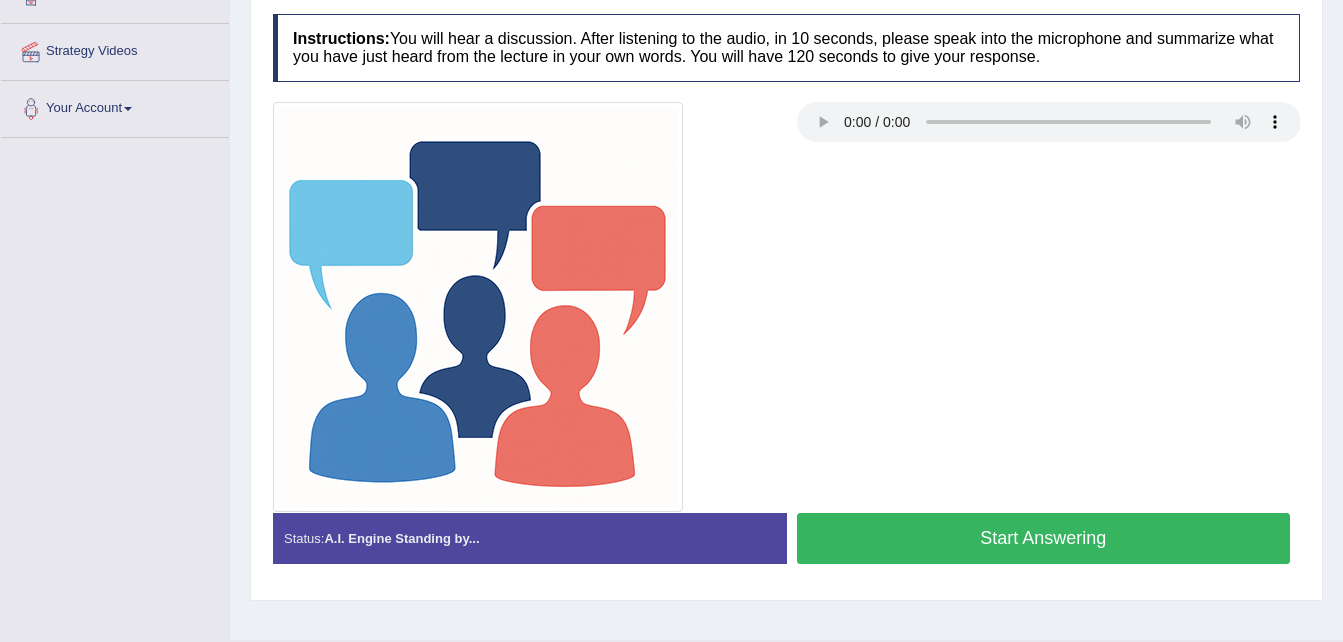 click on "Start Answering" at bounding box center [1044, 538] 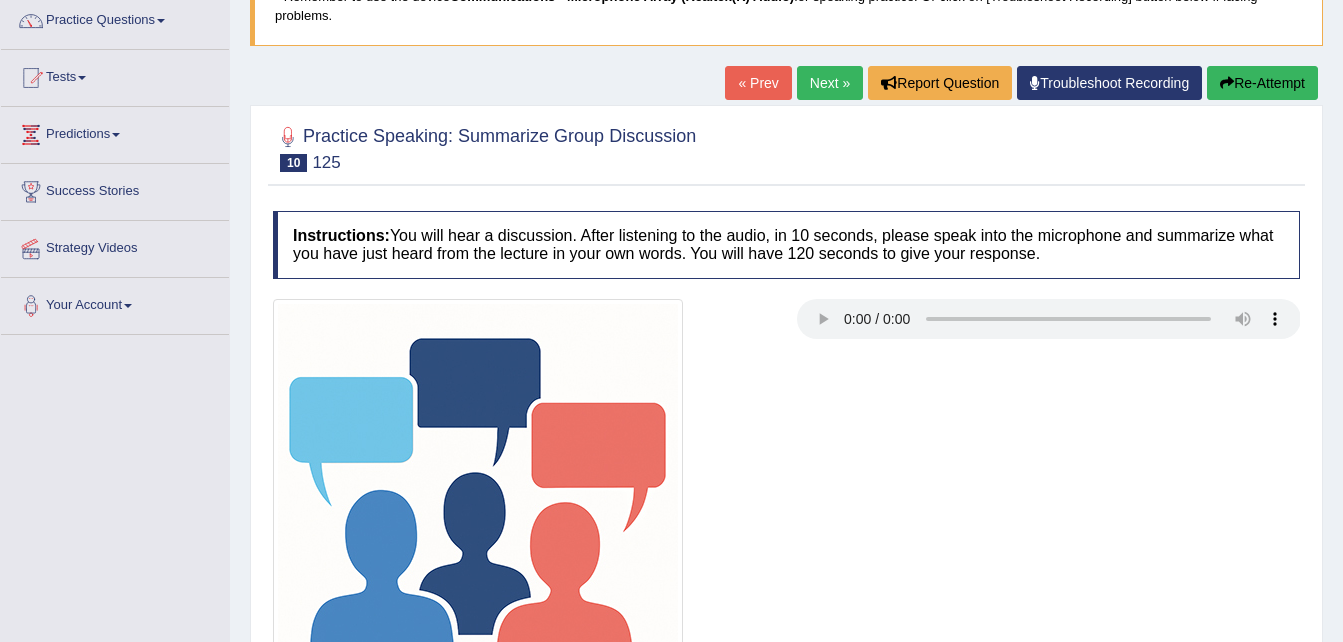 scroll, scrollTop: 160, scrollLeft: 0, axis: vertical 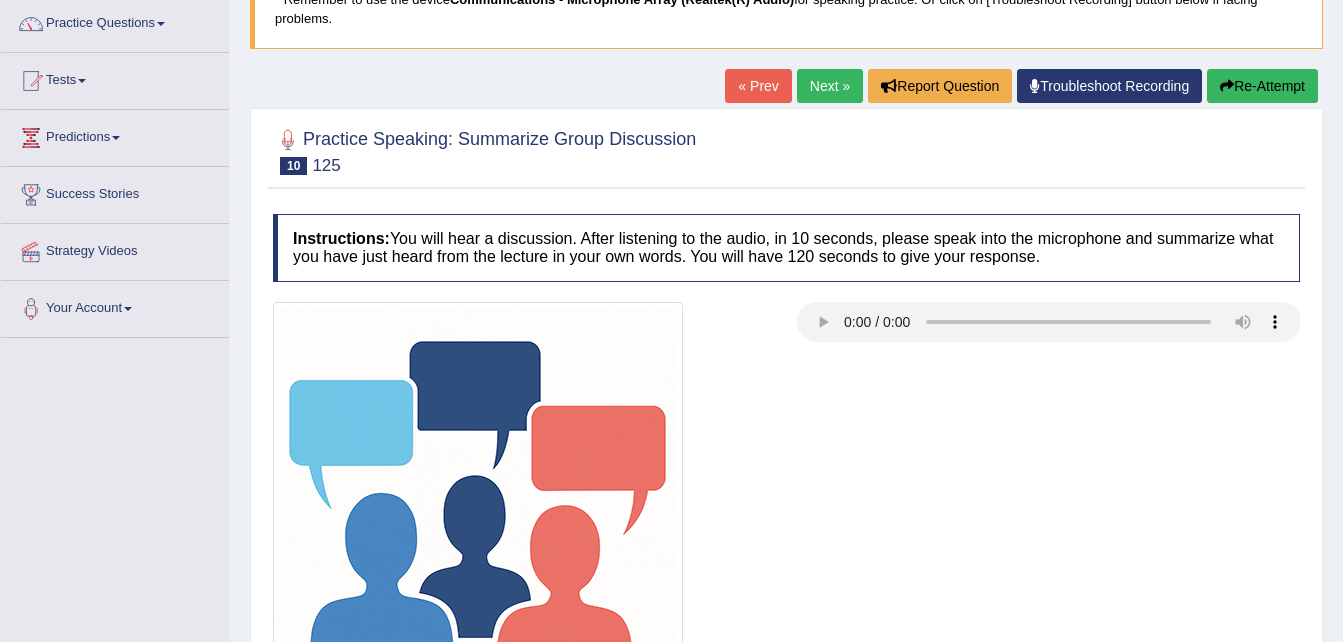 click on "Re-Attempt" at bounding box center (1262, 86) 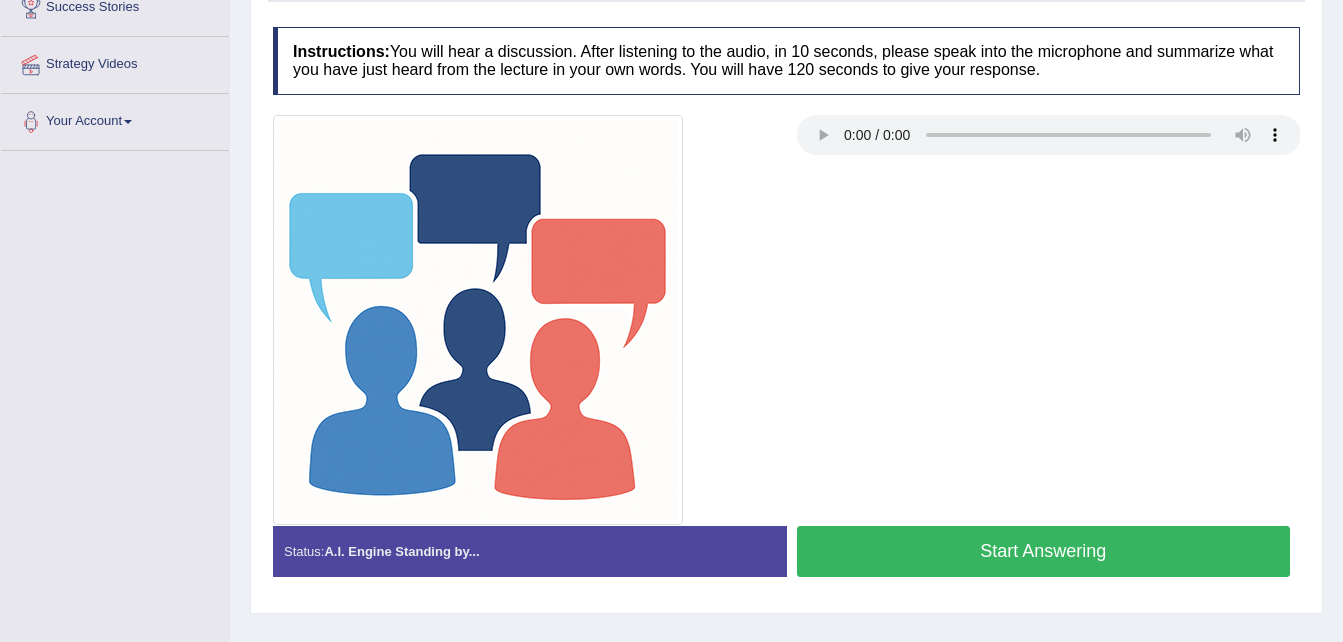 scroll, scrollTop: 366, scrollLeft: 0, axis: vertical 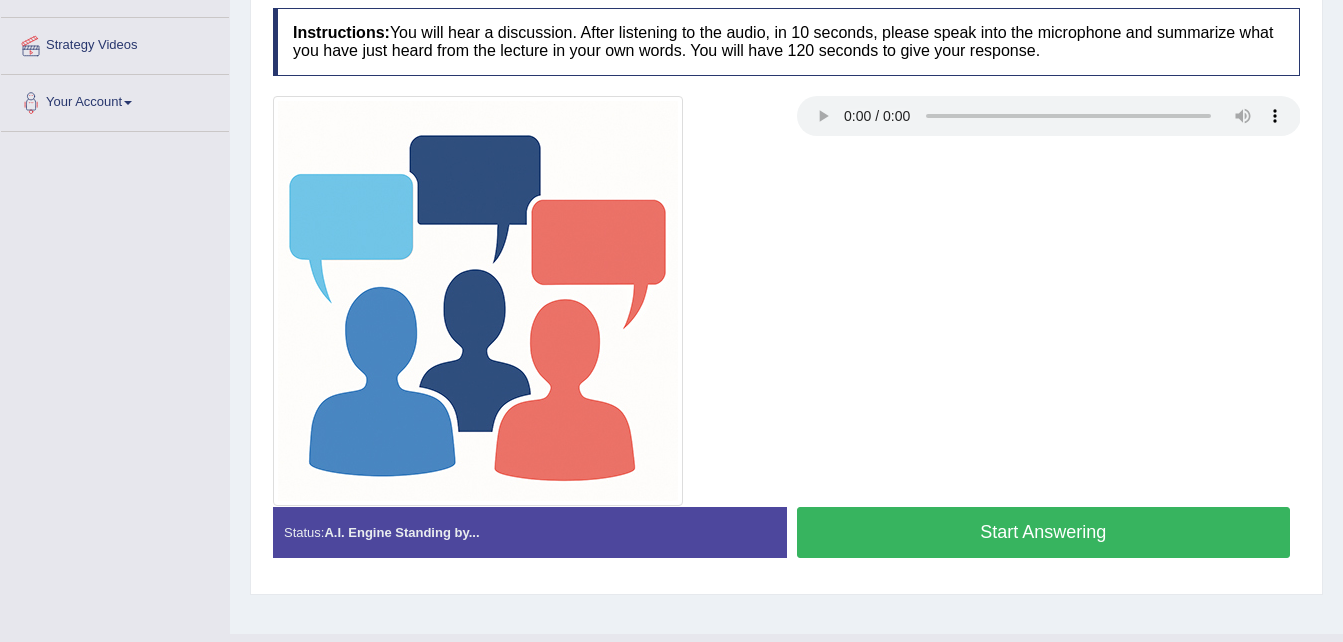 click on "Start Answering" at bounding box center [1044, 532] 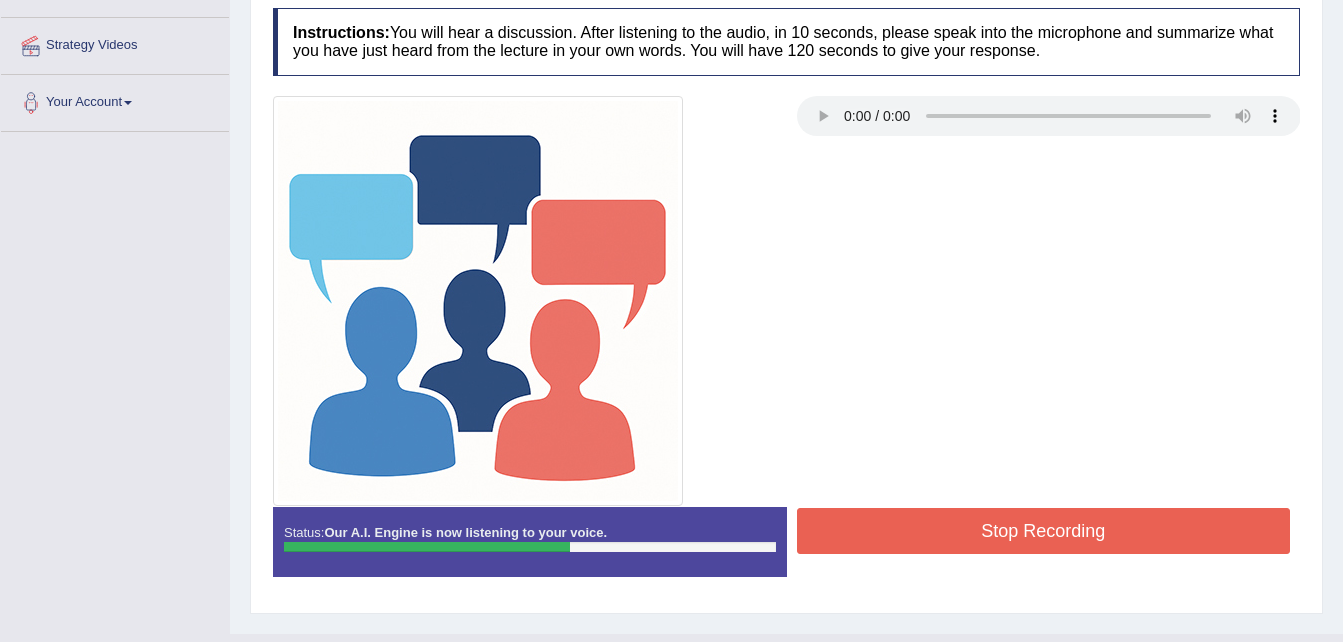 click on "Stop Recording" at bounding box center [1044, 531] 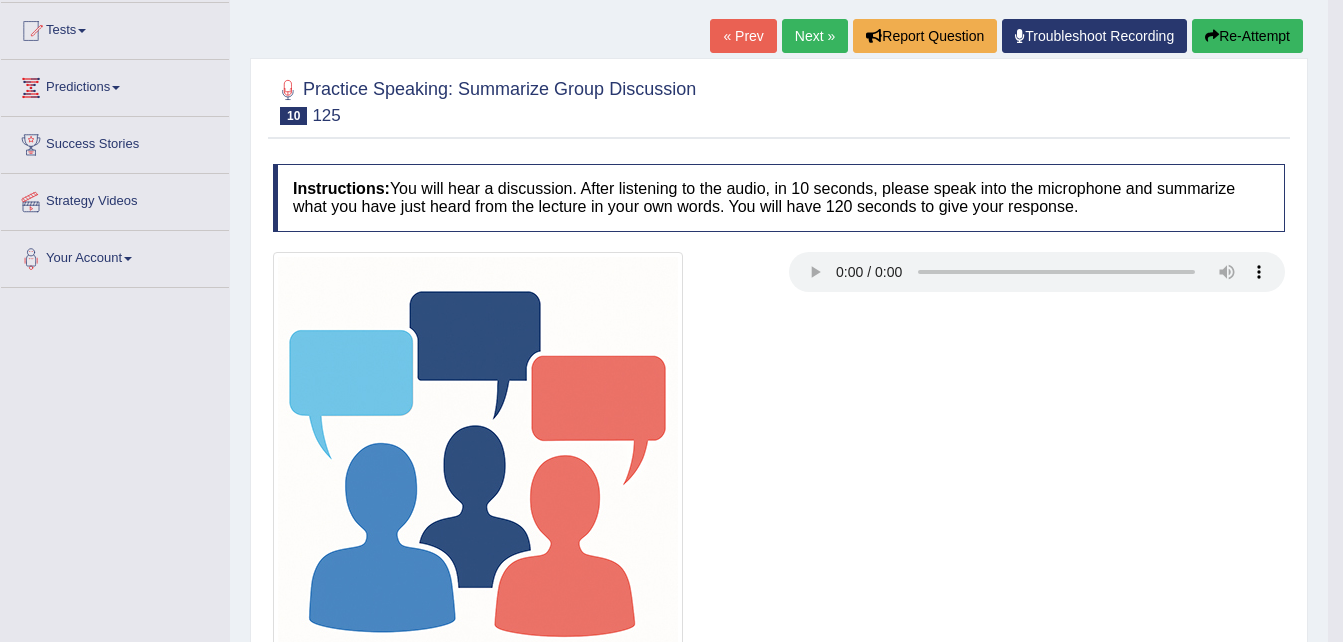 scroll, scrollTop: 206, scrollLeft: 0, axis: vertical 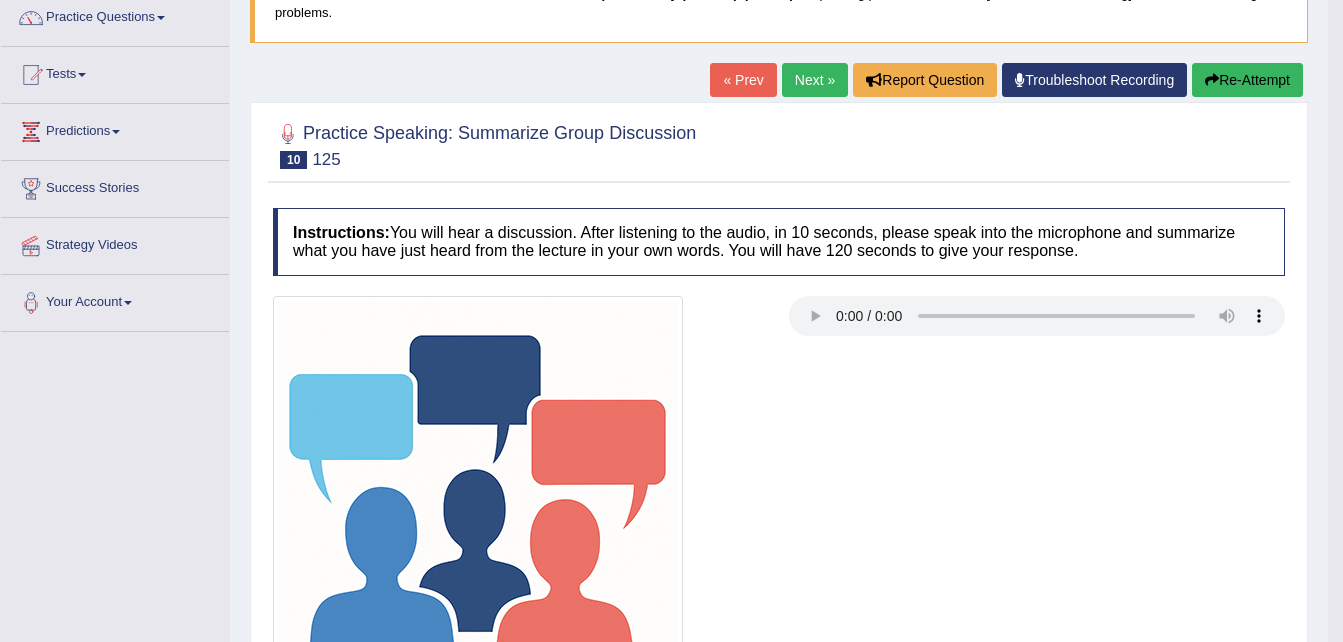 click on "Next »" at bounding box center (815, 80) 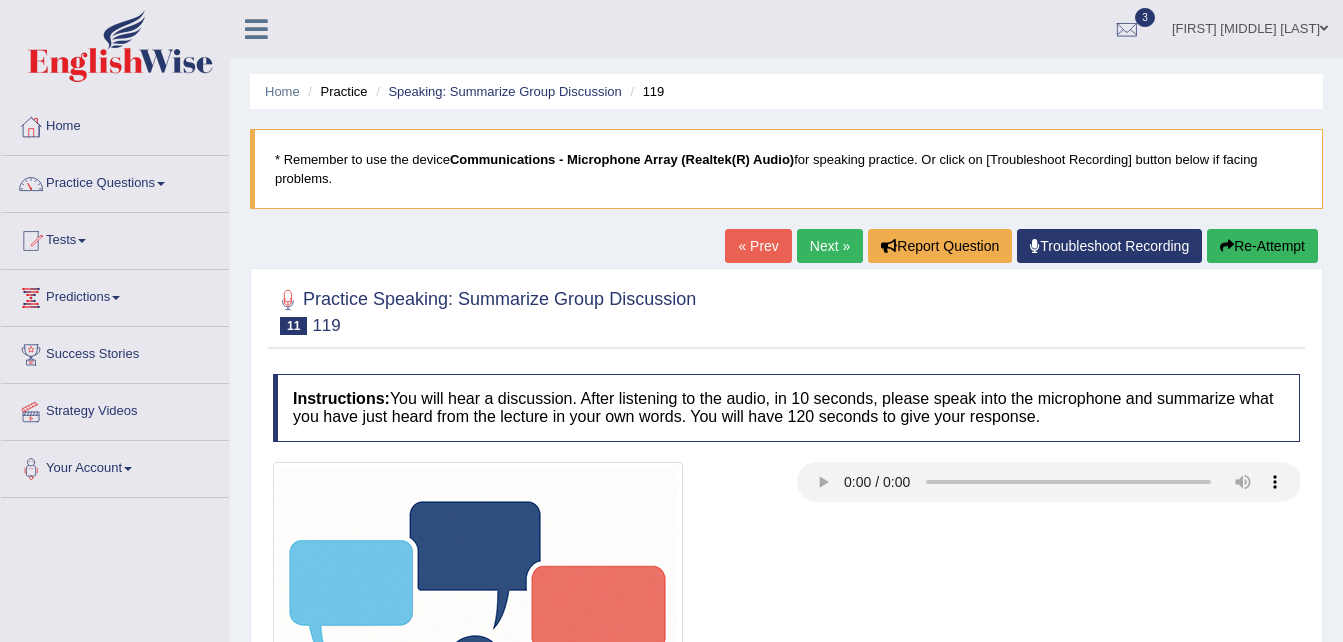 scroll, scrollTop: 0, scrollLeft: 0, axis: both 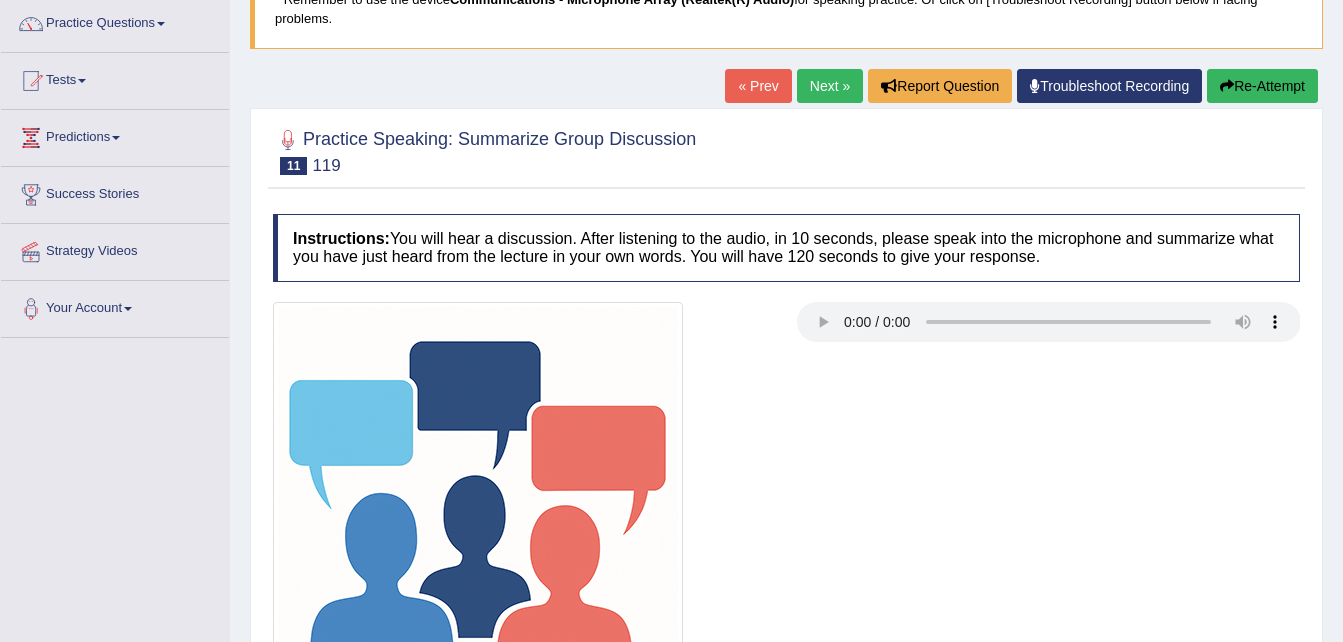 type 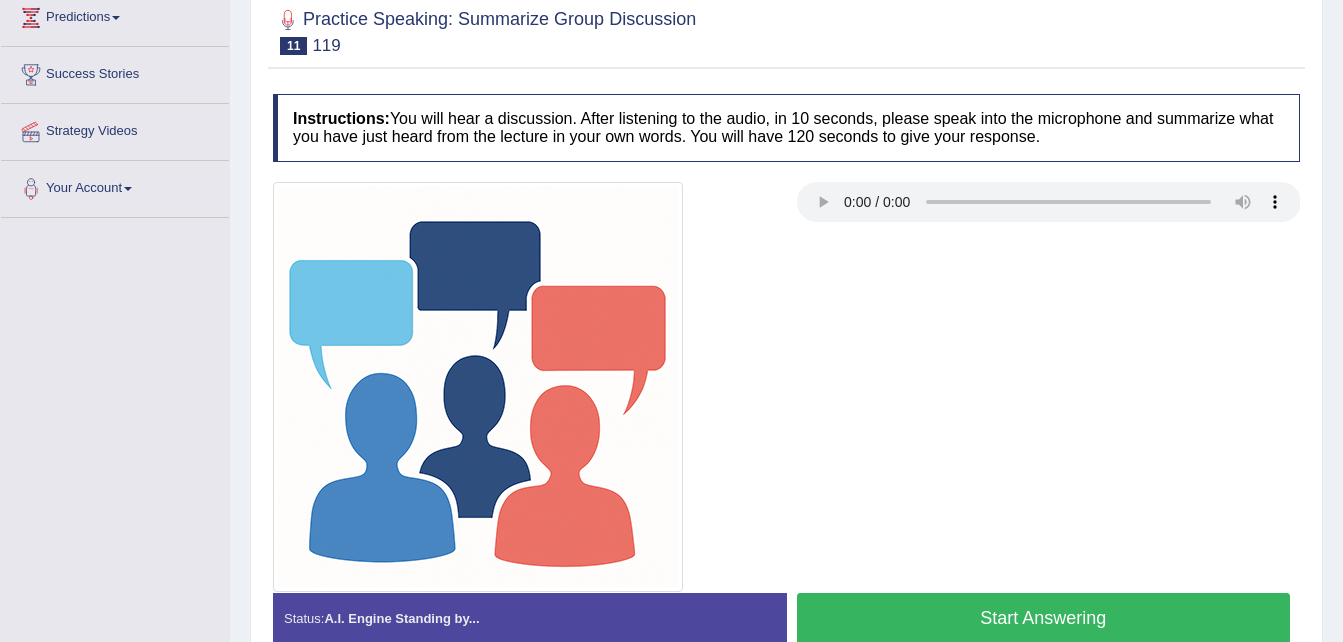 scroll, scrollTop: 320, scrollLeft: 0, axis: vertical 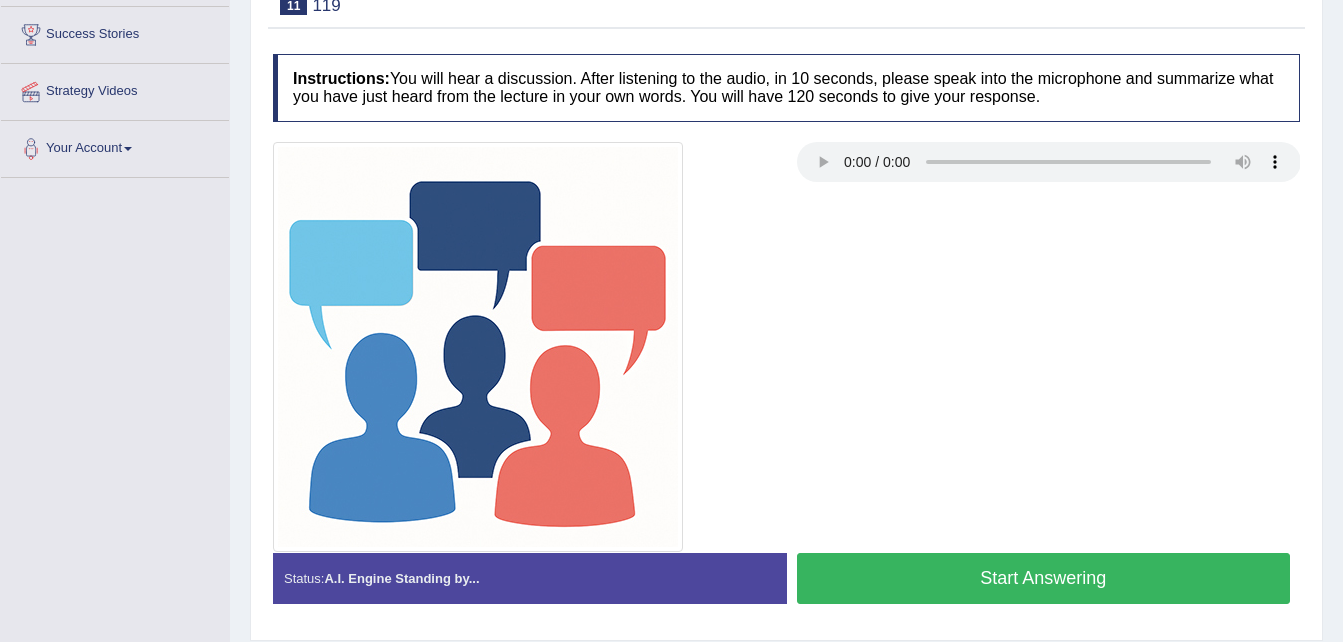 click on "Start Answering" at bounding box center (1044, 578) 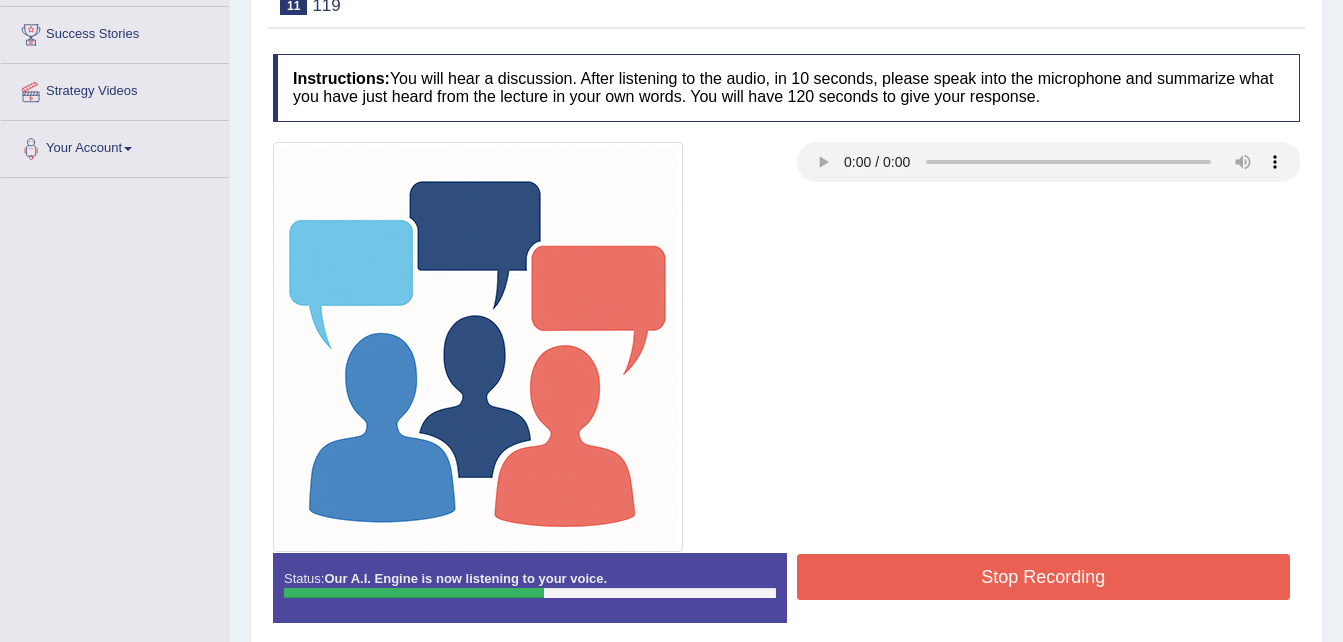 click on "Stop Recording" at bounding box center [1044, 577] 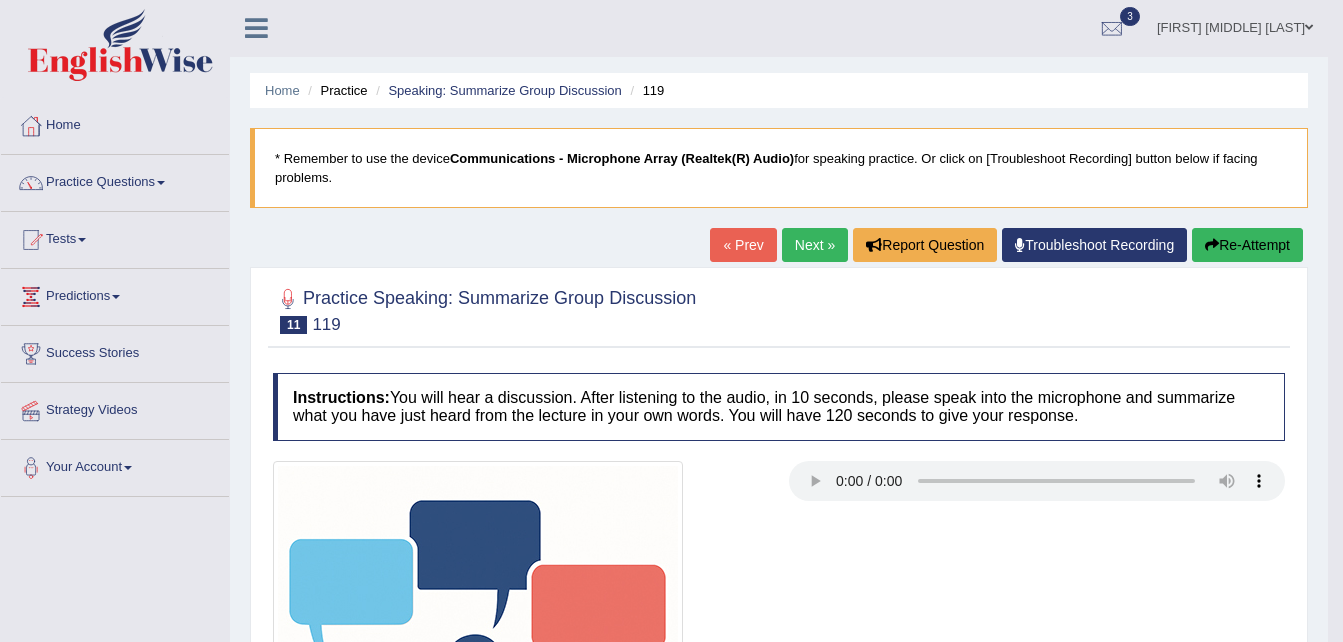 scroll, scrollTop: 0, scrollLeft: 0, axis: both 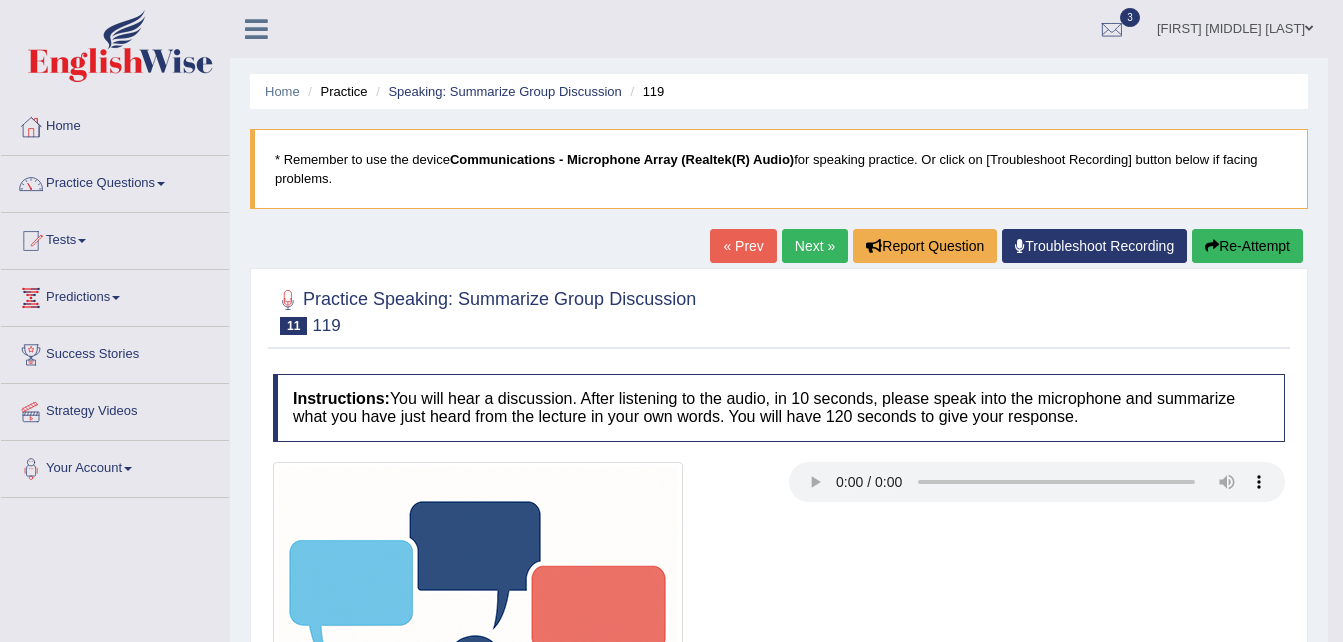 click on "Next »" at bounding box center [815, 246] 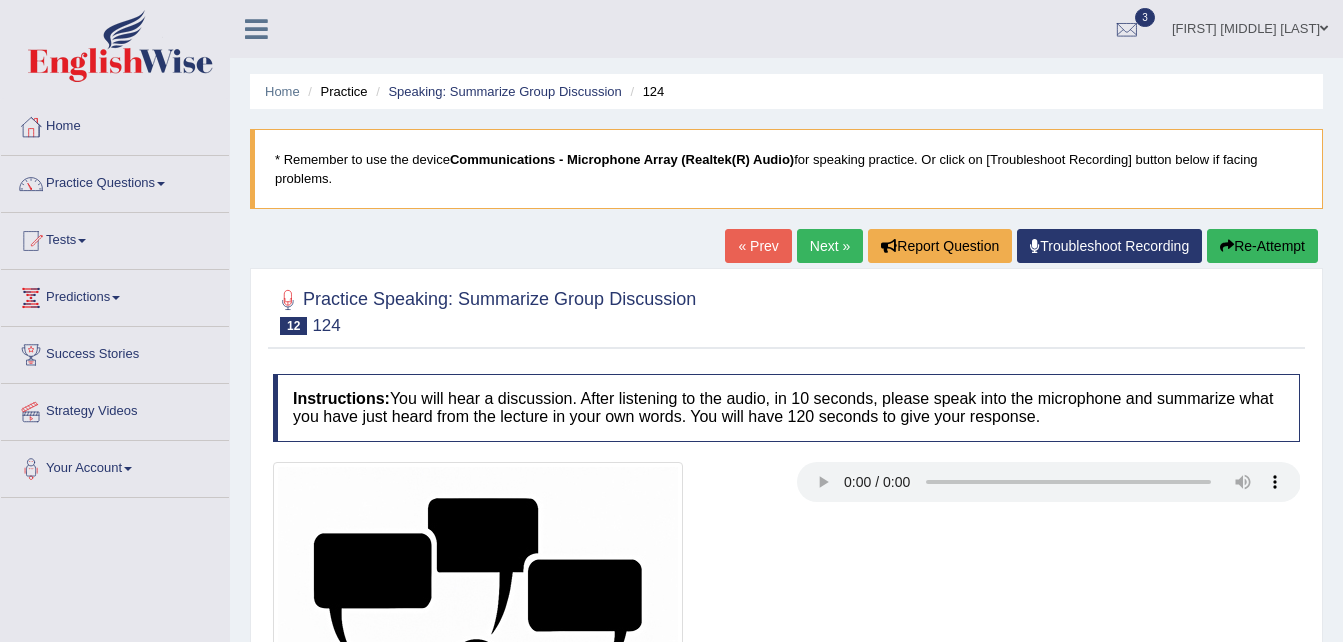 scroll, scrollTop: 0, scrollLeft: 0, axis: both 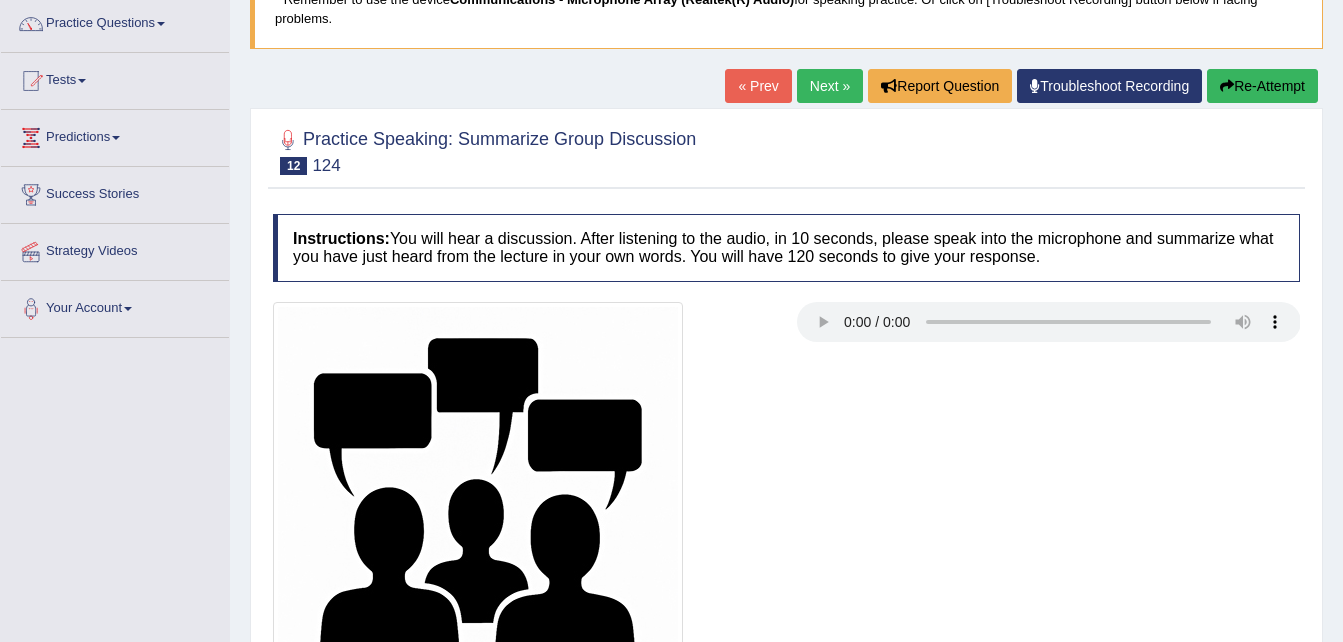 type 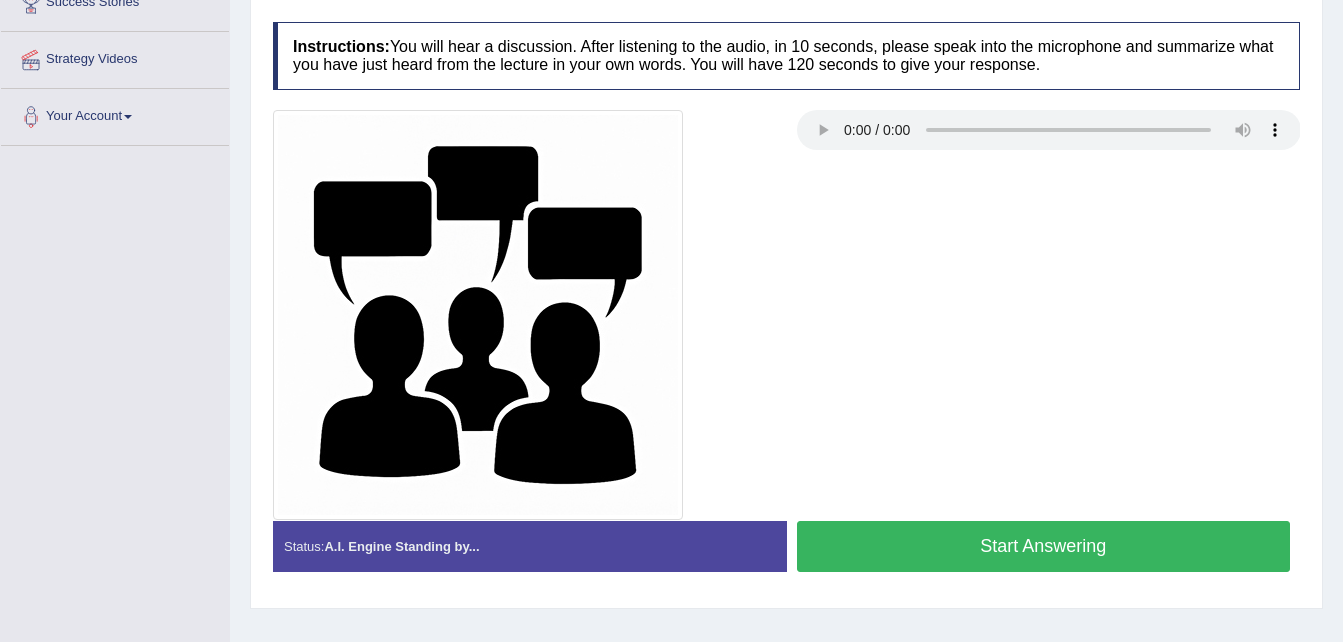scroll, scrollTop: 360, scrollLeft: 0, axis: vertical 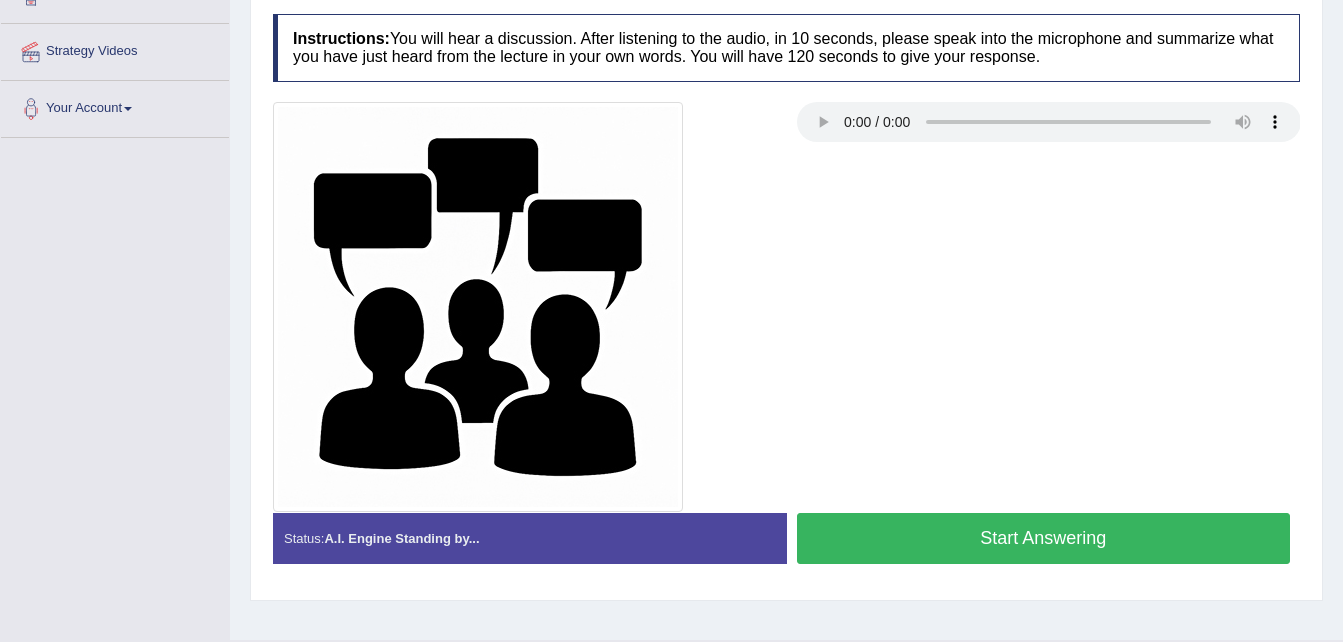 click on "Start Answering" at bounding box center (1044, 538) 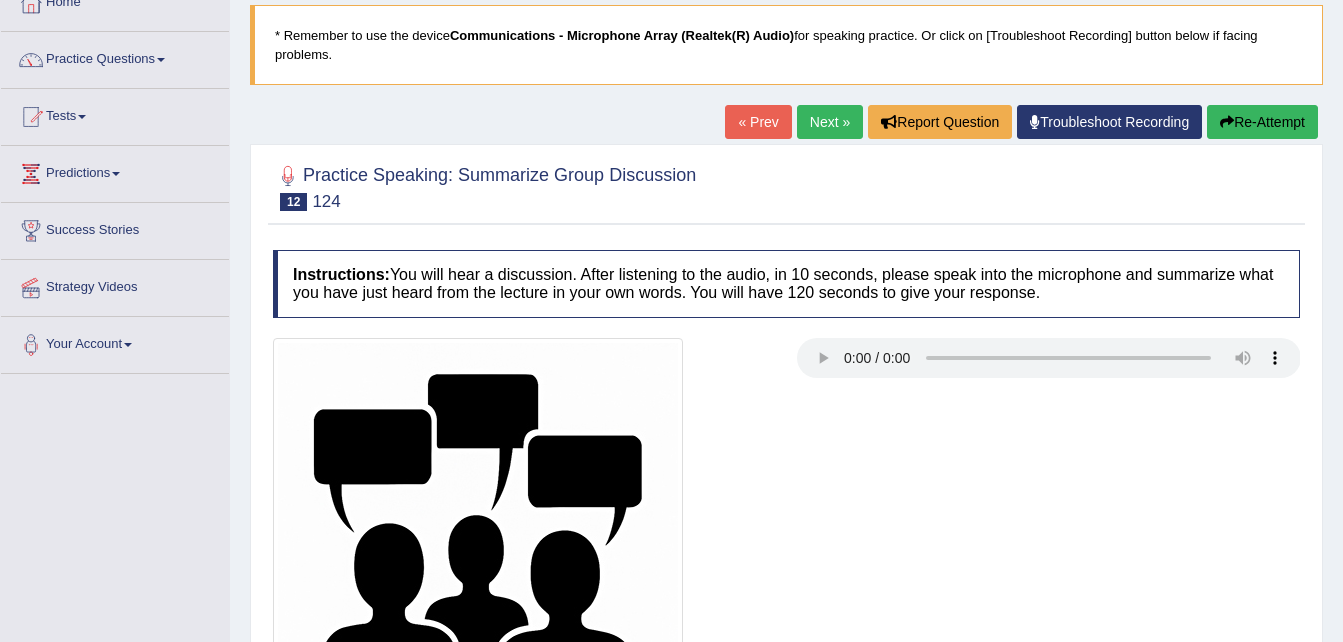 scroll, scrollTop: 107, scrollLeft: 0, axis: vertical 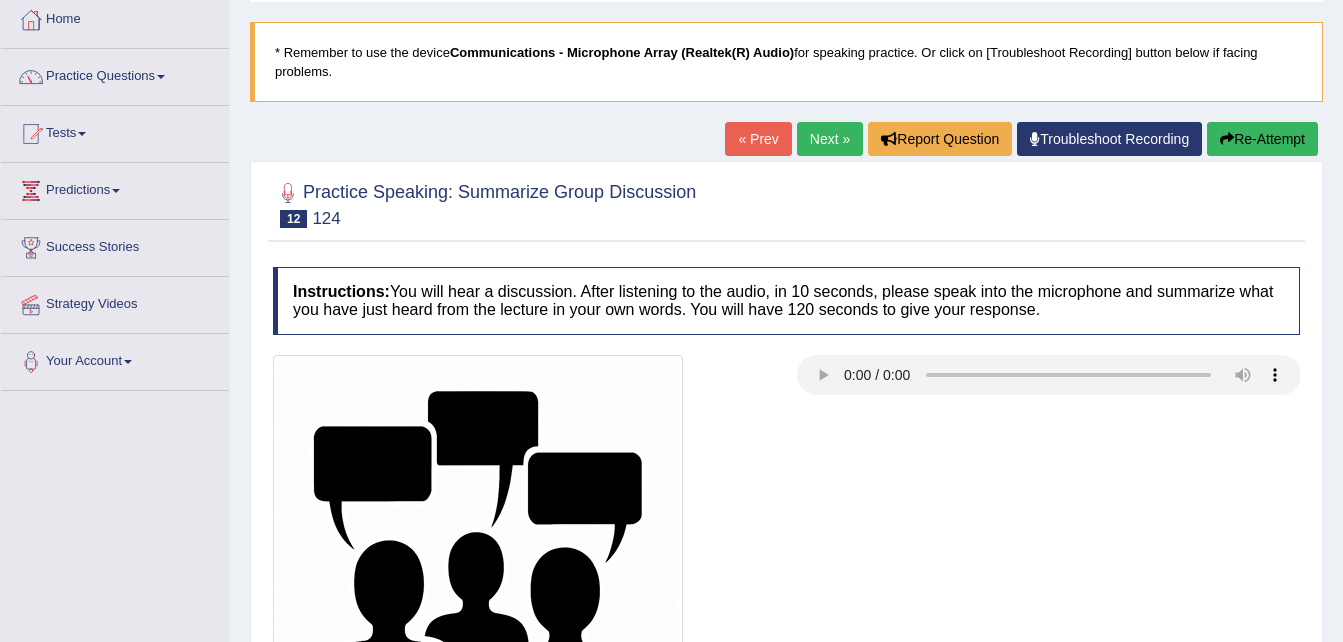 click on "Re-Attempt" at bounding box center [1262, 139] 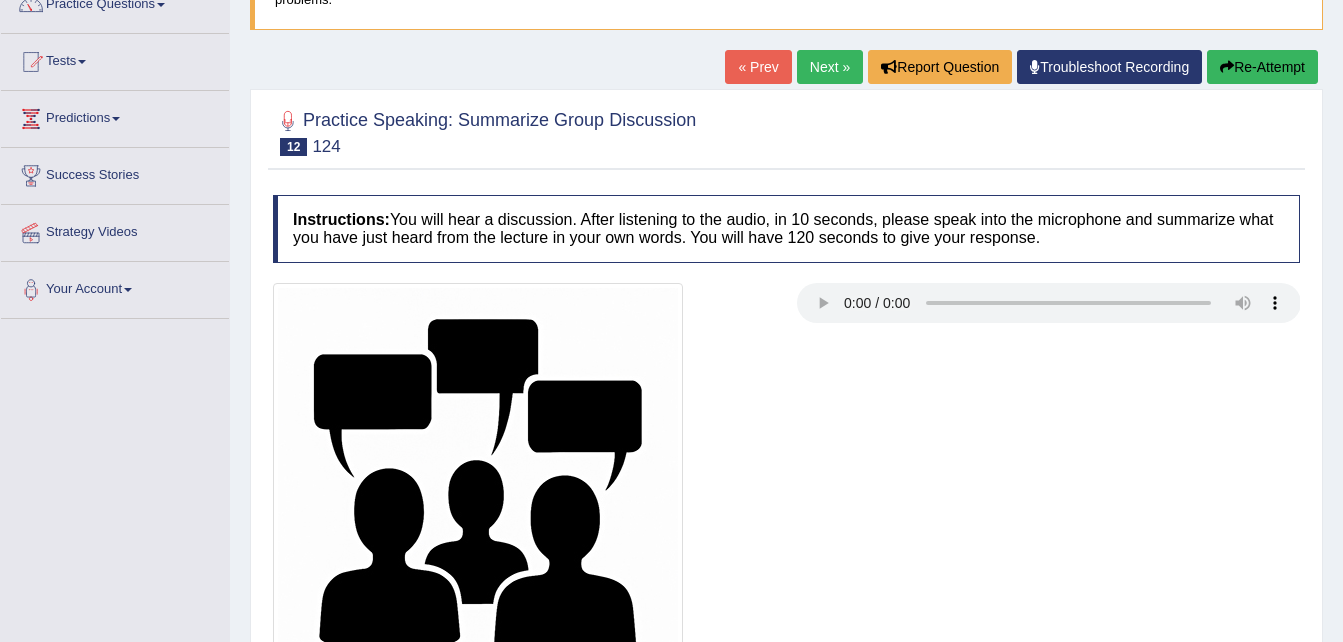 scroll, scrollTop: 266, scrollLeft: 0, axis: vertical 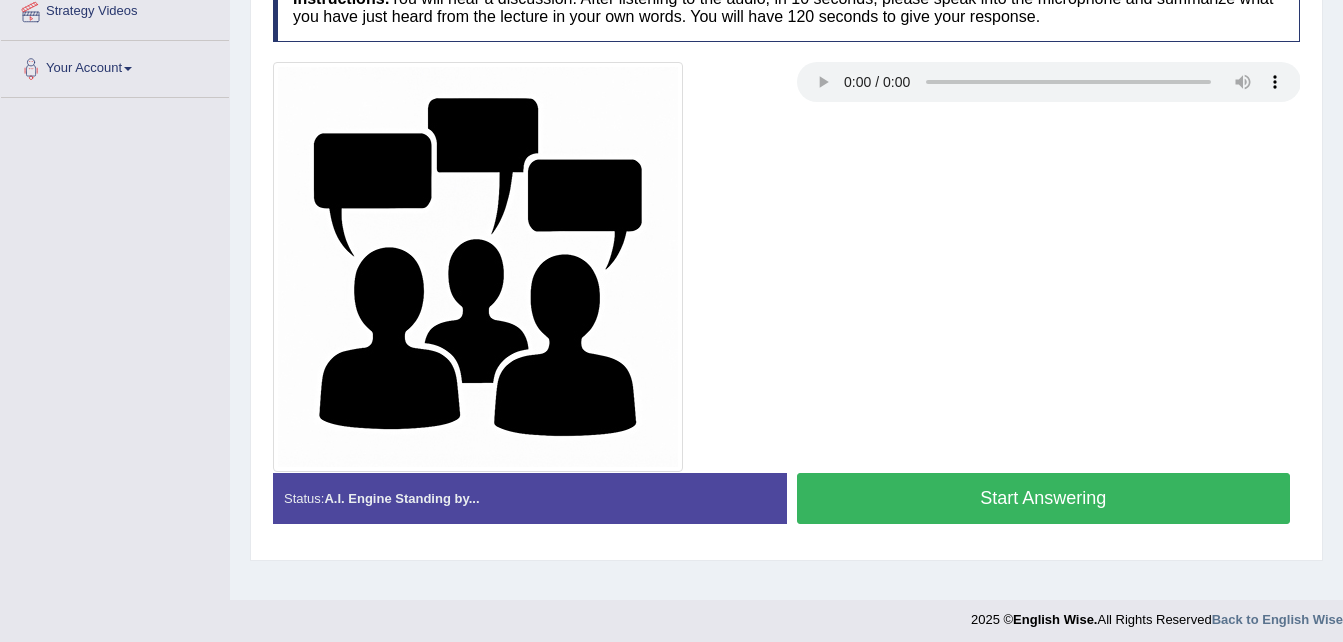 click on "Start Answering" at bounding box center [1044, 498] 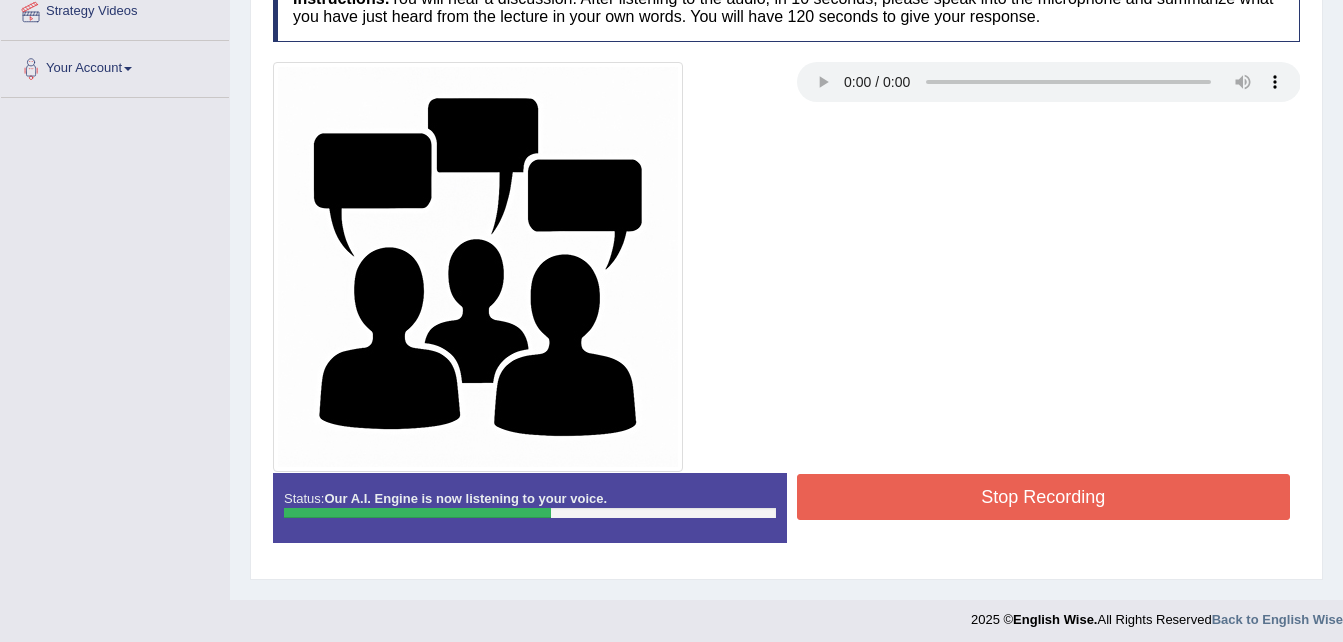 click on "Stop Recording" at bounding box center (1044, 497) 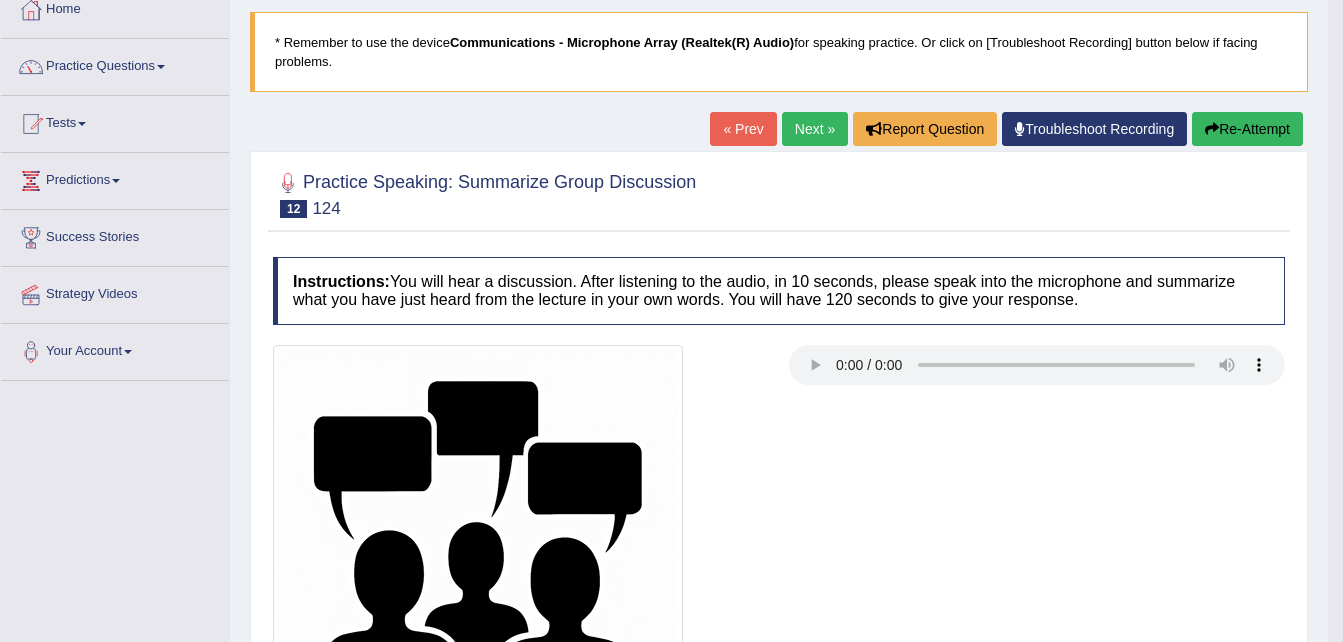 scroll, scrollTop: 0, scrollLeft: 0, axis: both 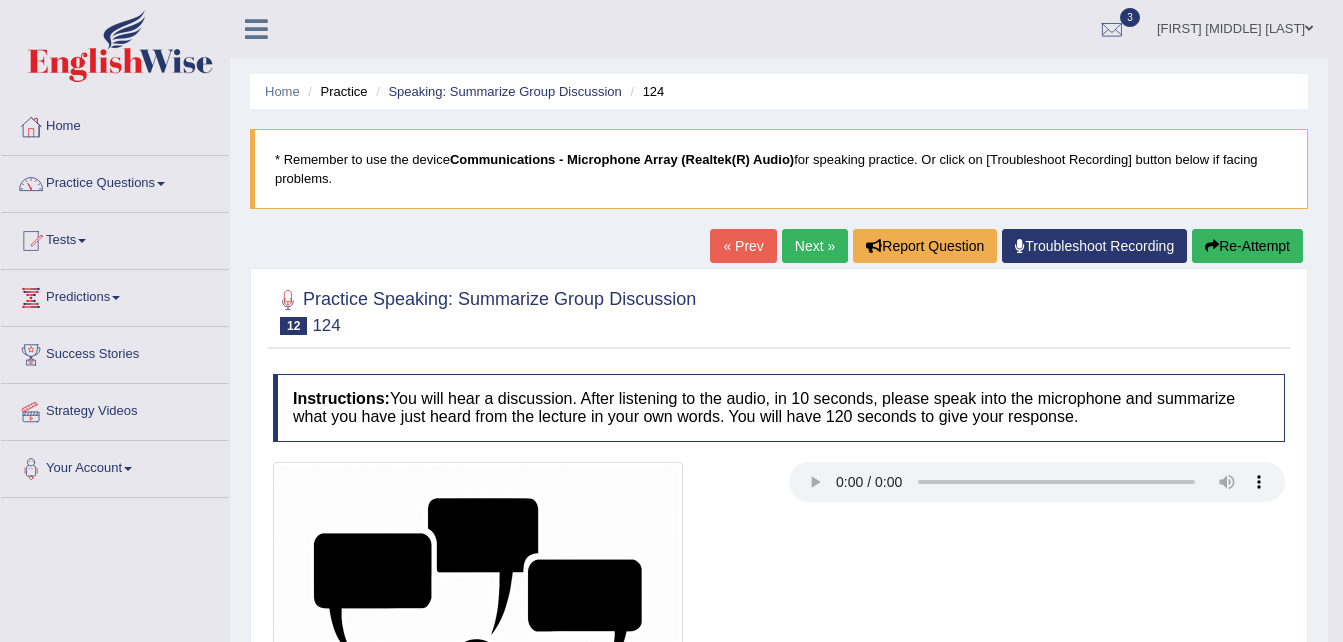click on "Next »" at bounding box center [815, 246] 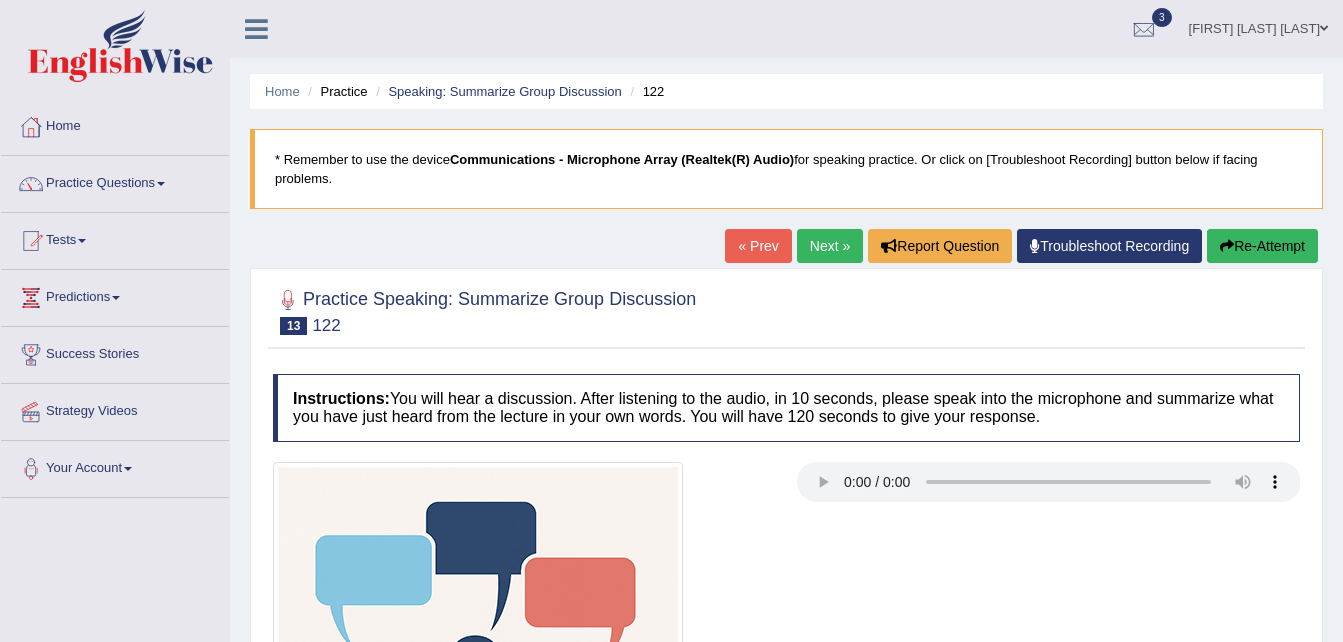 scroll, scrollTop: 0, scrollLeft: 0, axis: both 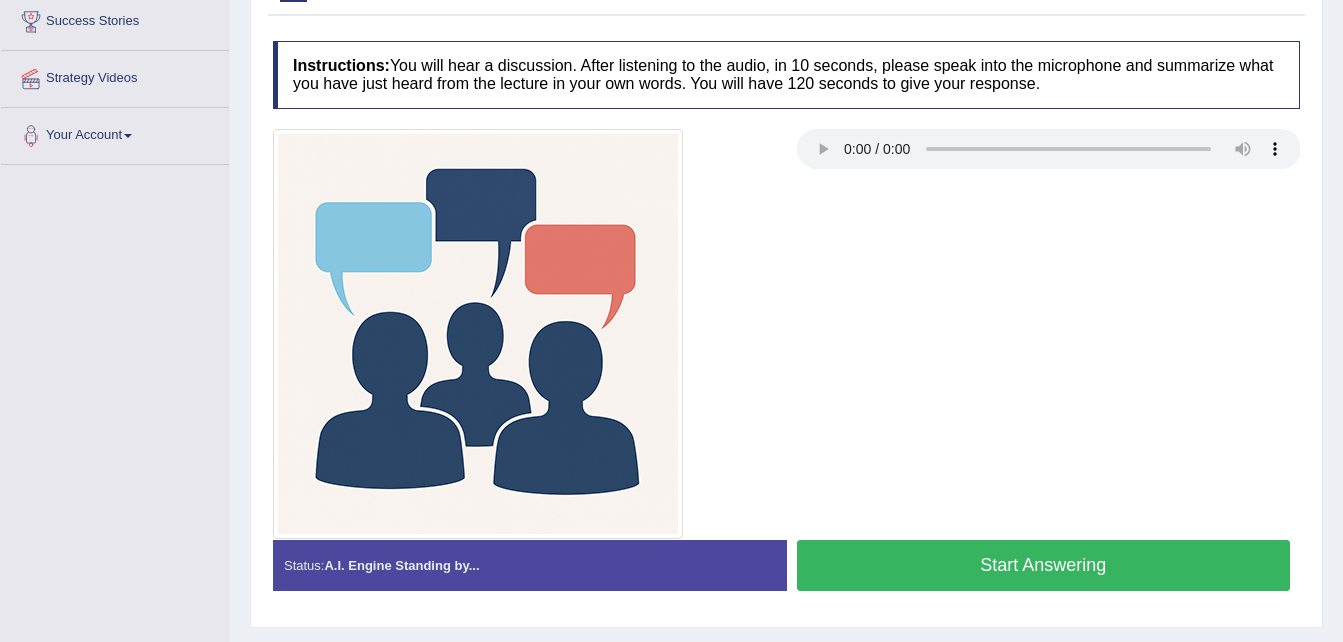 type 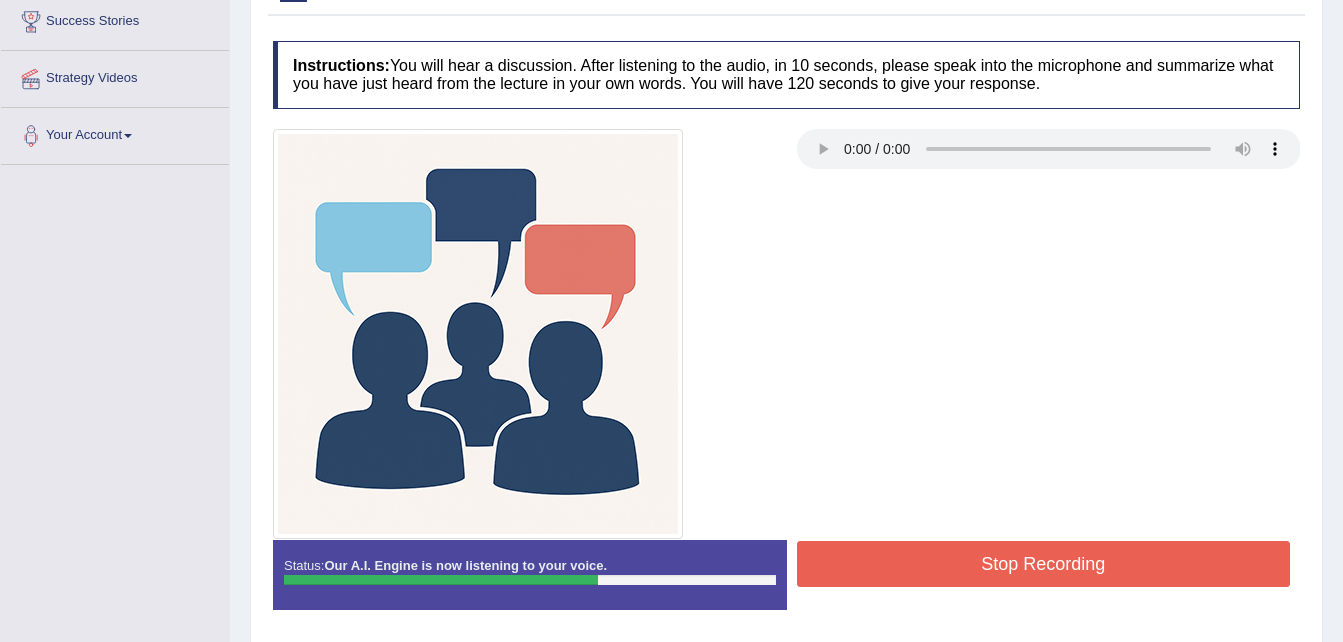 click on "Stop Recording" at bounding box center [1044, 564] 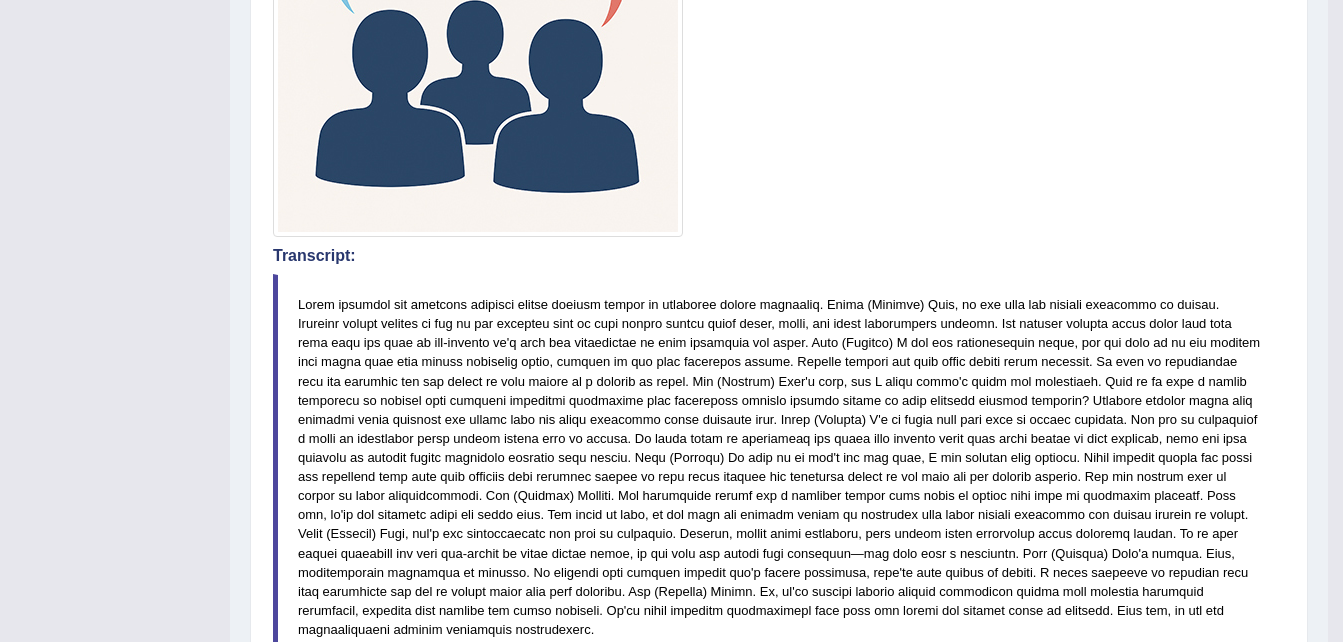 scroll, scrollTop: 653, scrollLeft: 0, axis: vertical 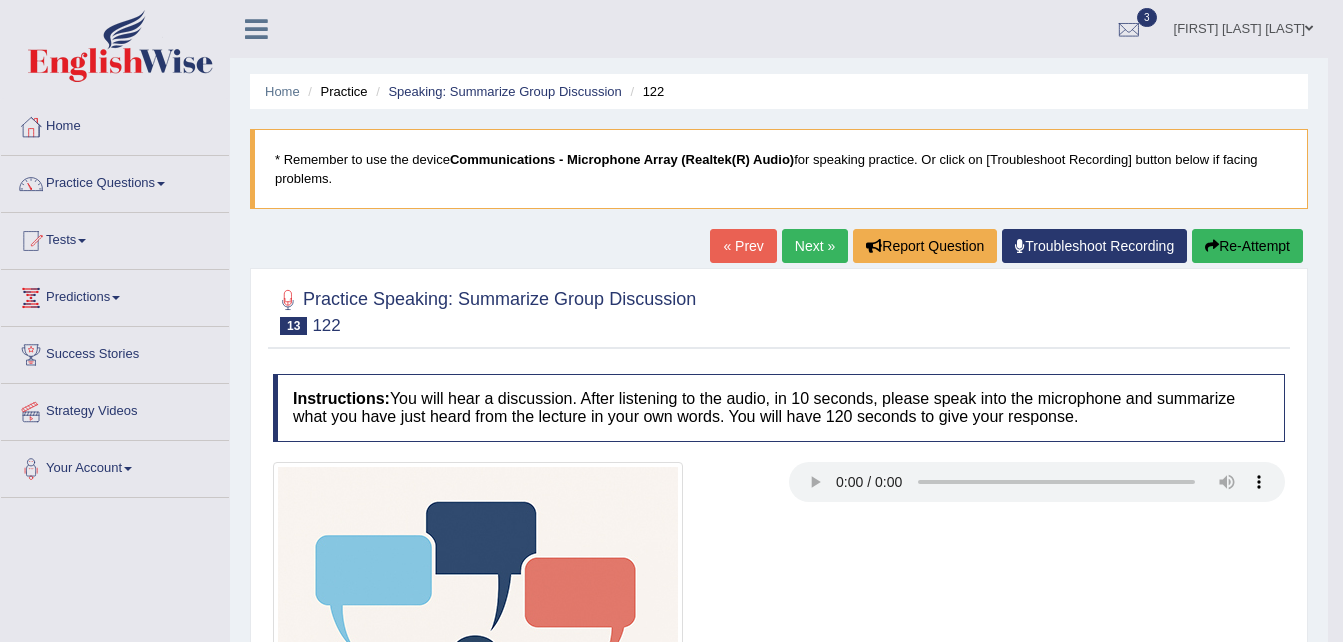 click on "Next »" at bounding box center [815, 246] 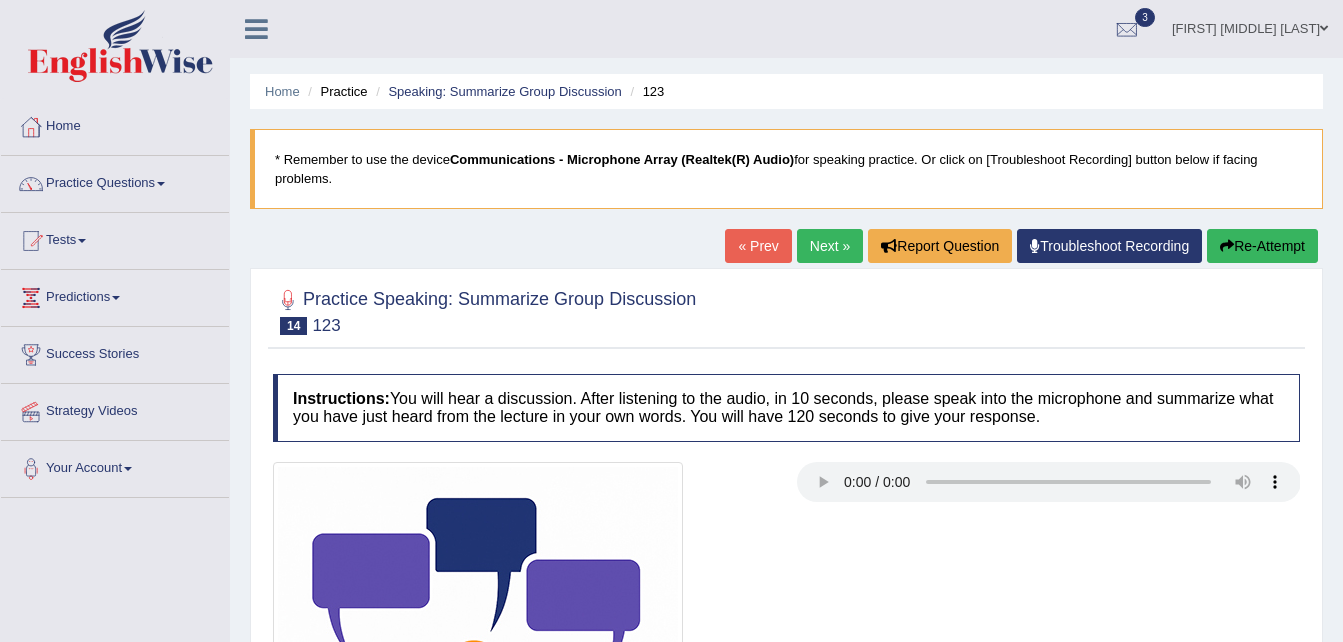scroll, scrollTop: 0, scrollLeft: 0, axis: both 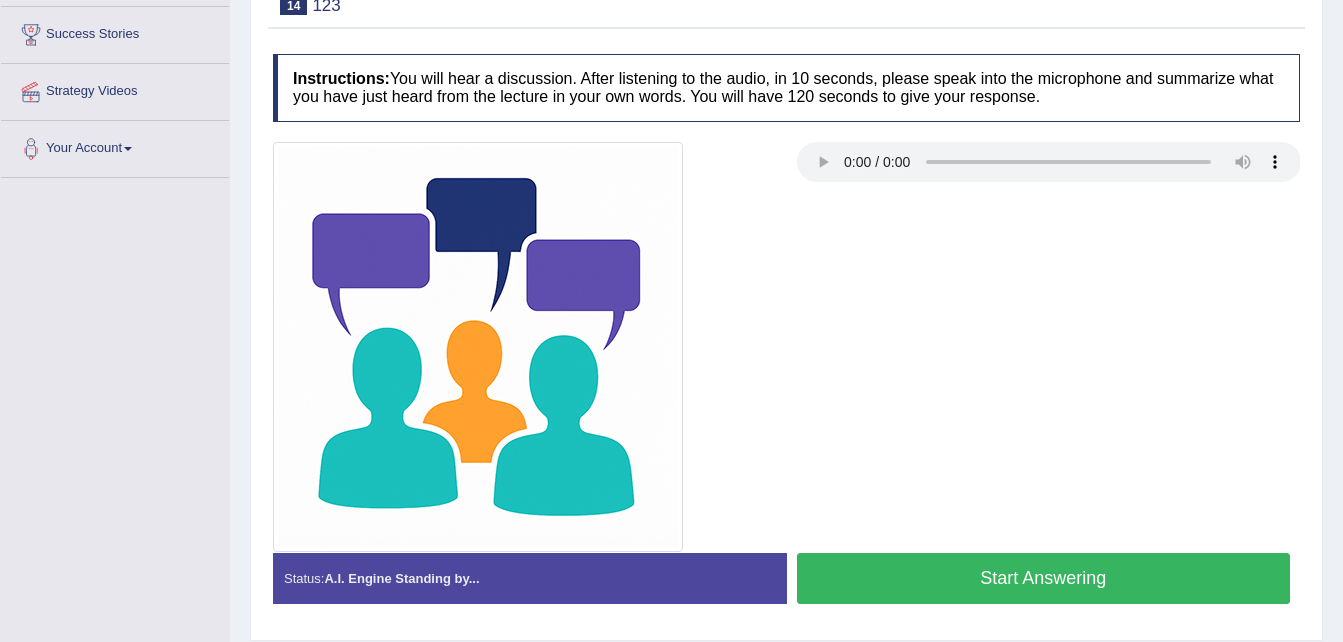click on "Start Answering" at bounding box center [1044, 578] 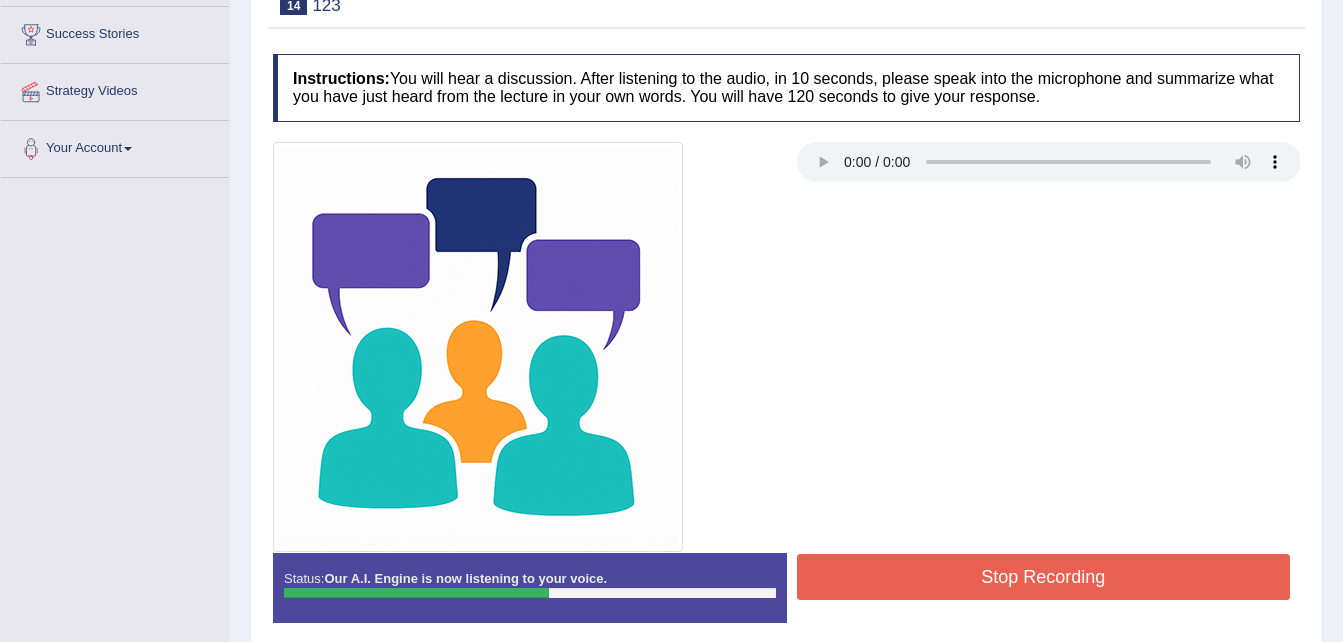 click on "Stop Recording" at bounding box center [1044, 577] 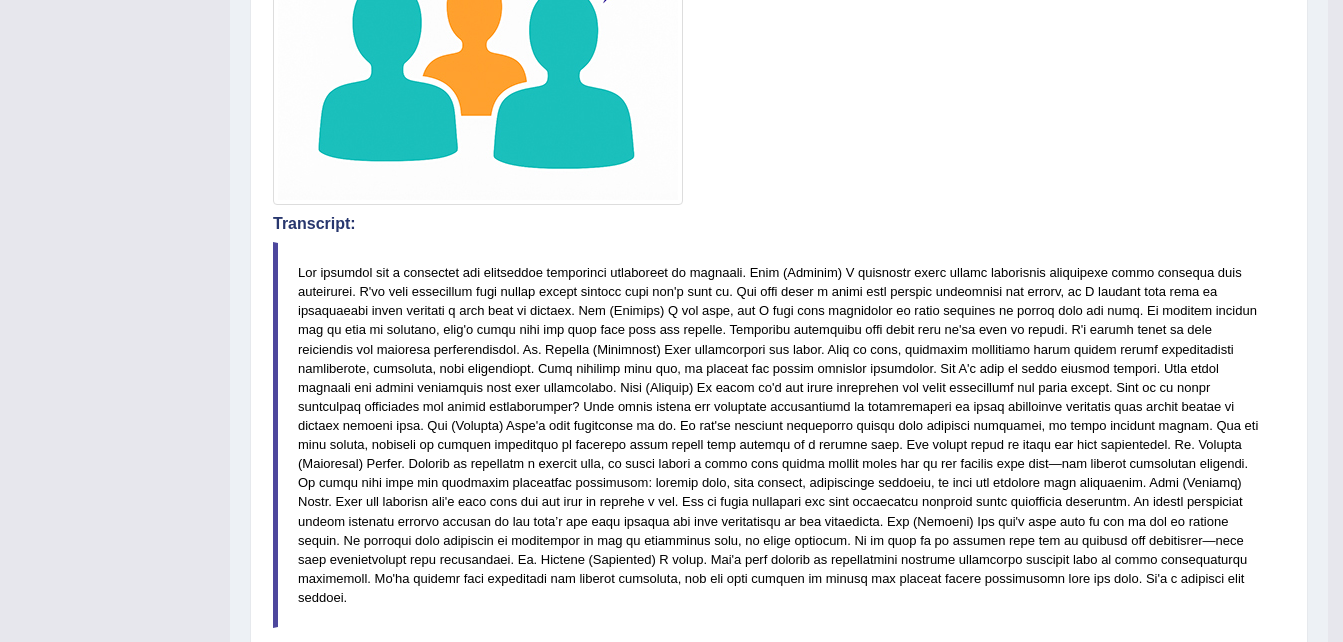 scroll, scrollTop: 707, scrollLeft: 0, axis: vertical 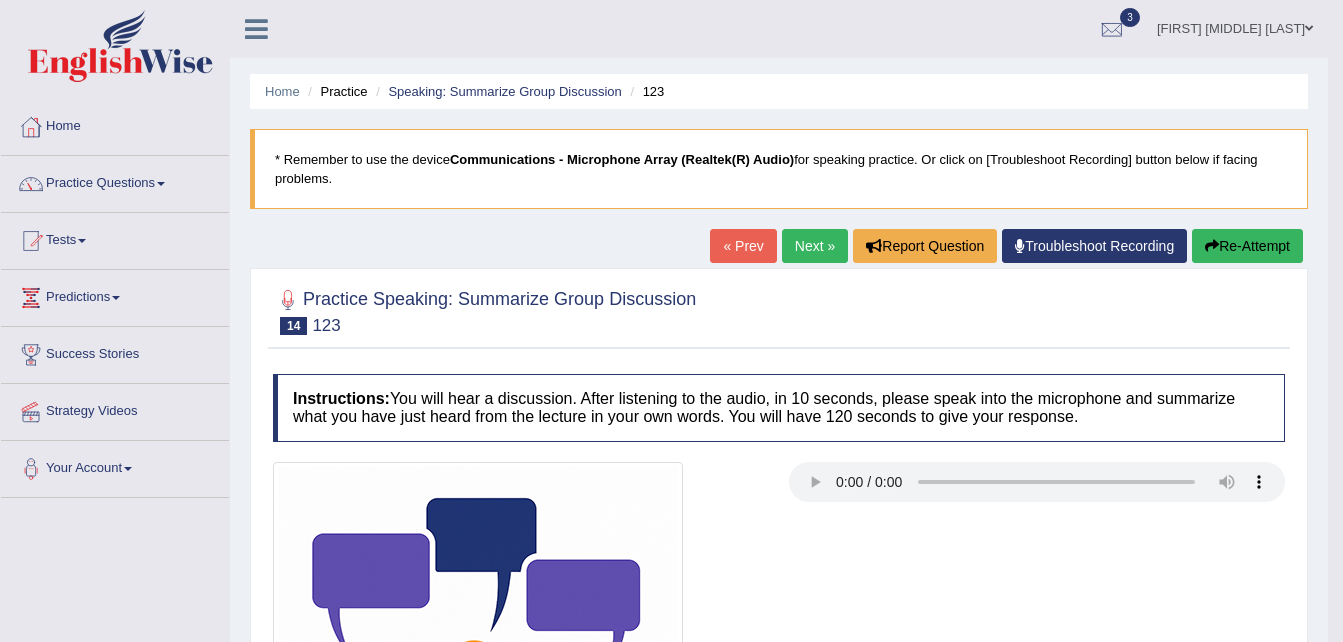 click on "Next »" at bounding box center (815, 246) 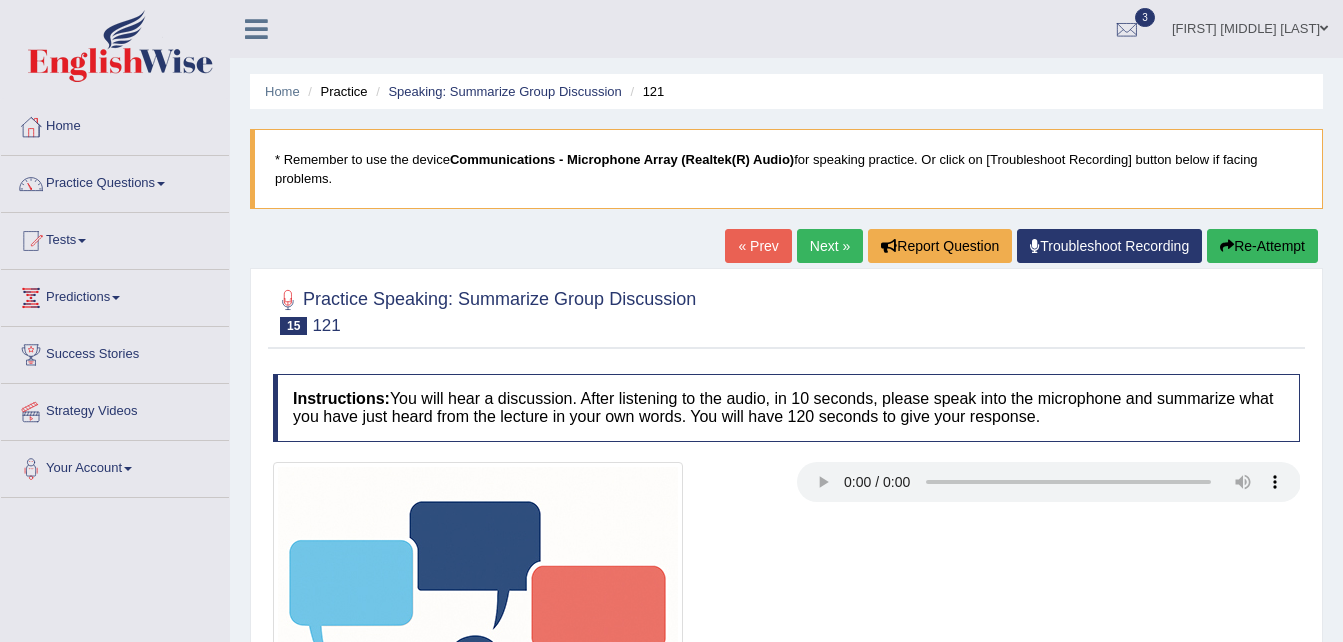 scroll, scrollTop: 0, scrollLeft: 0, axis: both 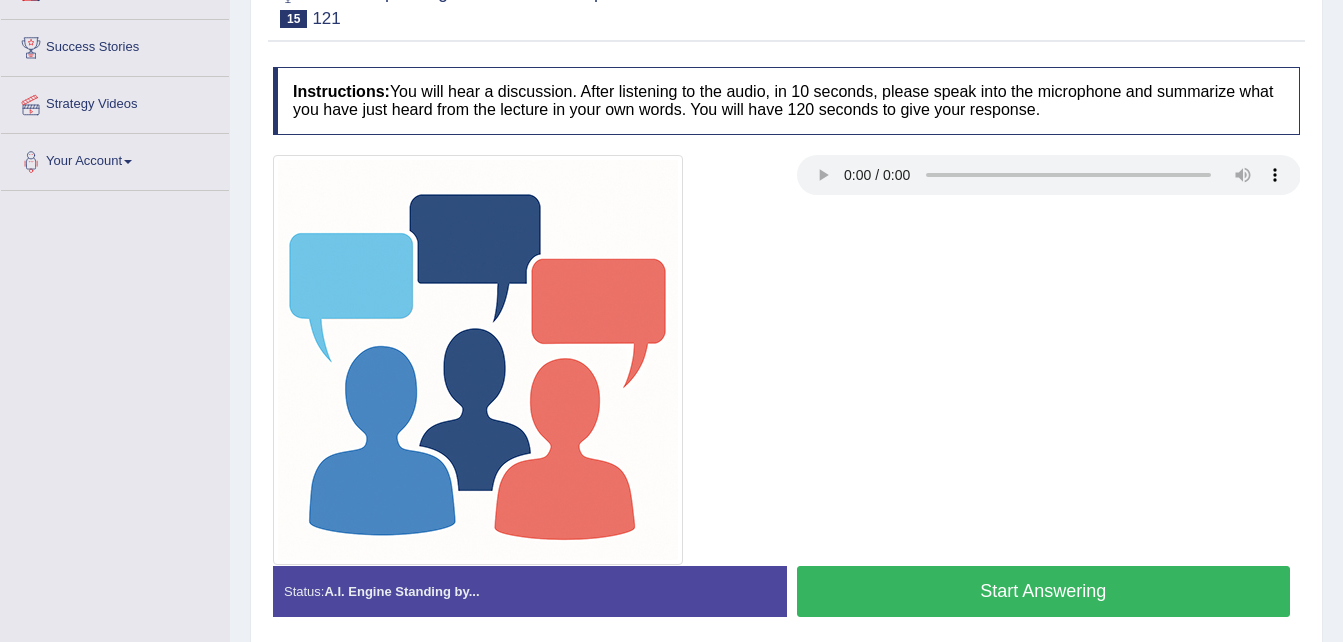 type 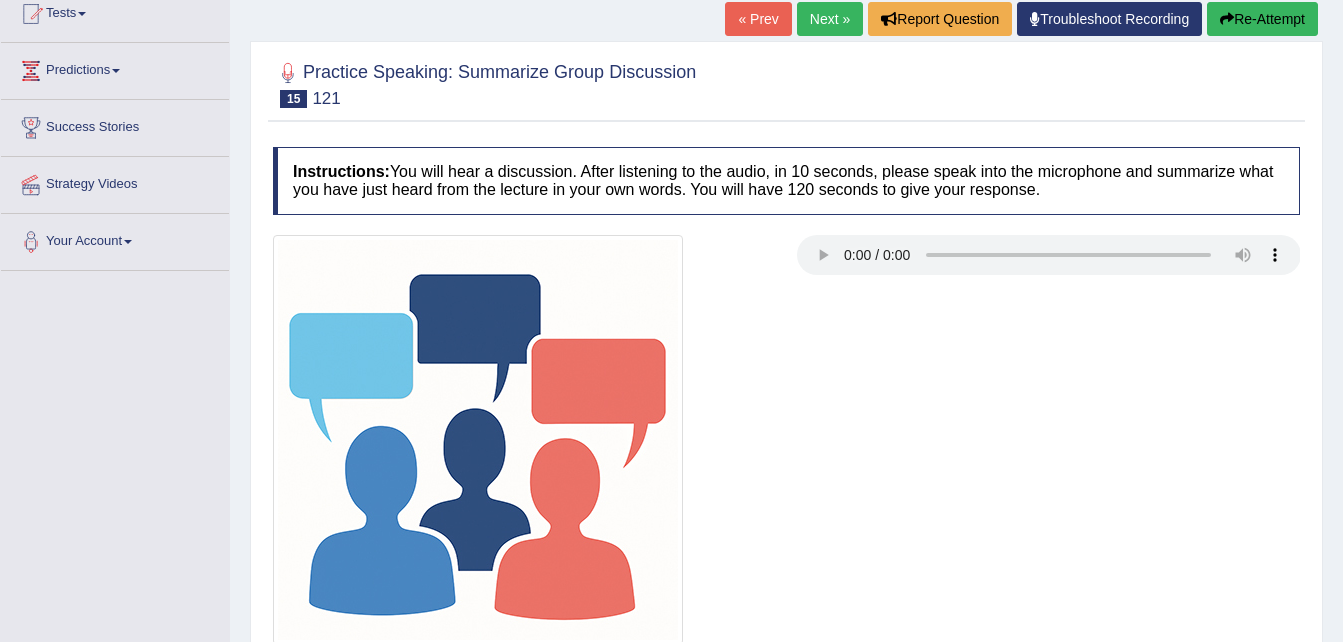 scroll, scrollTop: 187, scrollLeft: 0, axis: vertical 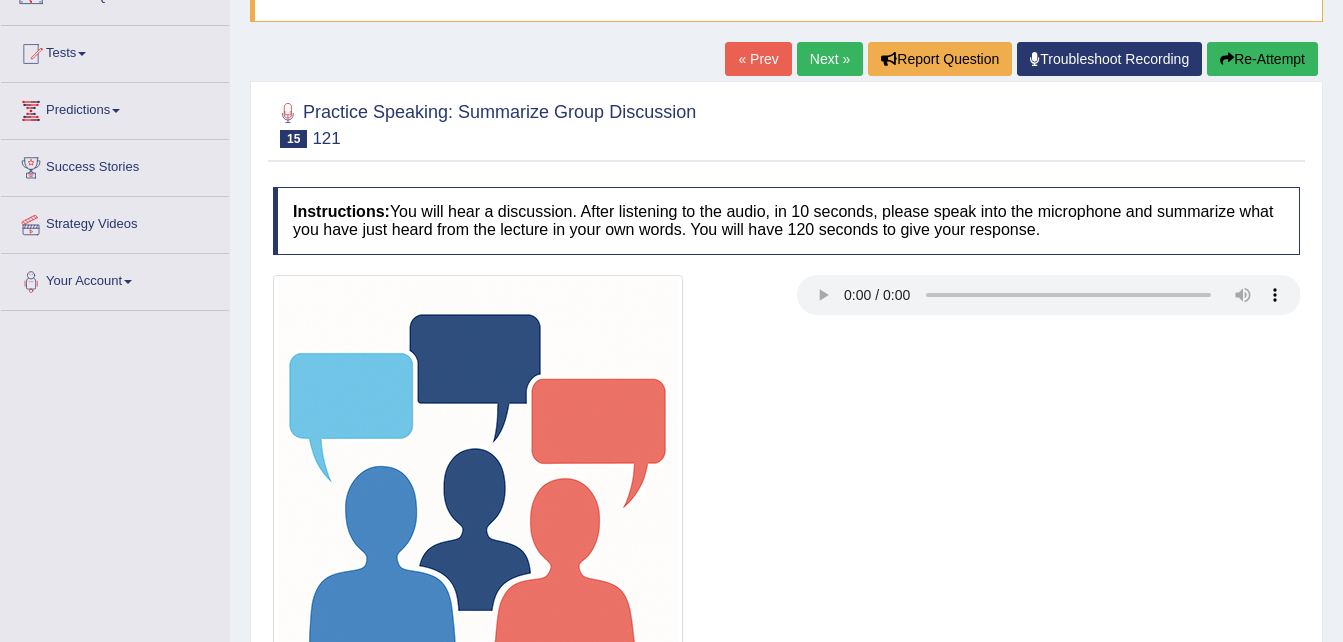 click on "Re-Attempt" at bounding box center (1262, 59) 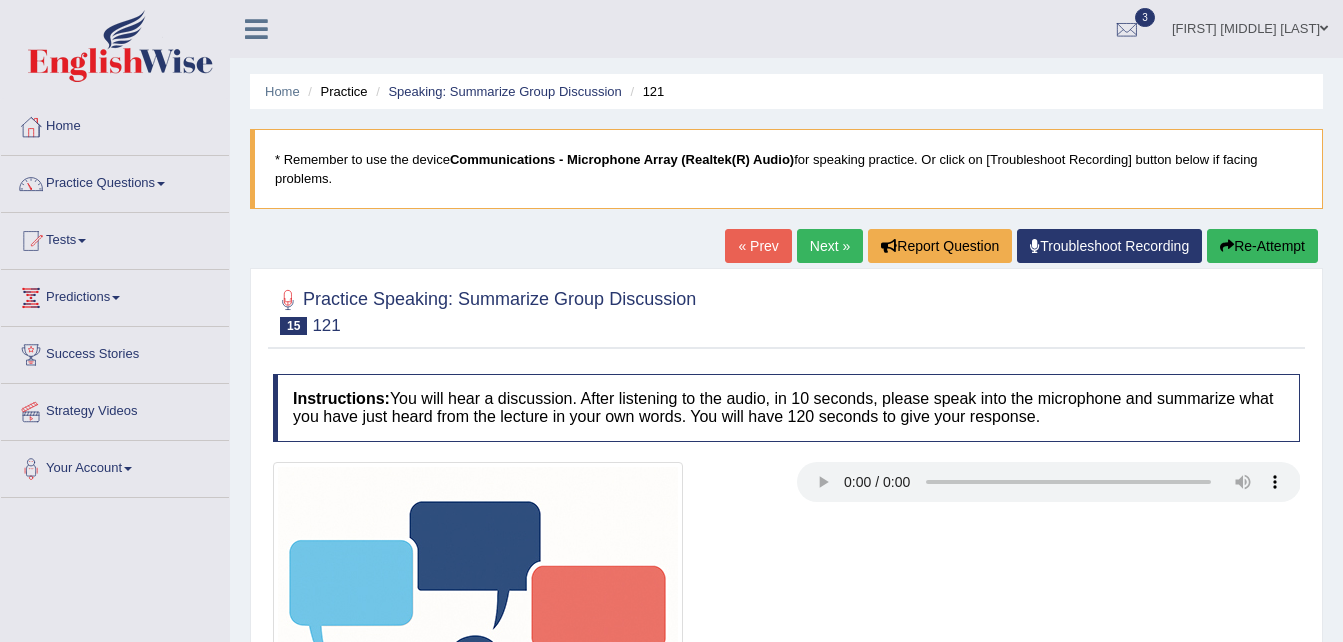 click on "Home
Practice
Speaking: Summarize Group Discussion
121
* Remember to use the device  Communications - Microphone Array (Realtek(R) Audio)  for speaking practice. Or click on [Troubleshoot Recording] button below if facing problems.
« Prev Next »  Report Question  Troubleshoot Recording  Re-Attempt
Practice Speaking: Summarize Group Discussion
15
121
Instructions:  You will hear a discussion. After listening to the audio, in 10 seconds, please speak into the microphone and summarize what you have just heard from the lecture in your own words. You will have 120 seconds to give your response.
Transcript: Recorded Answer: Created with Highcharts 7.1.2 Too low Too high Time Pitch meter: 0 25 50 75 100 Created with Highcharts 7.1.2 Great Too slow Too fast Time Speech pace meter: 0 10 20 30 40 Spoken Keywords: ." at bounding box center [786, 500] 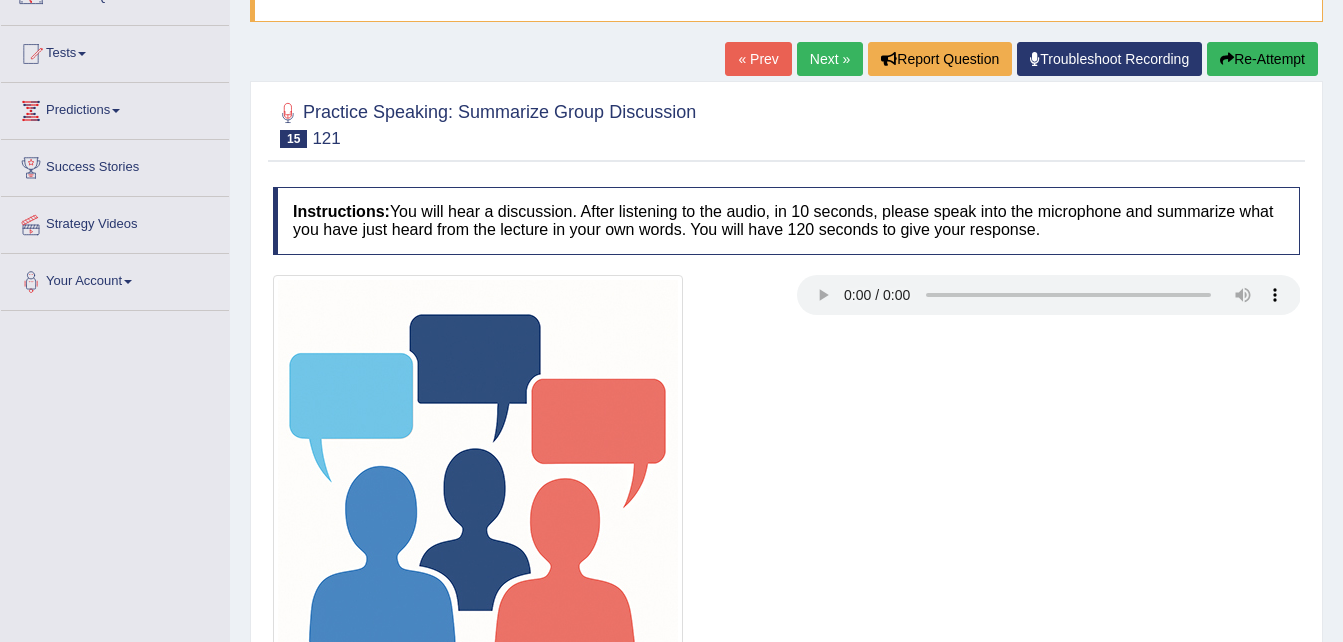 drag, startPoint x: 0, startPoint y: 0, endPoint x: 1342, endPoint y: 631, distance: 1482.9447 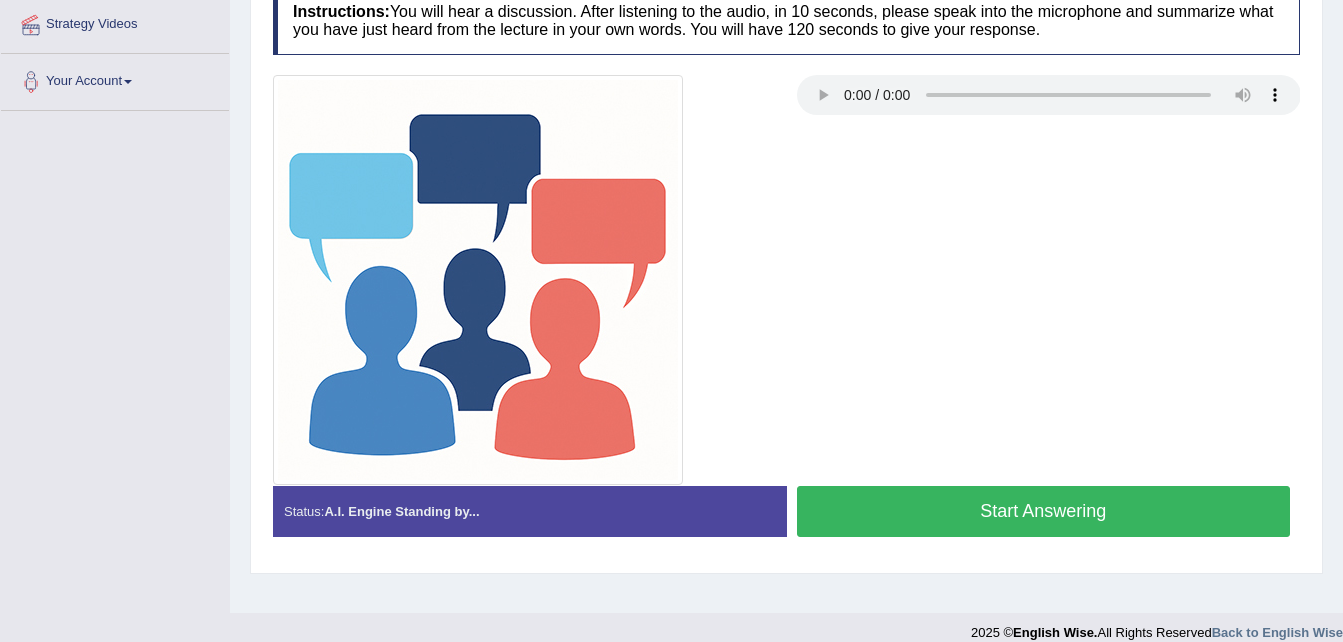 scroll, scrollTop: 408, scrollLeft: 0, axis: vertical 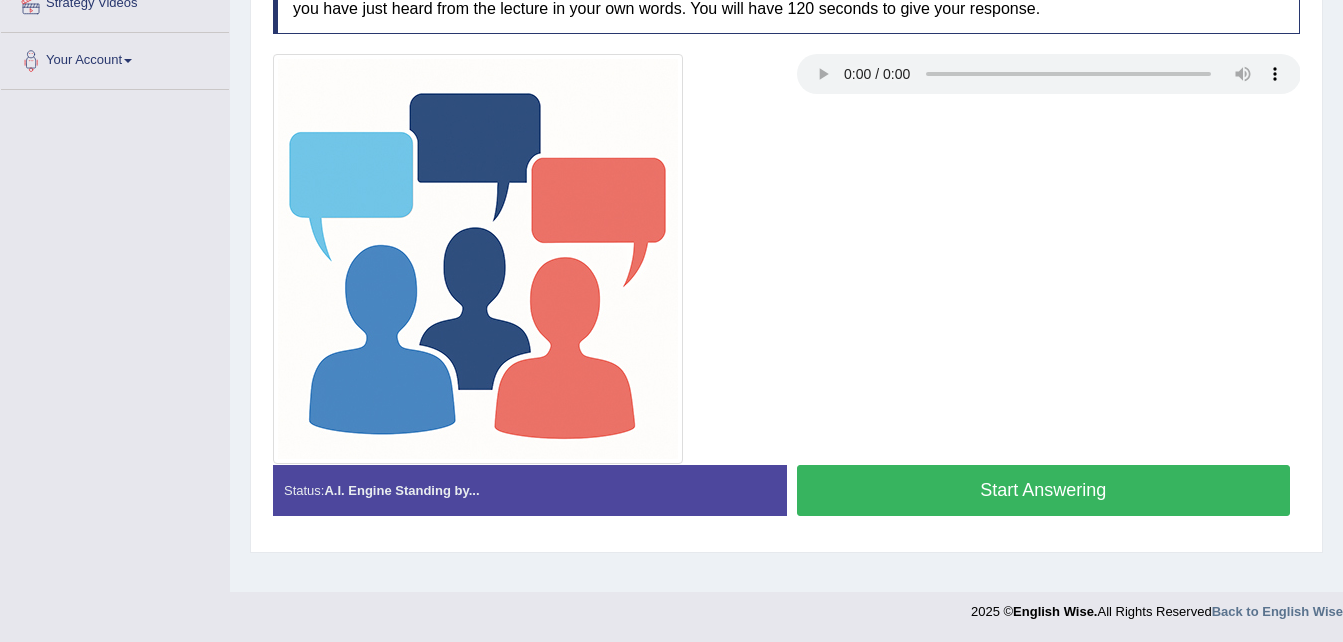 click on "Start Answering" at bounding box center [1044, 490] 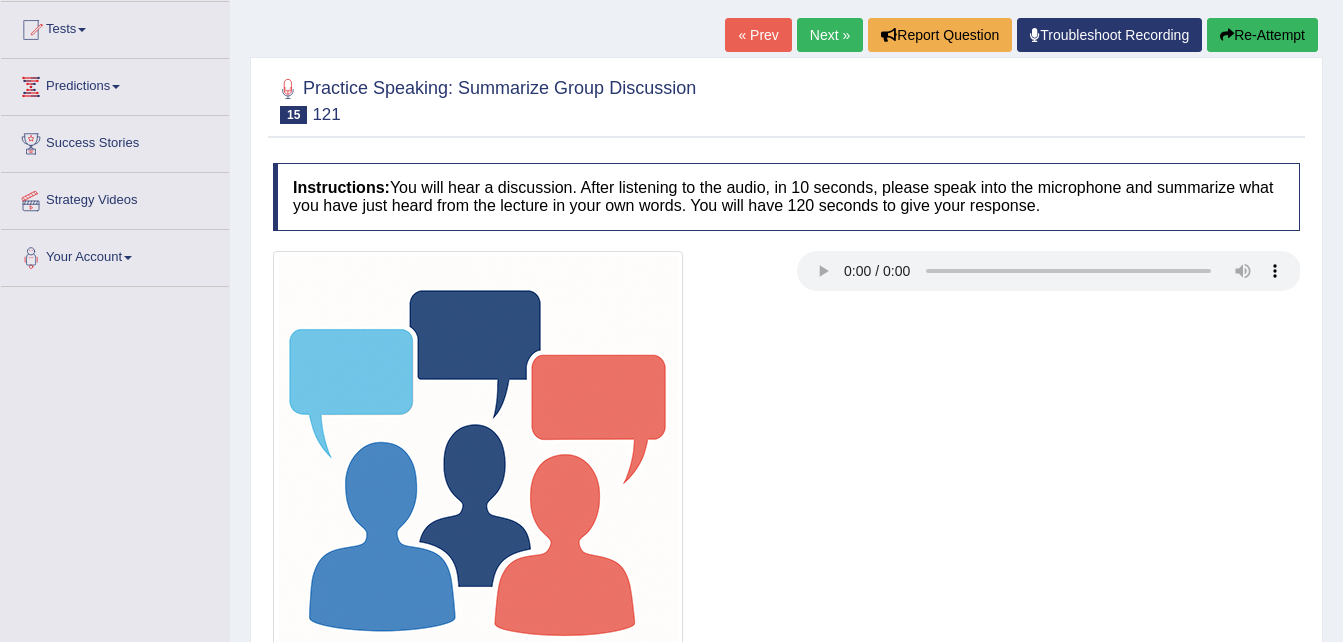 scroll, scrollTop: 208, scrollLeft: 0, axis: vertical 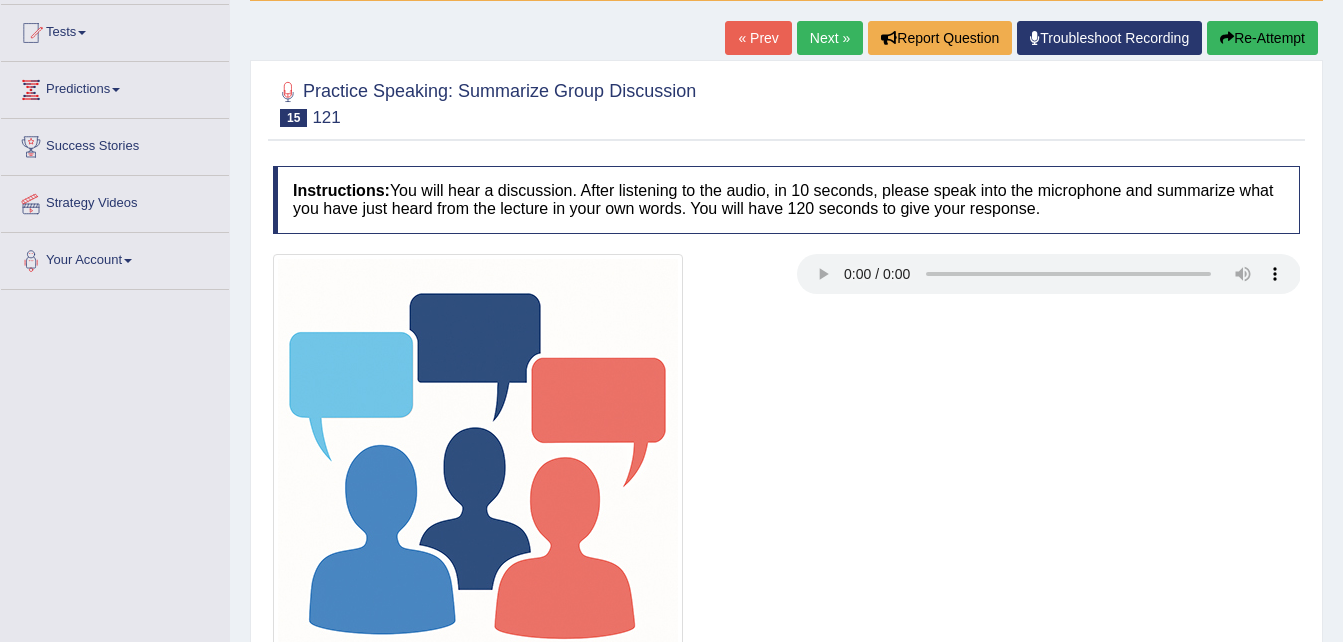 click at bounding box center [1227, 38] 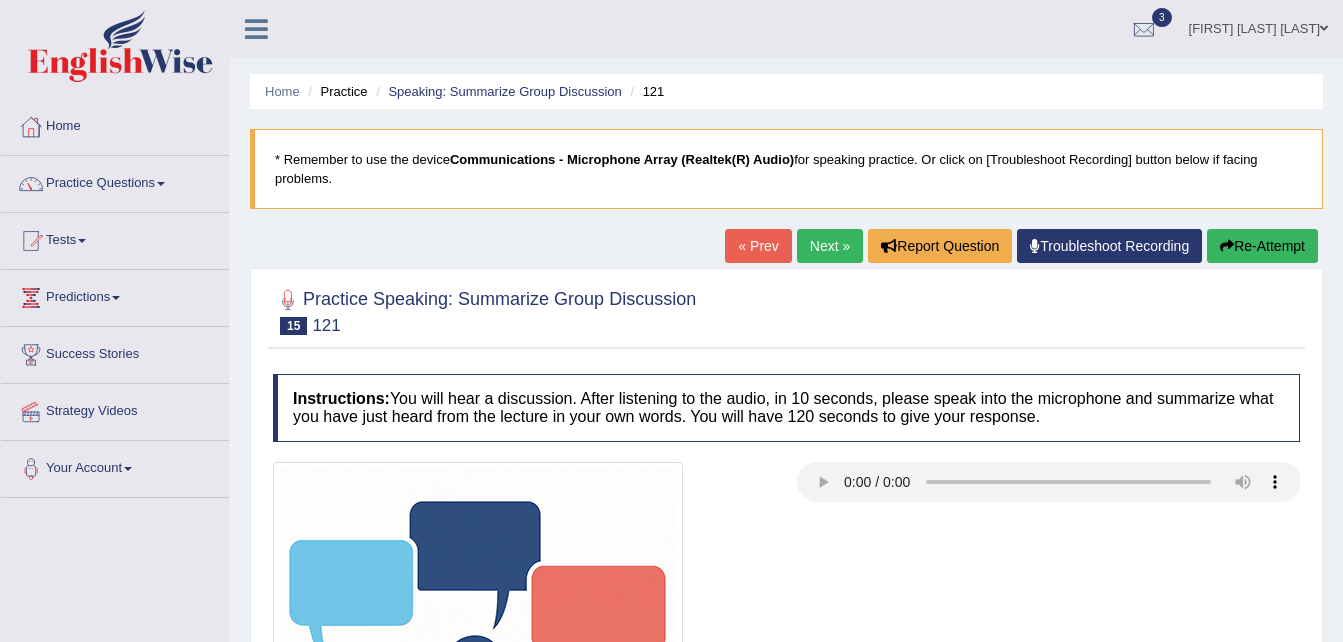 scroll, scrollTop: 223, scrollLeft: 0, axis: vertical 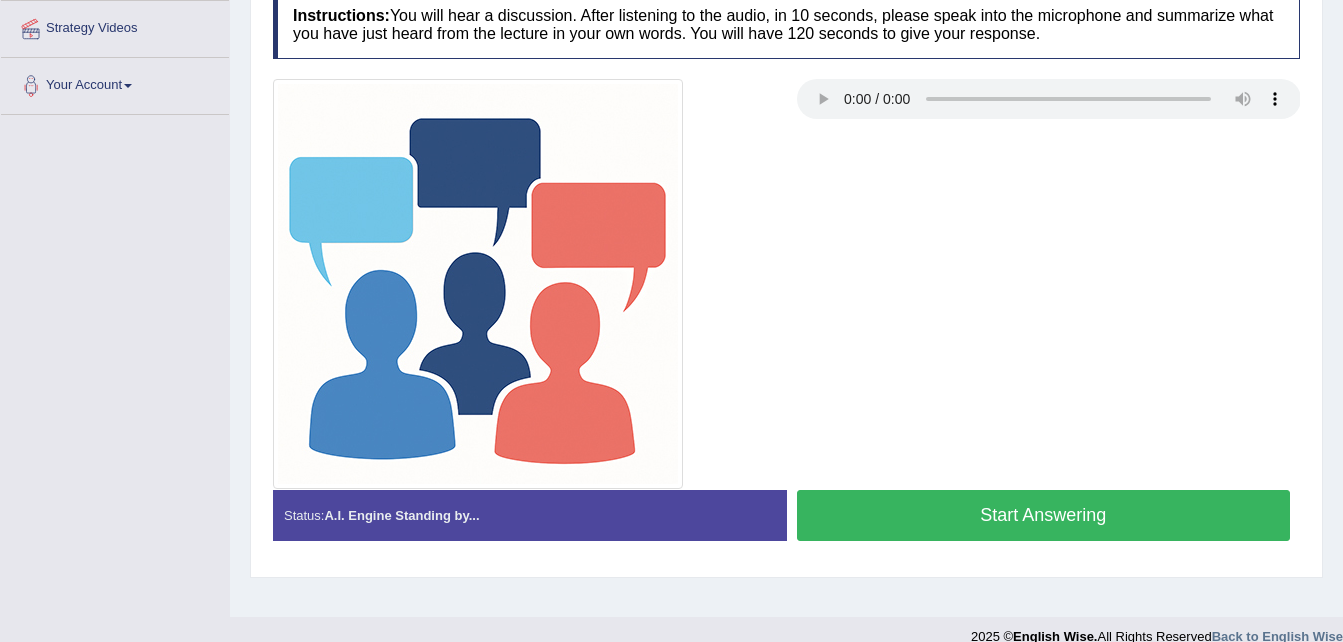 click on "Start Answering" at bounding box center (1044, 515) 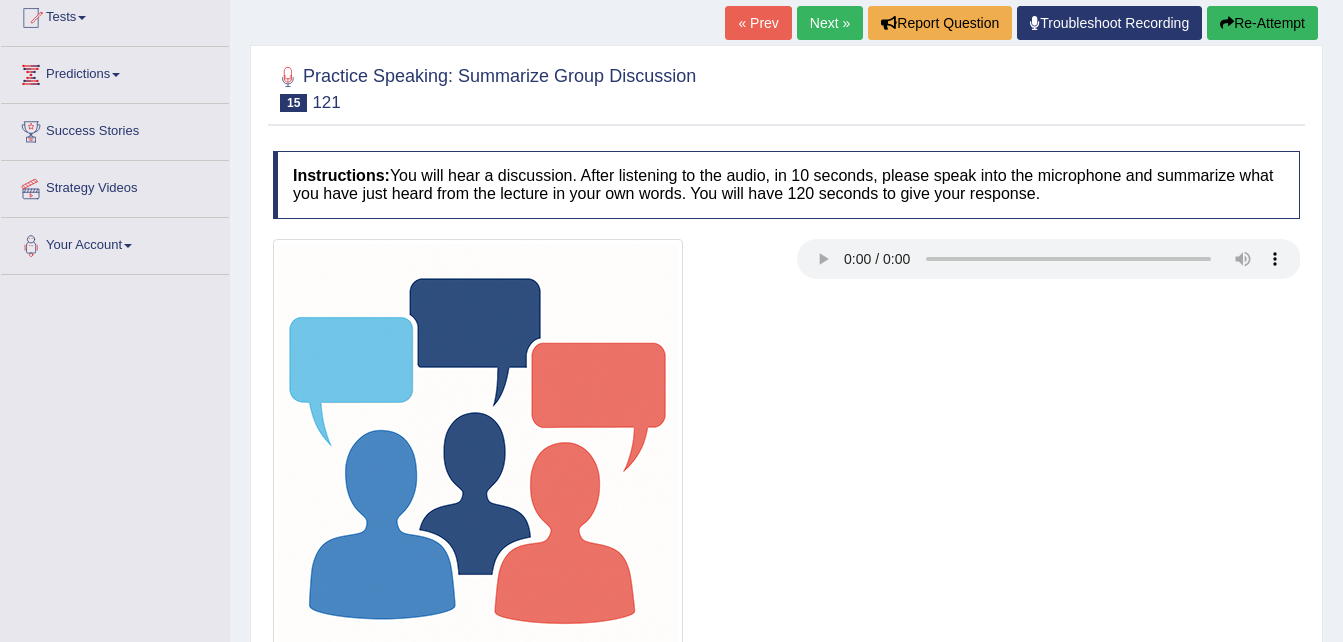 scroll, scrollTop: 197, scrollLeft: 0, axis: vertical 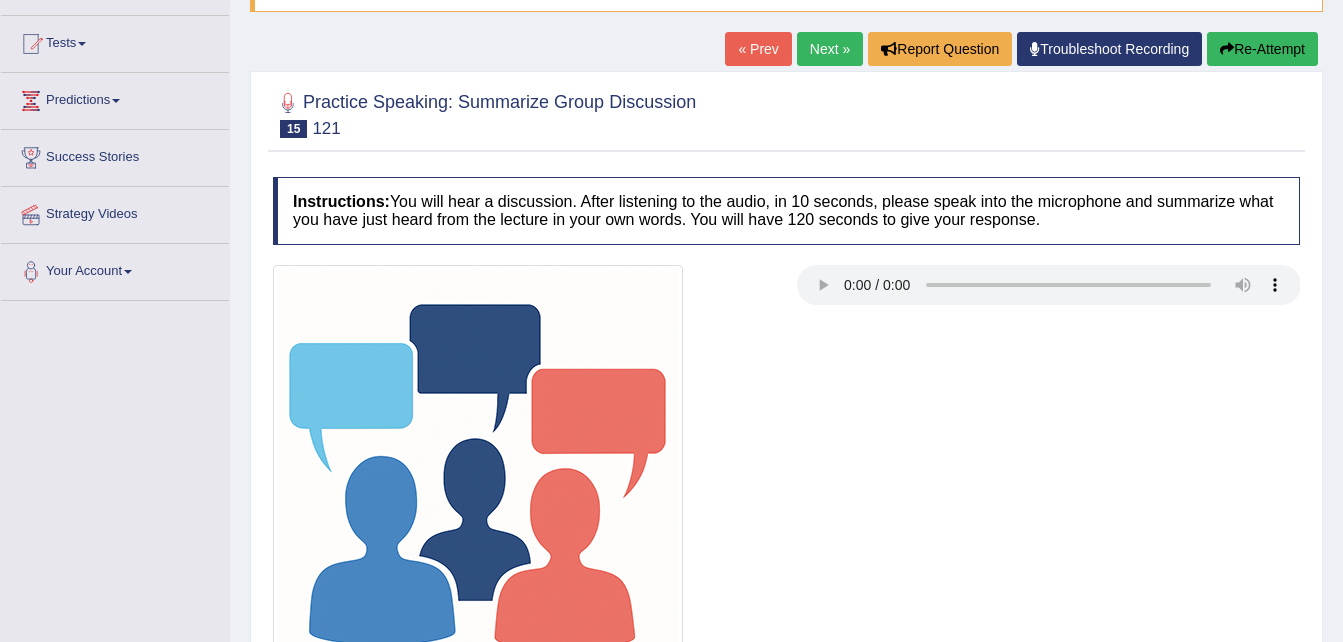 click on "Re-Attempt" at bounding box center [1262, 49] 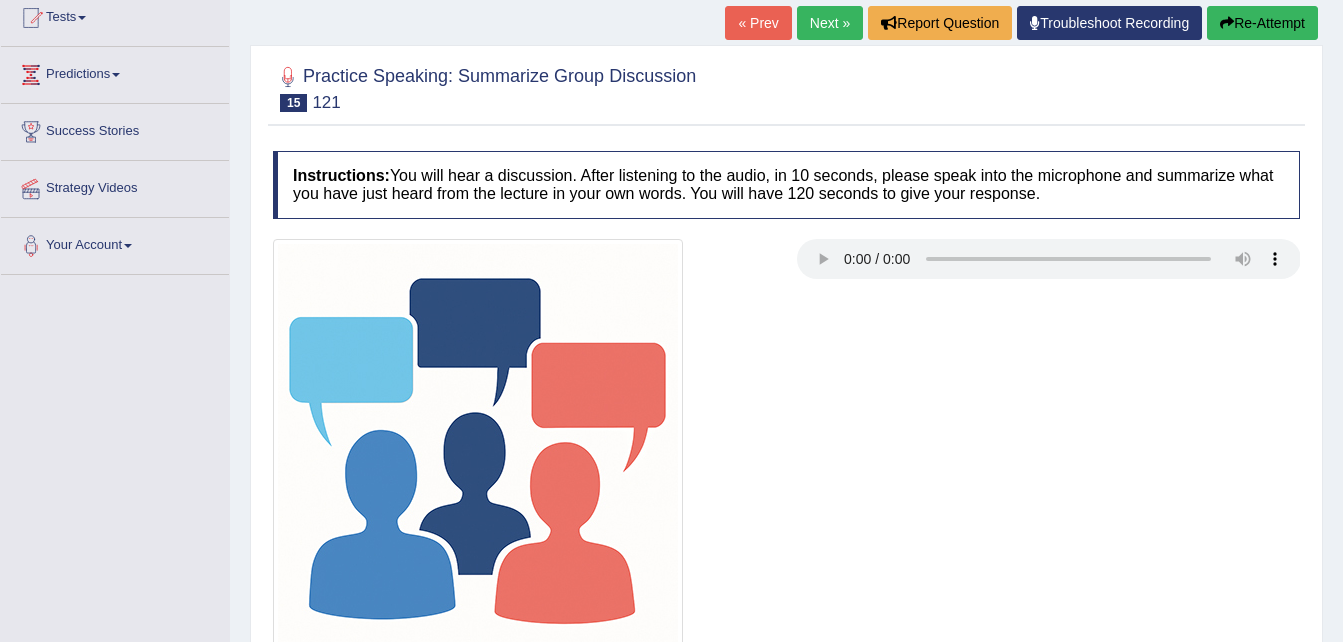 scroll, scrollTop: 223, scrollLeft: 0, axis: vertical 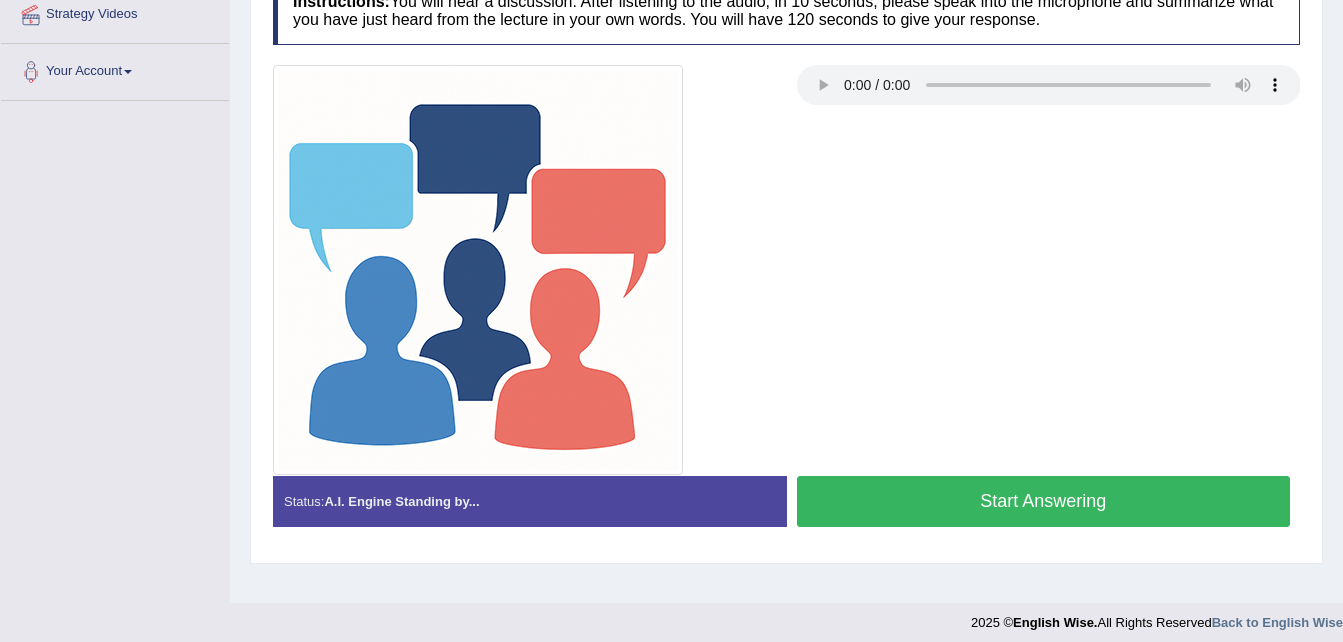 click on "Start Answering" at bounding box center (1044, 501) 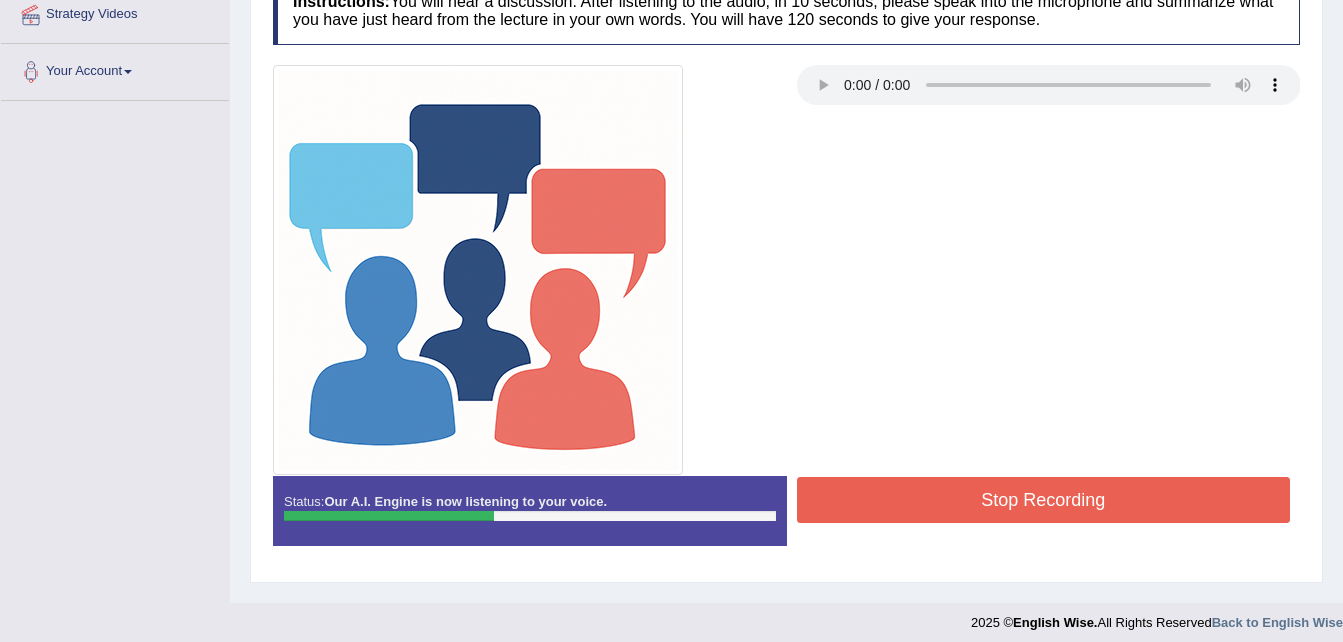 click on "Stop Recording" at bounding box center (1044, 500) 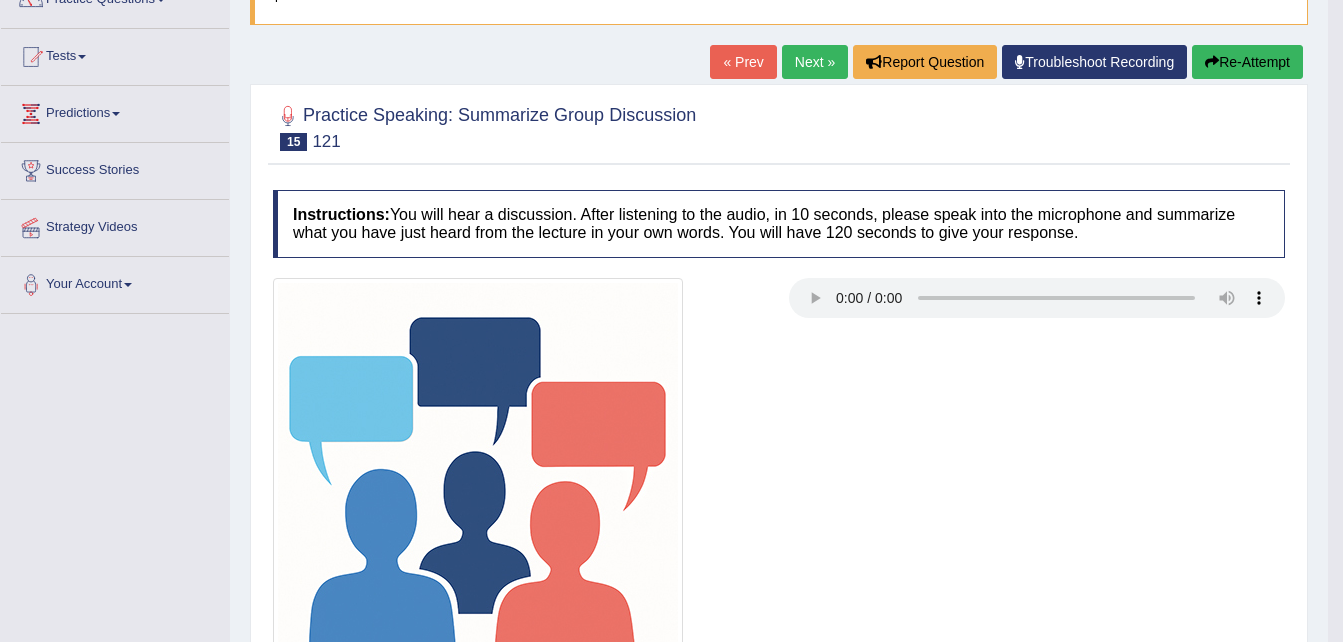 scroll, scrollTop: 0, scrollLeft: 0, axis: both 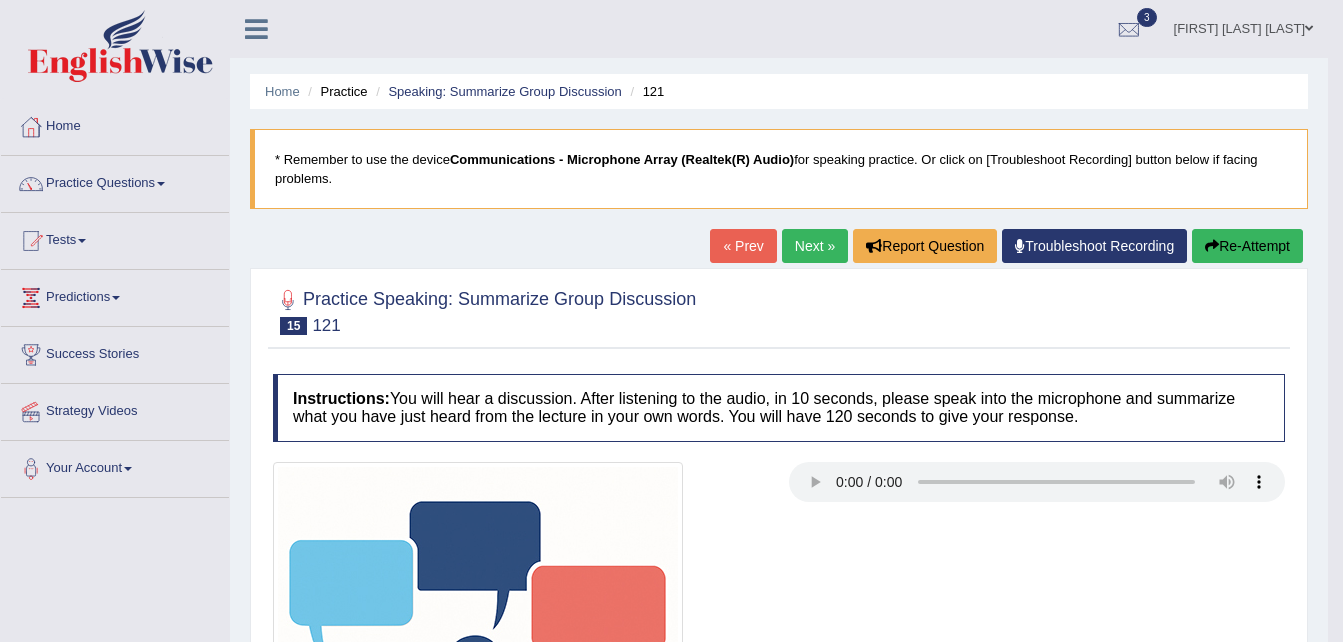 click at bounding box center [1309, 28] 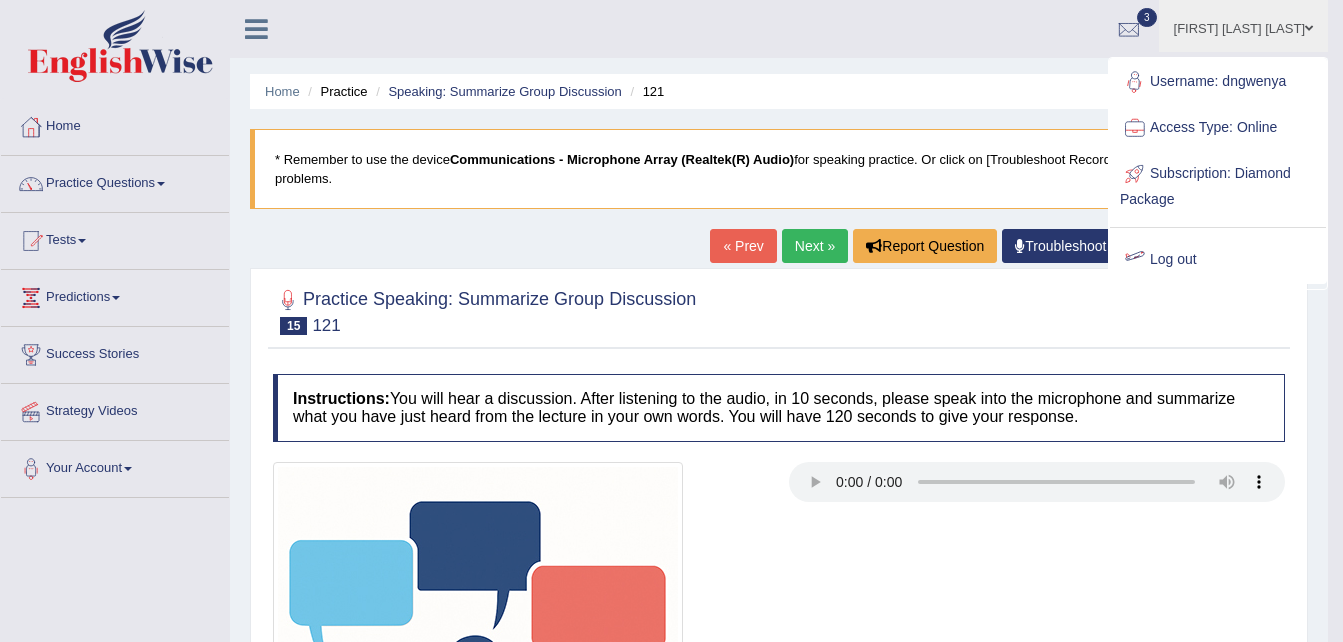 click on "Log out" at bounding box center [1218, 260] 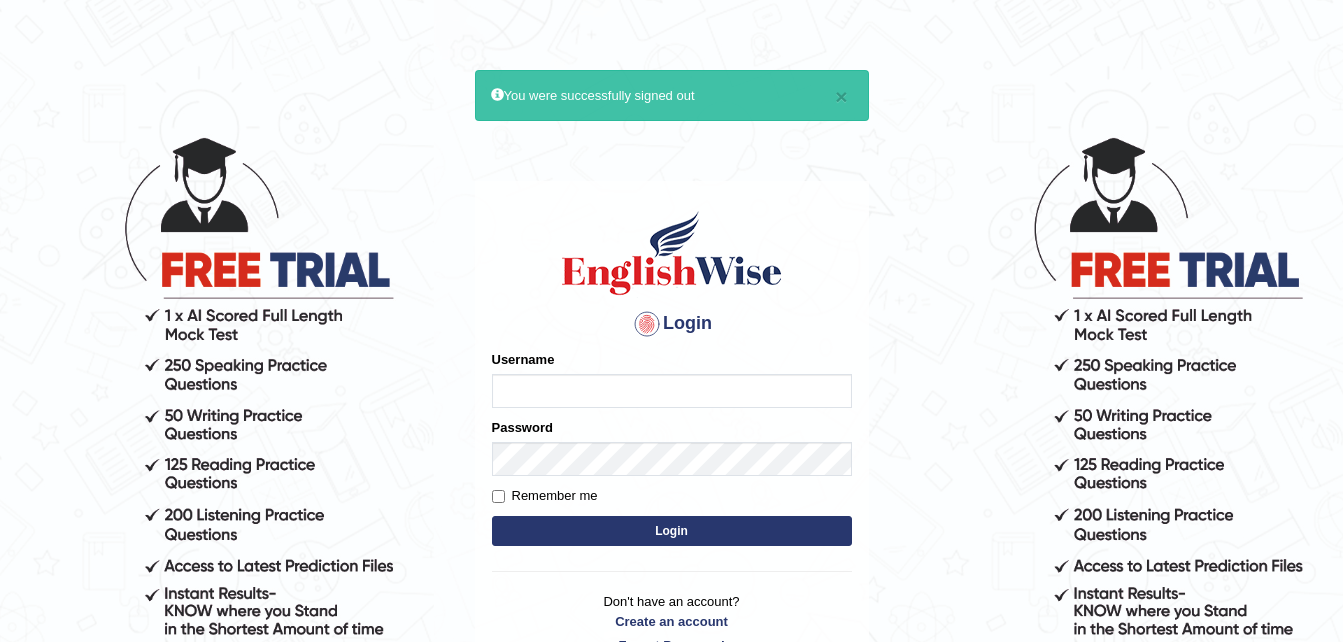scroll, scrollTop: 0, scrollLeft: 0, axis: both 